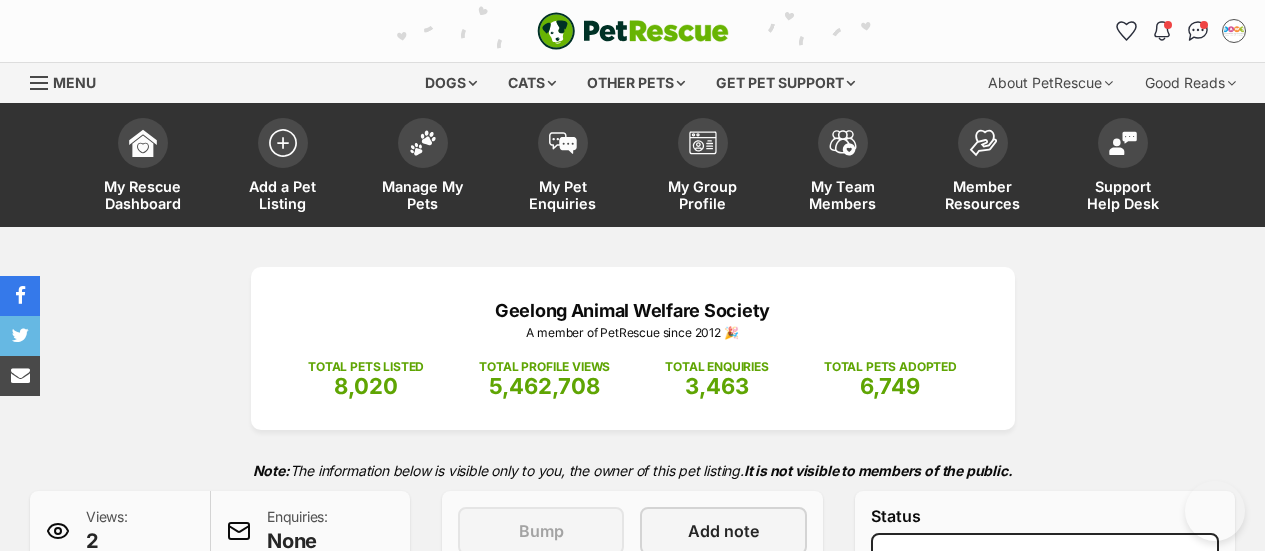 scroll, scrollTop: 500, scrollLeft: 0, axis: vertical 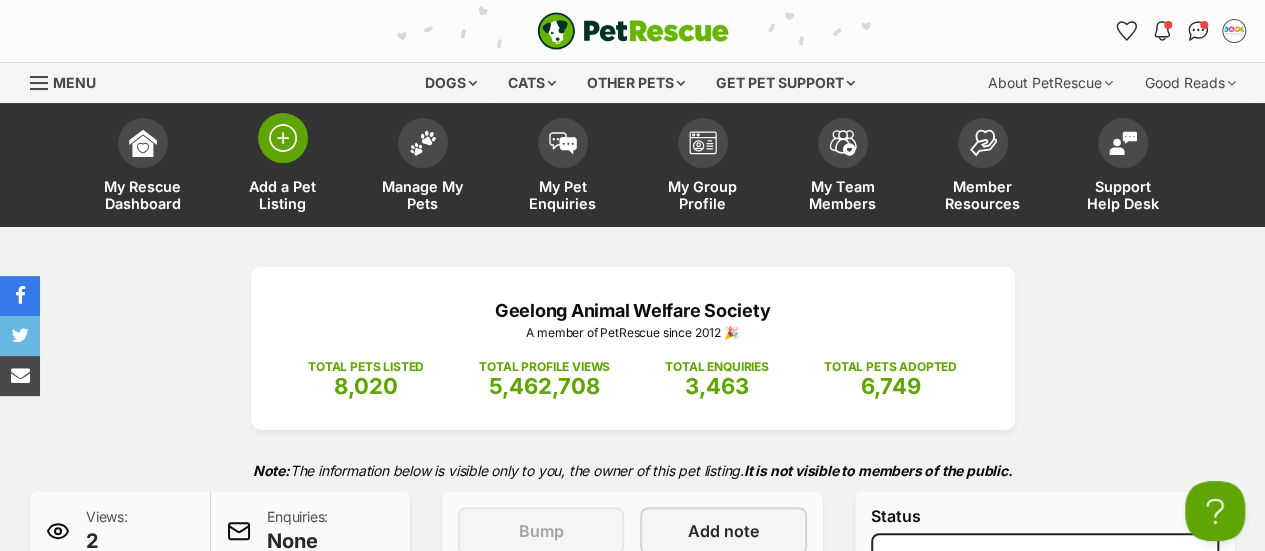 click at bounding box center (283, 138) 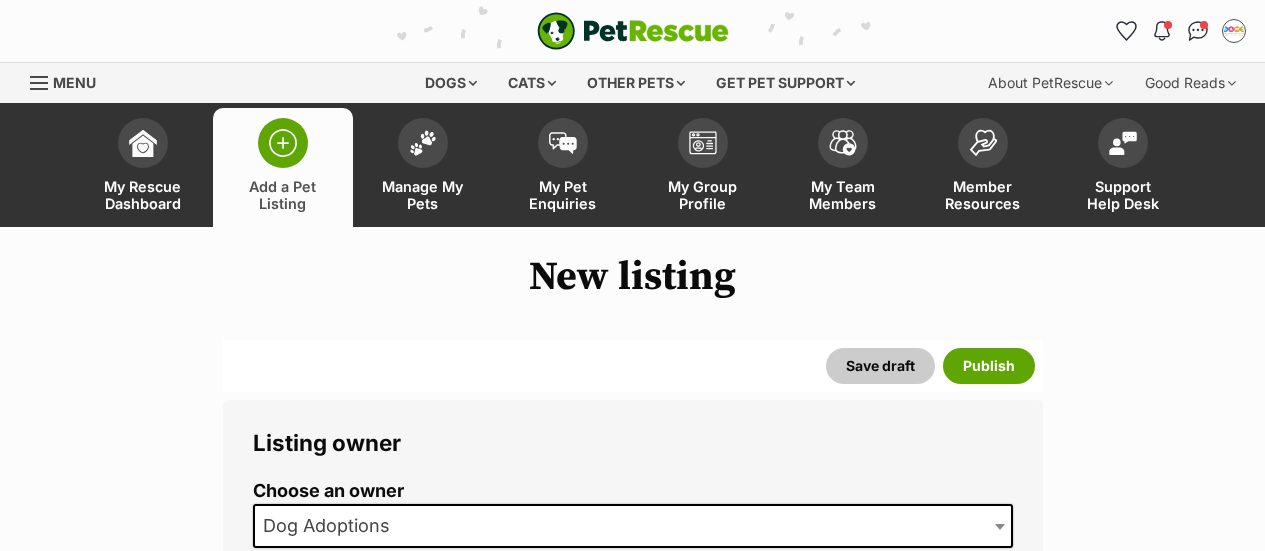 scroll, scrollTop: 0, scrollLeft: 0, axis: both 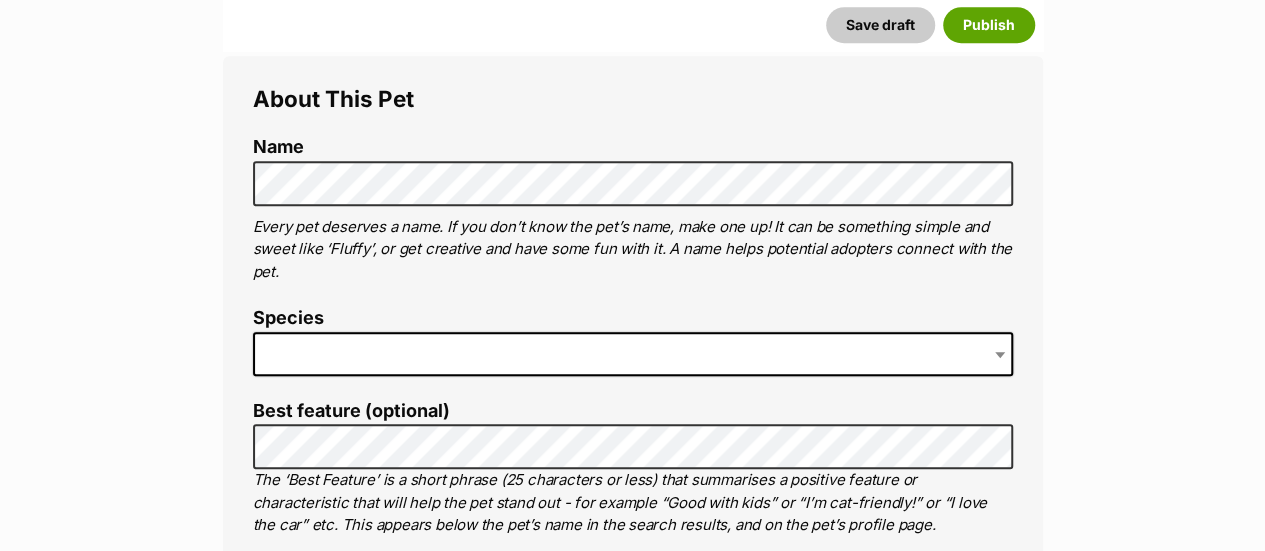 click at bounding box center [633, 354] 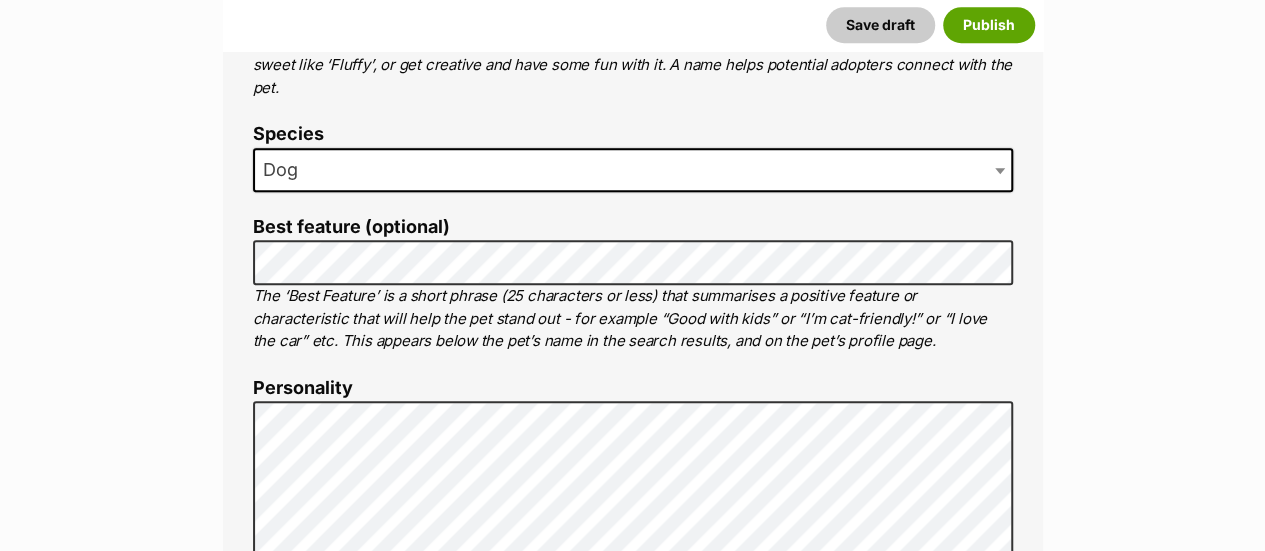 scroll, scrollTop: 1000, scrollLeft: 0, axis: vertical 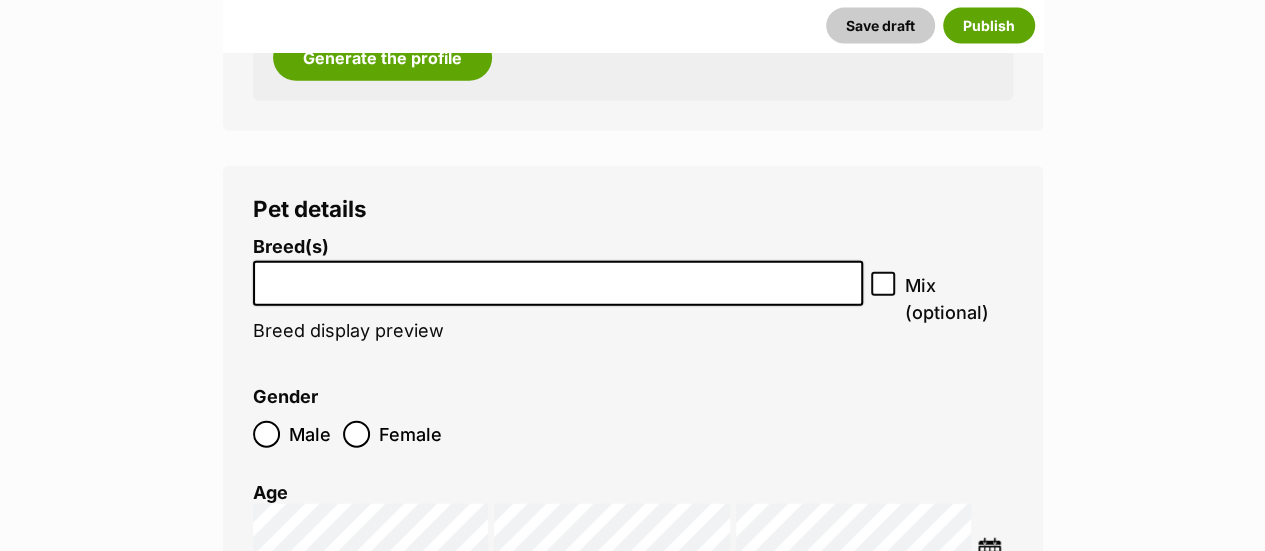 click at bounding box center [558, 278] 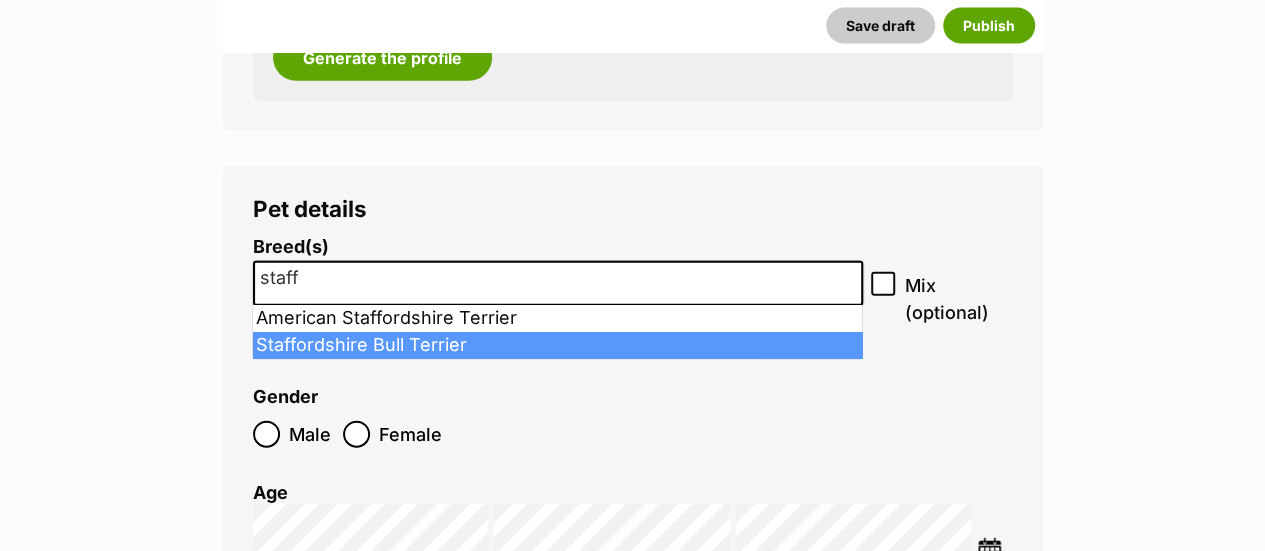 type on "staff" 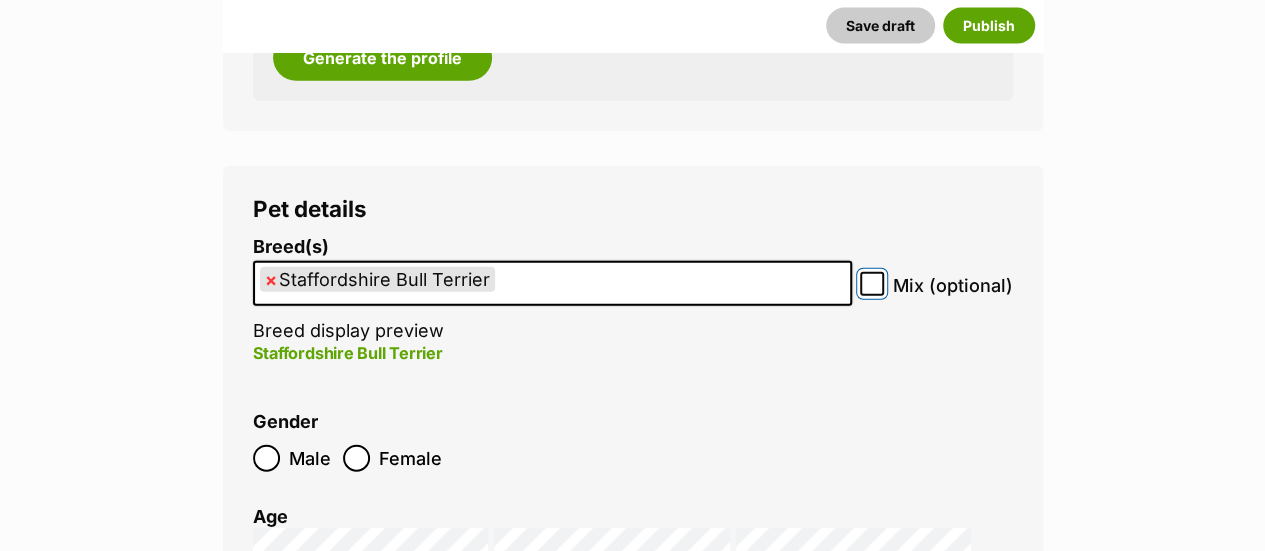 click on "Mix (optional)" at bounding box center [872, 284] 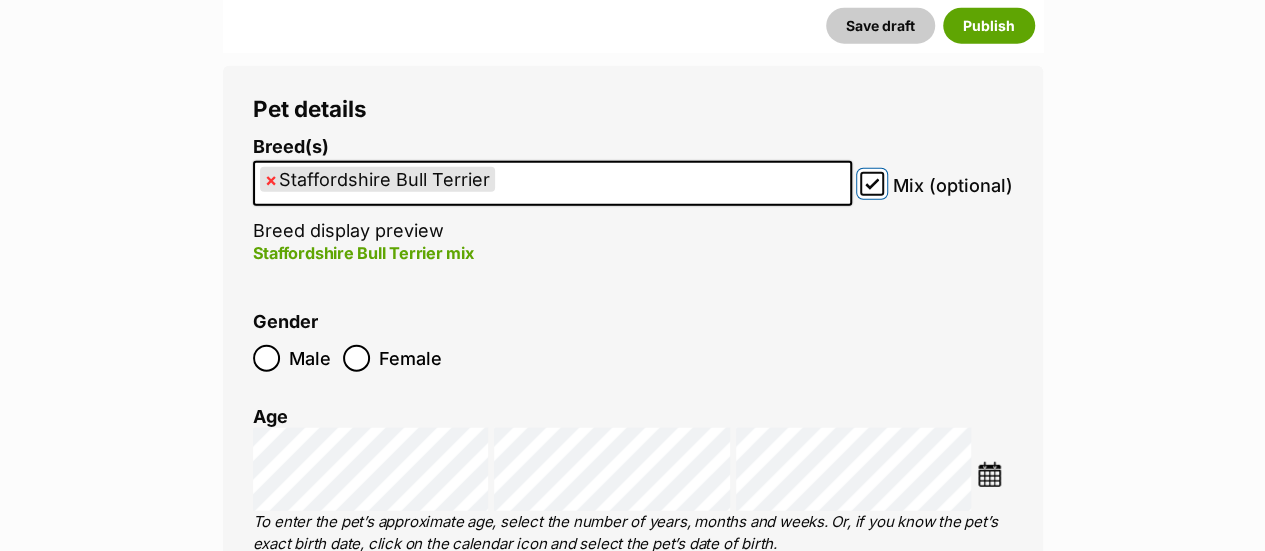 scroll, scrollTop: 2600, scrollLeft: 0, axis: vertical 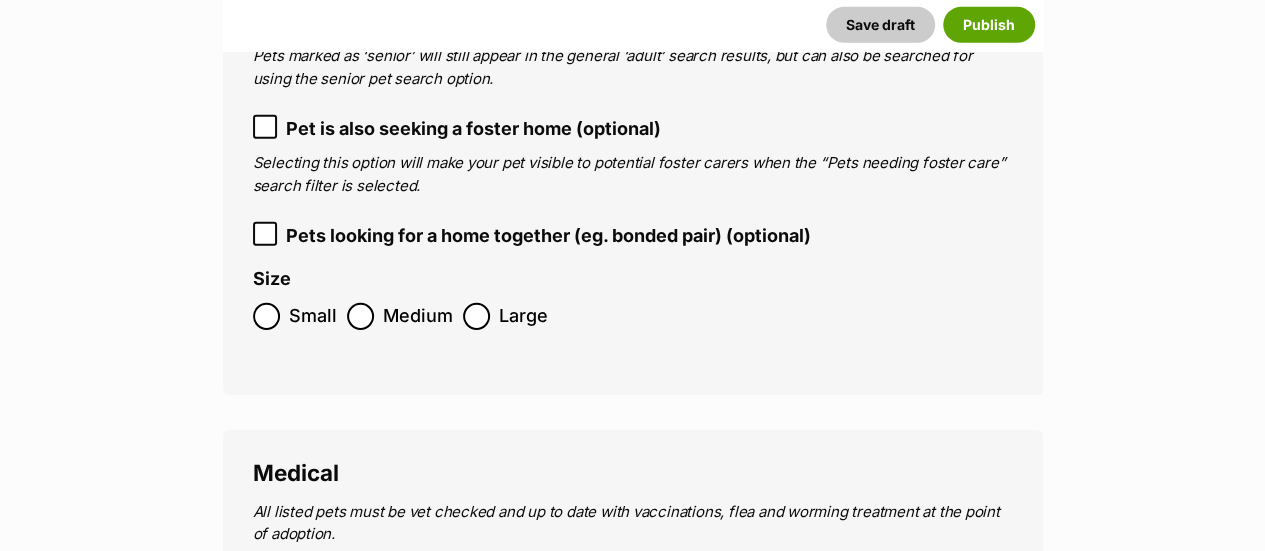click on "Medium" at bounding box center [400, 316] 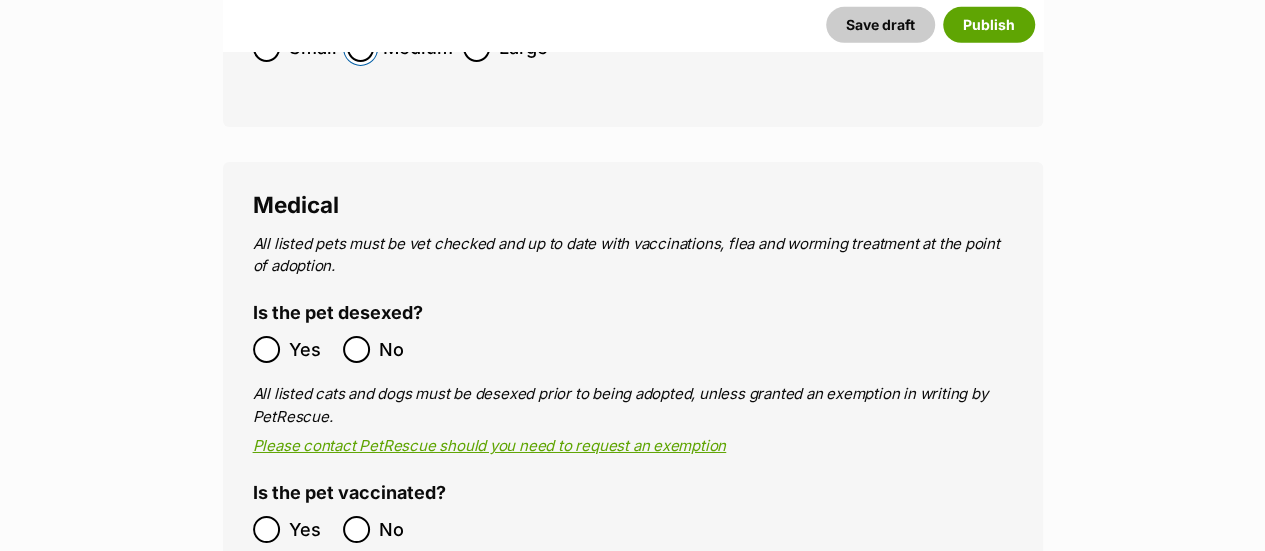 scroll, scrollTop: 3300, scrollLeft: 0, axis: vertical 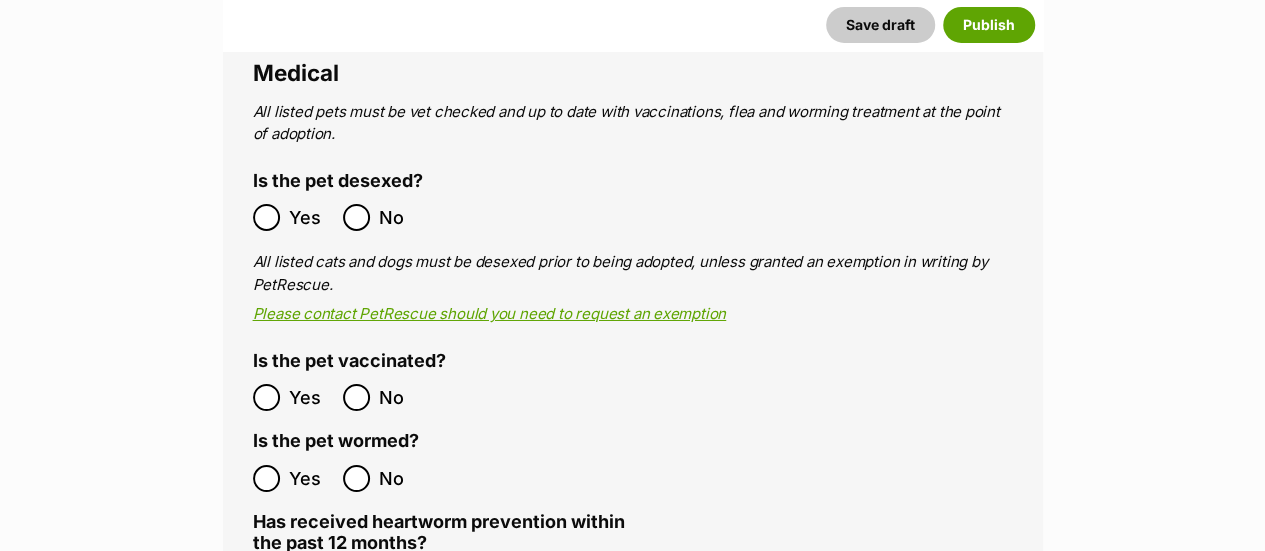click on "Yes" at bounding box center [311, 217] 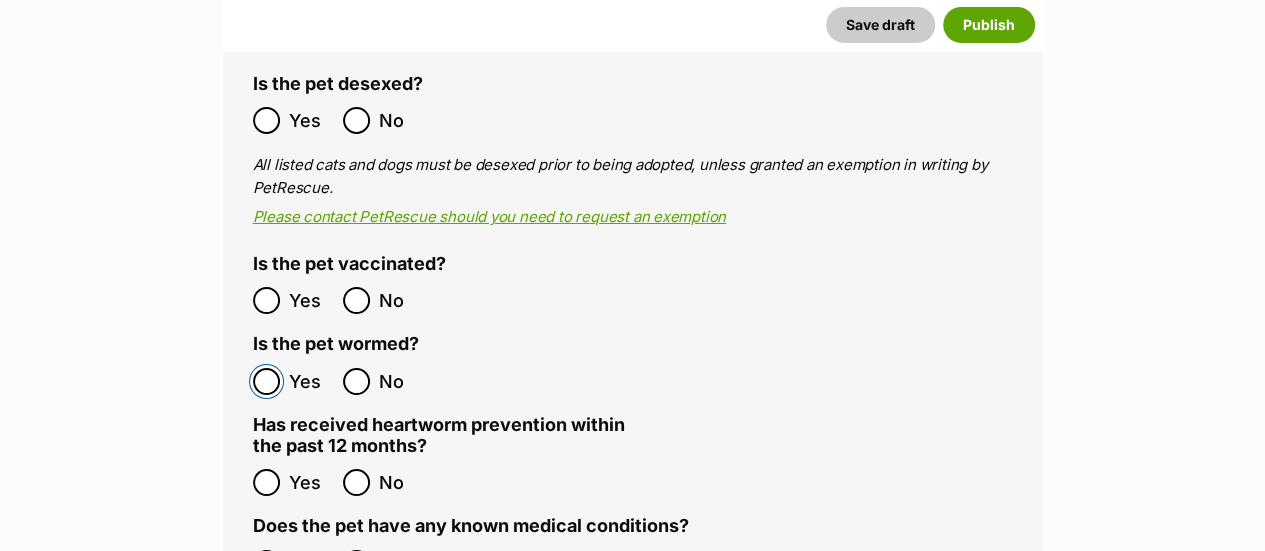 scroll, scrollTop: 3700, scrollLeft: 0, axis: vertical 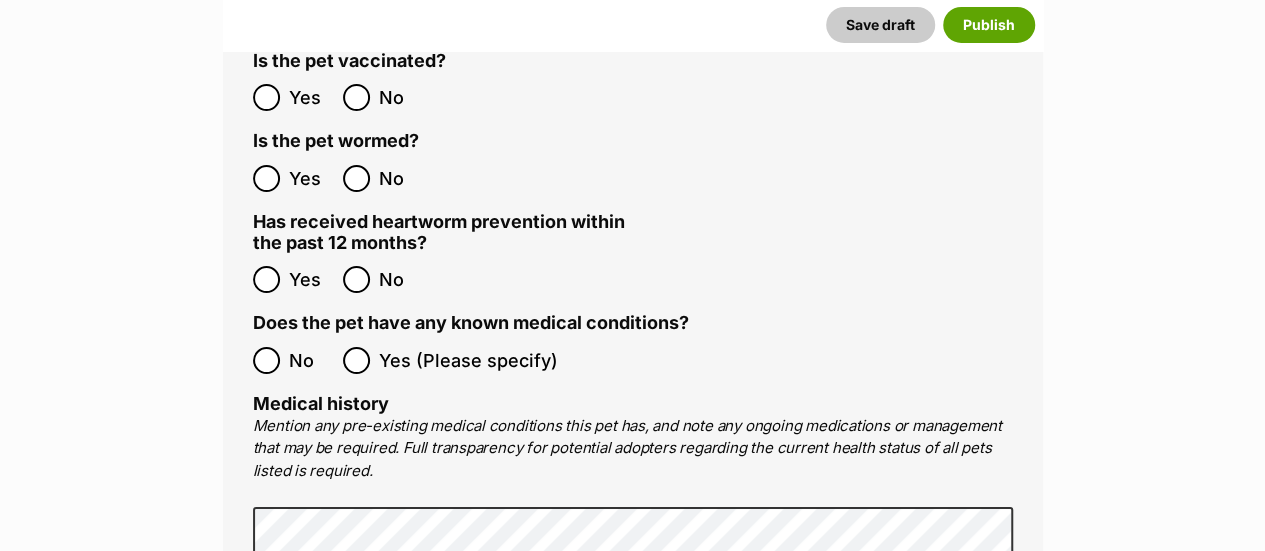click on "No" at bounding box center (383, 279) 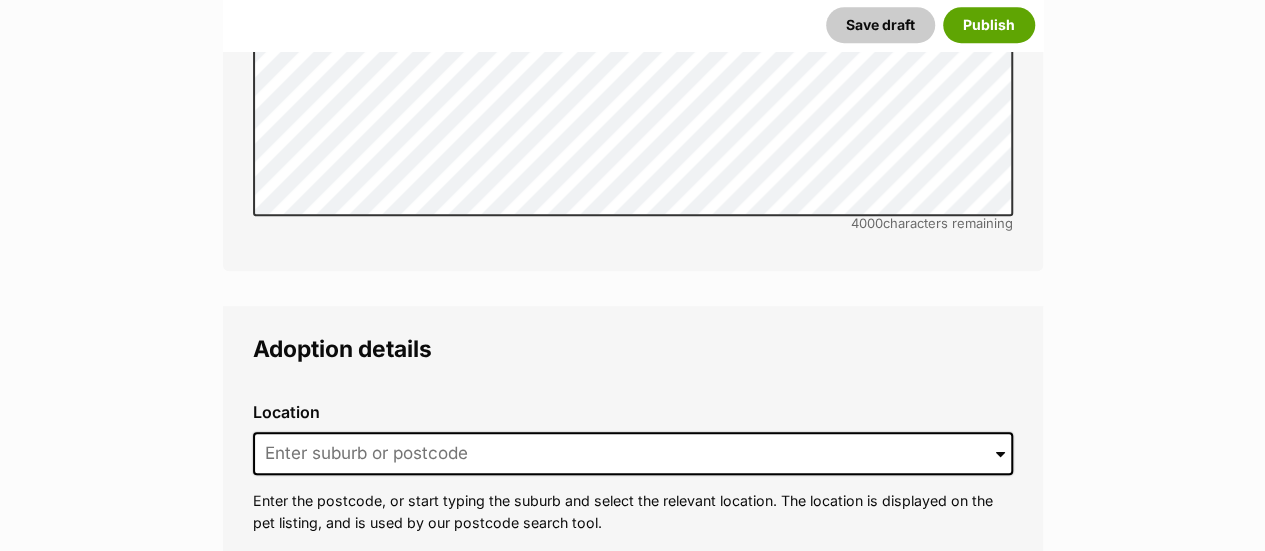 scroll, scrollTop: 4700, scrollLeft: 0, axis: vertical 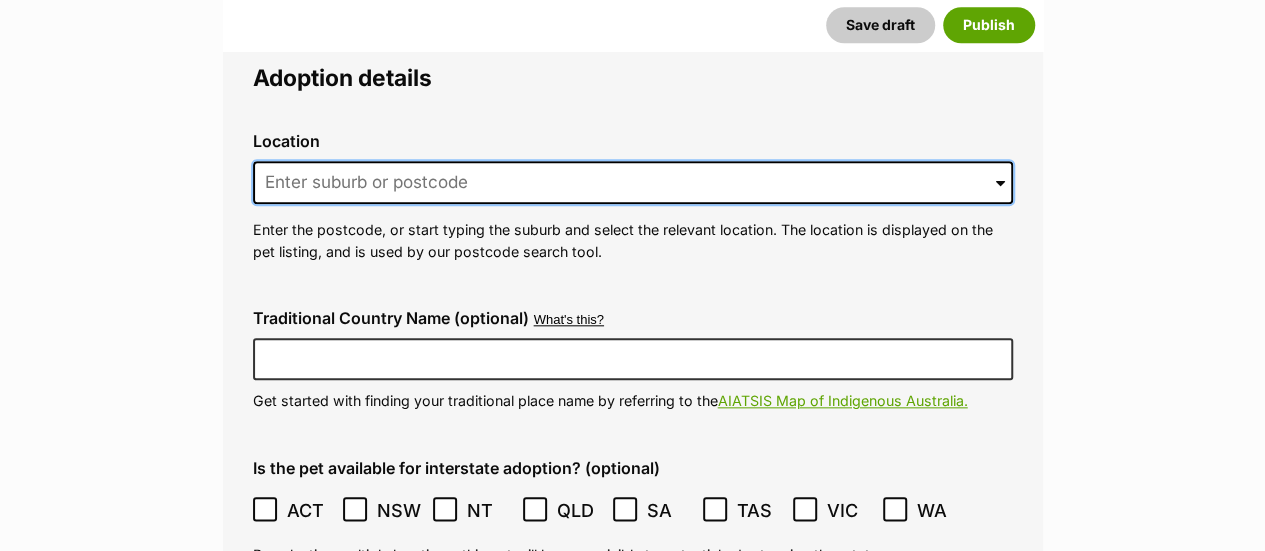 drag, startPoint x: 384, startPoint y: 203, endPoint x: 394, endPoint y: 197, distance: 11.661903 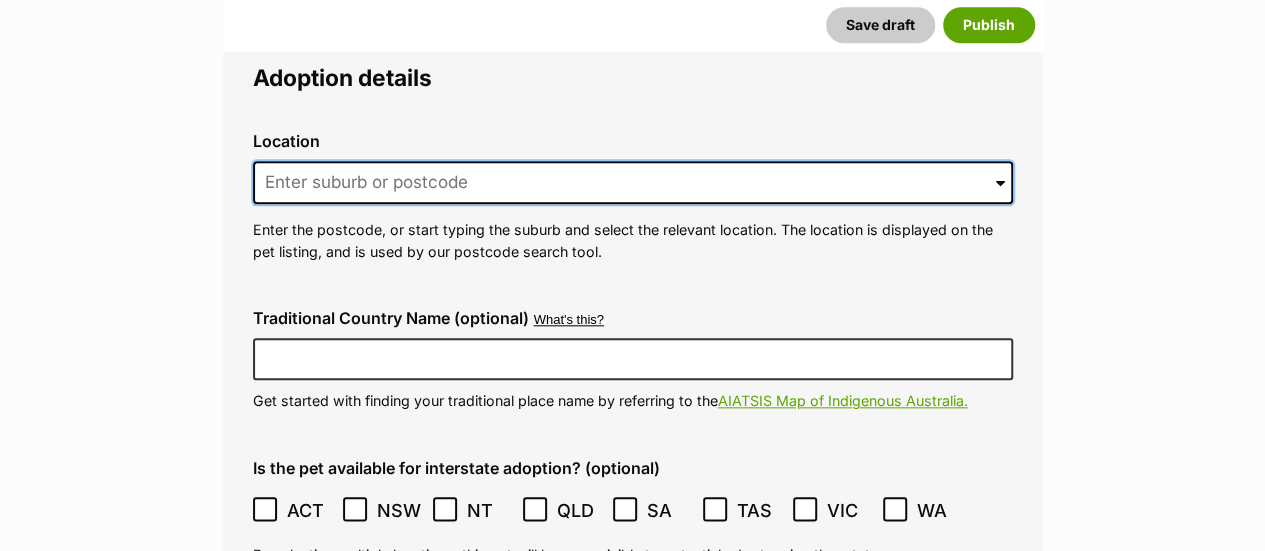 type on "MOOLAP" 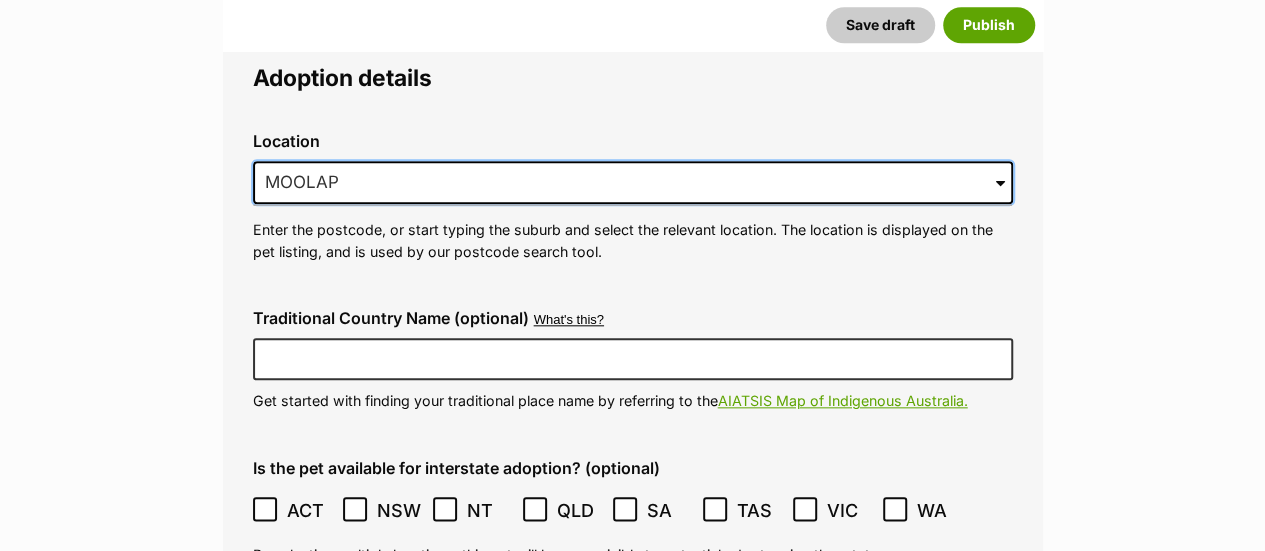 type on "Australia" 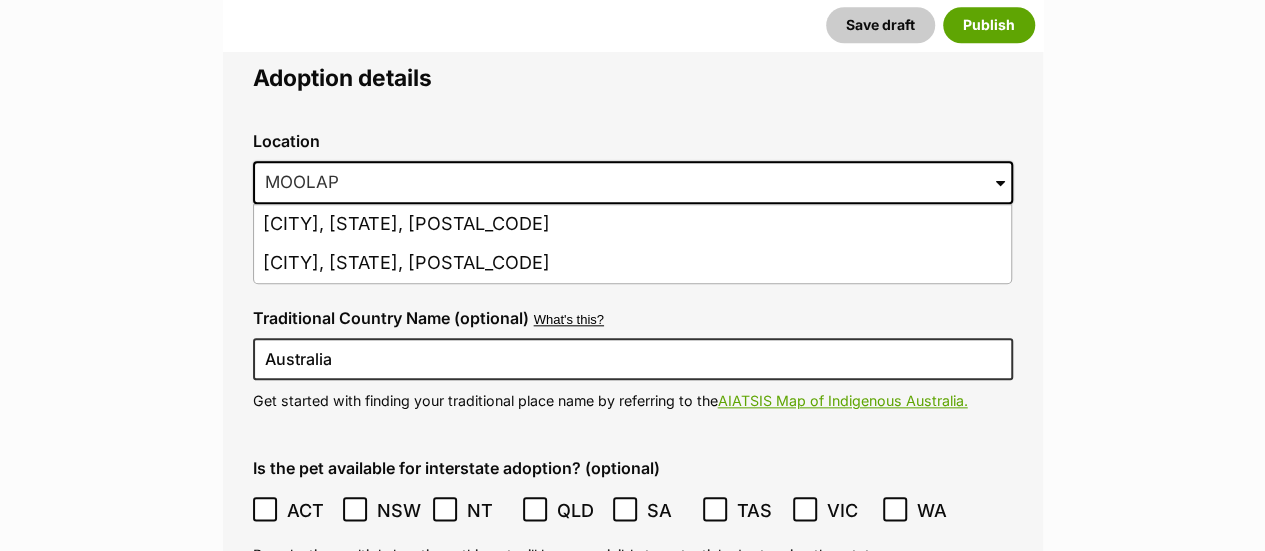 click on "New listing
Listing owner Choose an owner Dog Adoptions
The owner of the pet listing is able to edit the listing and manage enquiries with potential adopters. Note:
Group Admins
are also able to edit this pet listing and manage all it's enquiries.
Any time this pet receives new enquiries or messages from potential adopters, we'll also send you an email notification. Members can opt out of receiving these emails via their
notification settings .
About This Pet Name
Henlo there, it looks like you might be using the pet name field to indicate that this pet is now on hold - we recommend updating the status to on hold from the listing page instead!
Every pet deserves a name. If you don’t know the pet’s name, make one up! It can be something simple and sweet like ‘Fluffy’, or get creative and have some fun with it. A name helps potential adopters connect with the pet.
Species Dog
Best feature (optional)
Personality 7256  characters remaining" at bounding box center [632, -651] 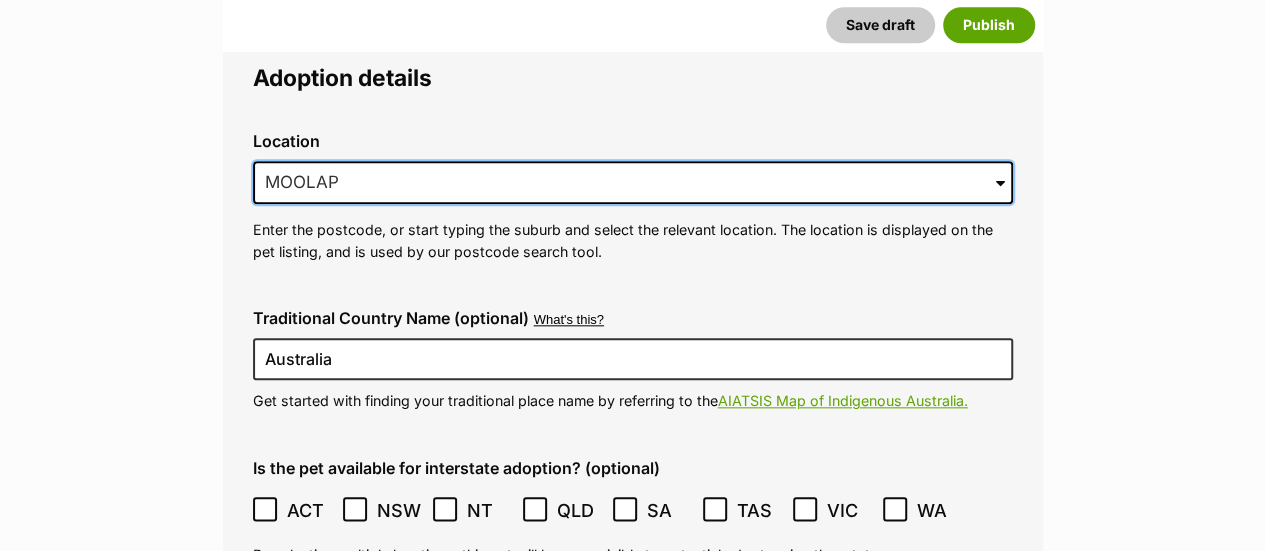 click on "MOOLAP" at bounding box center [633, 183] 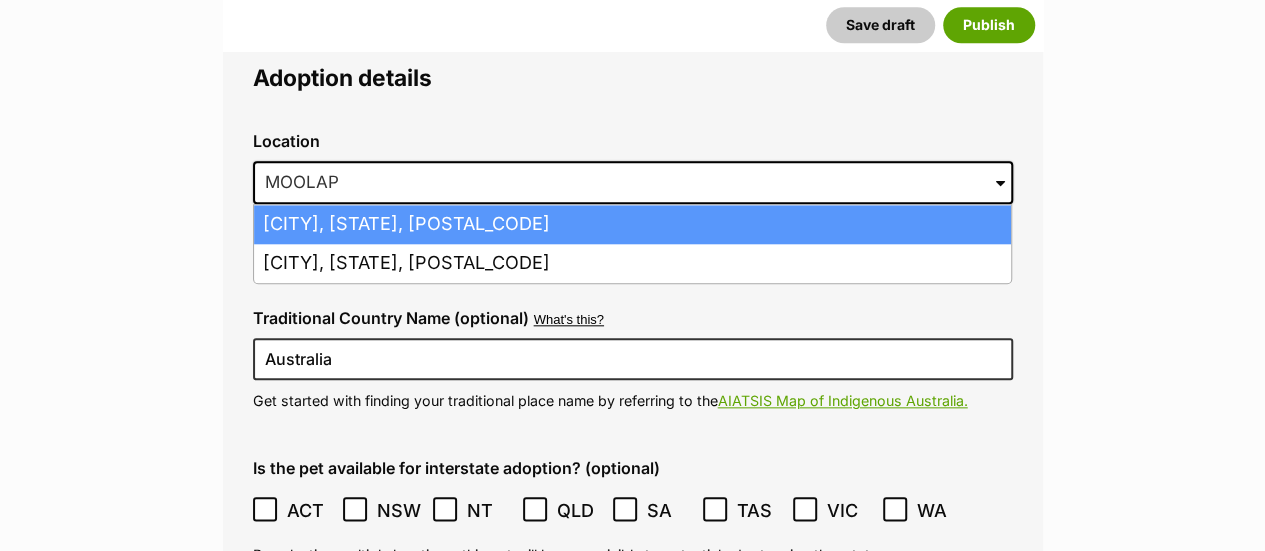 click on "Moolap, Victoria, 3221" at bounding box center (632, 224) 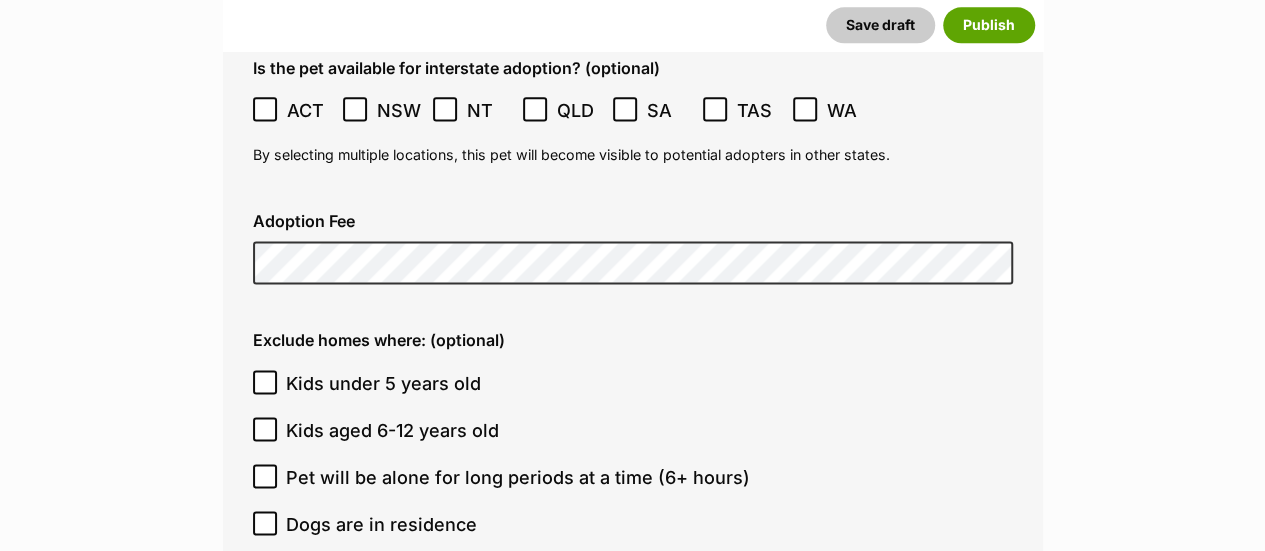 drag, startPoint x: 132, startPoint y: 153, endPoint x: 371, endPoint y: 153, distance: 239 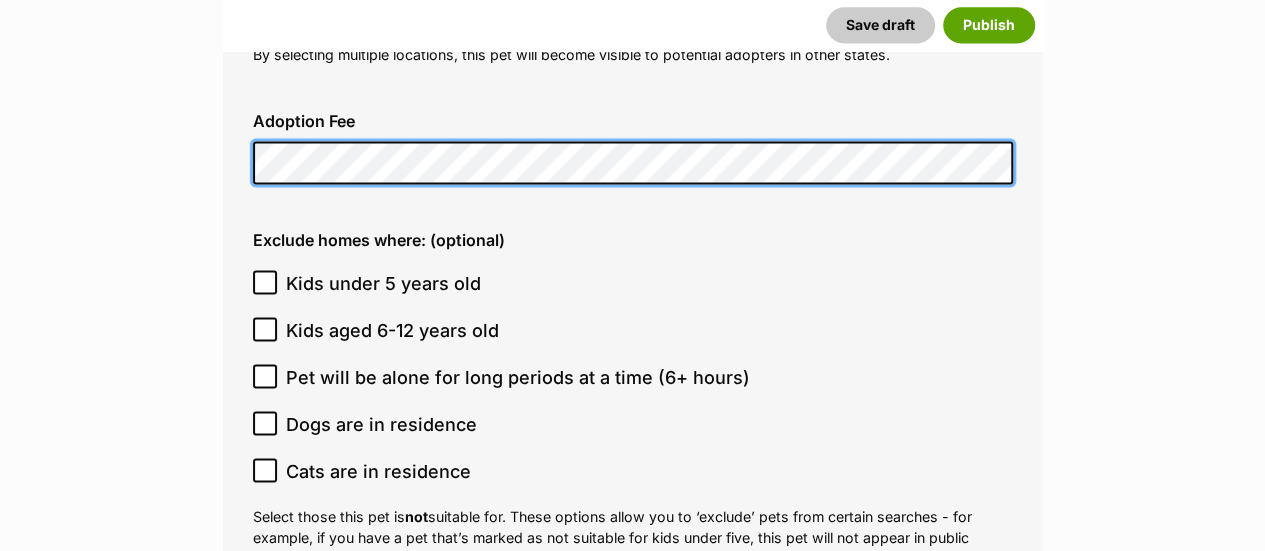 scroll, scrollTop: 5300, scrollLeft: 0, axis: vertical 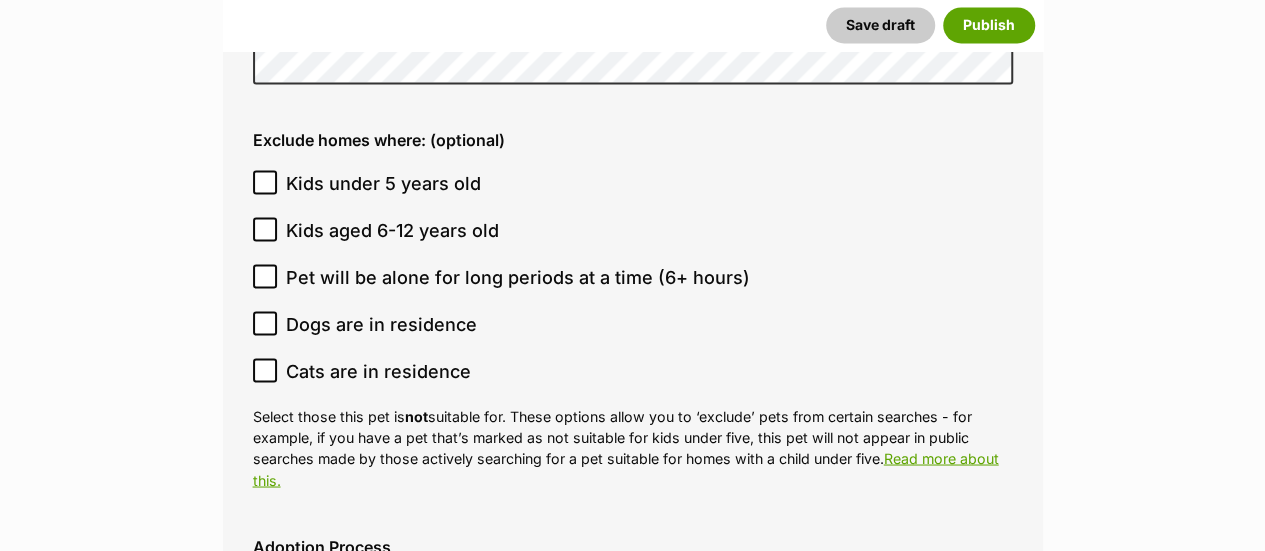 click on "Kids under 5 years old" at bounding box center [383, 183] 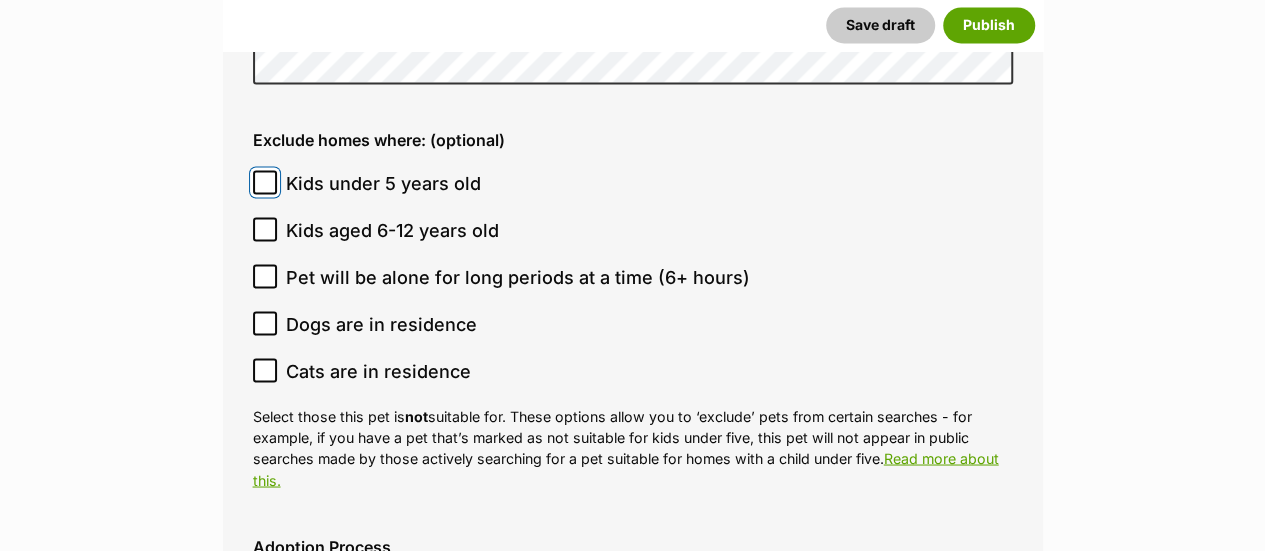 click on "Kids under 5 years old" at bounding box center (265, 182) 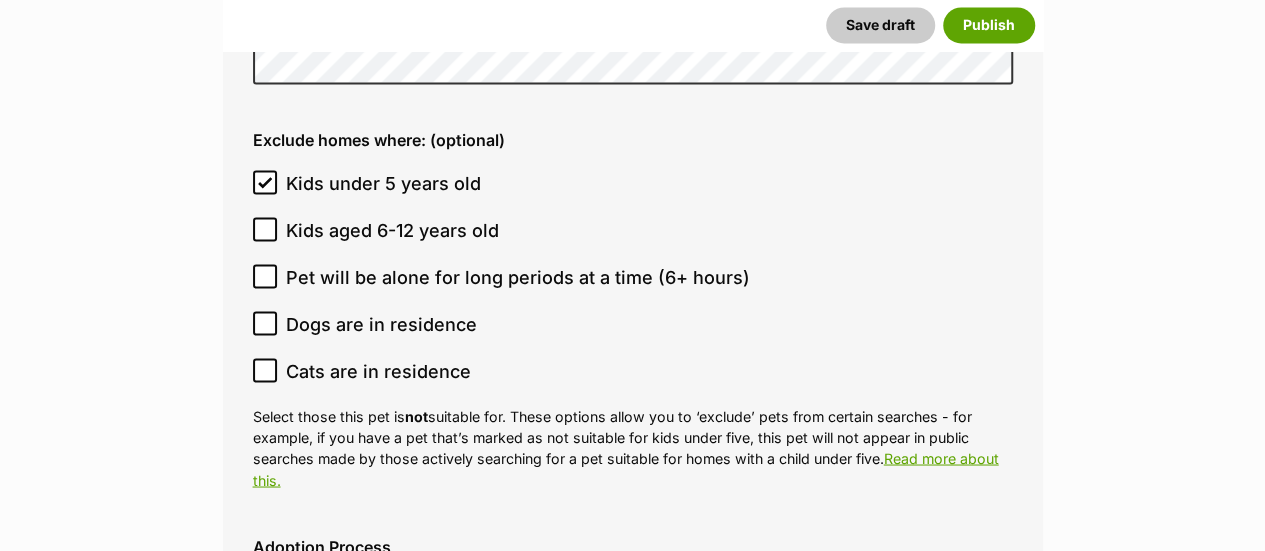 click on "Dogs are in residence" at bounding box center [381, 324] 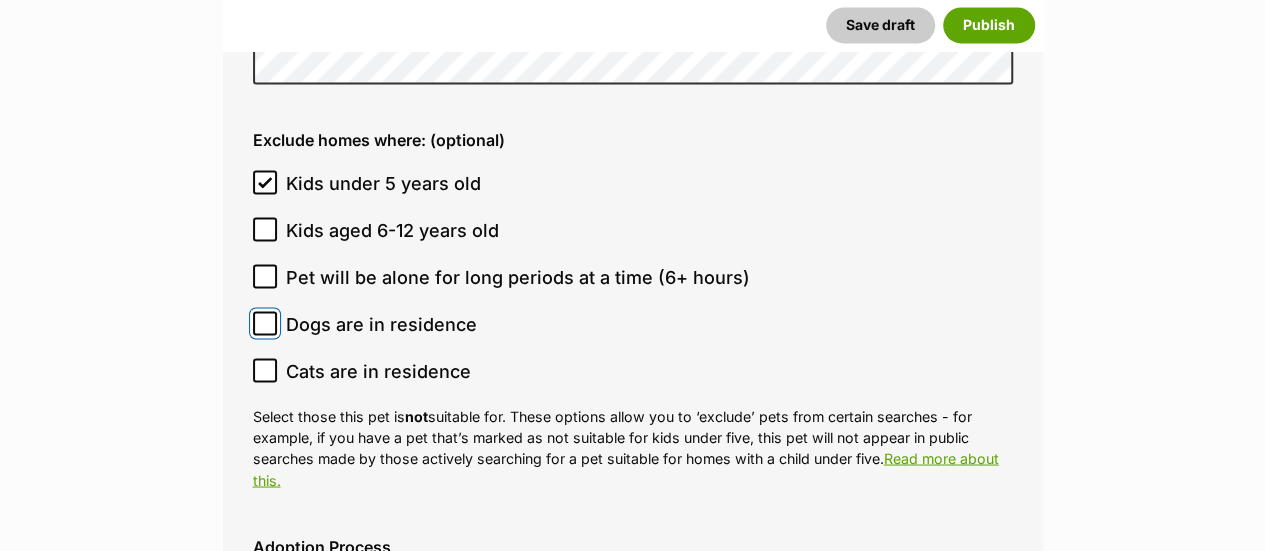 click on "Dogs are in residence" at bounding box center [265, 323] 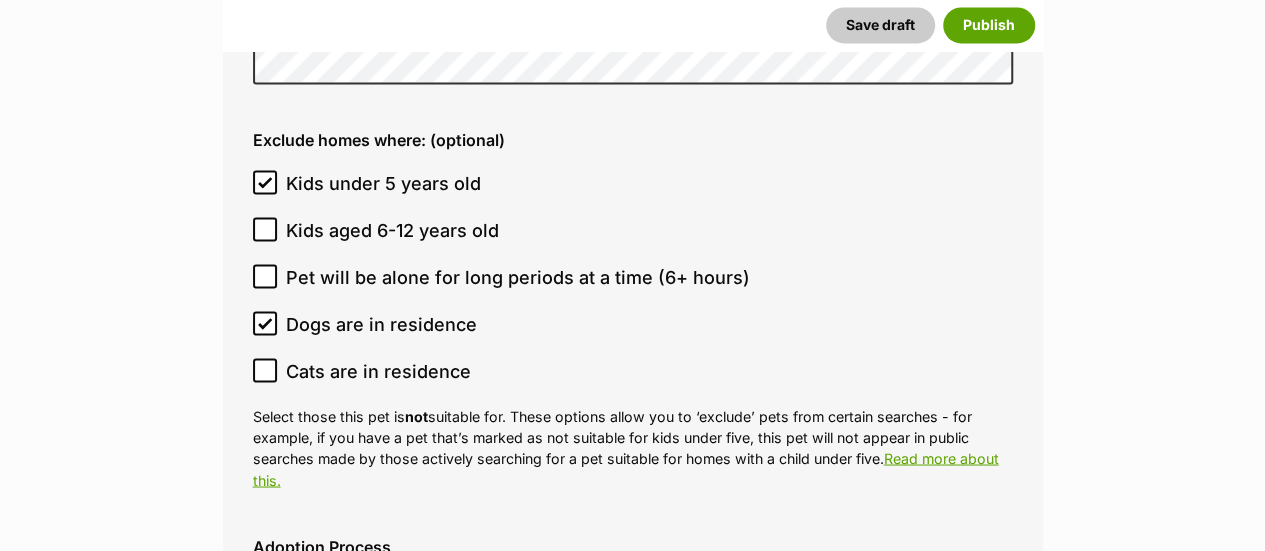 click on "Cats are in residence" at bounding box center [378, 371] 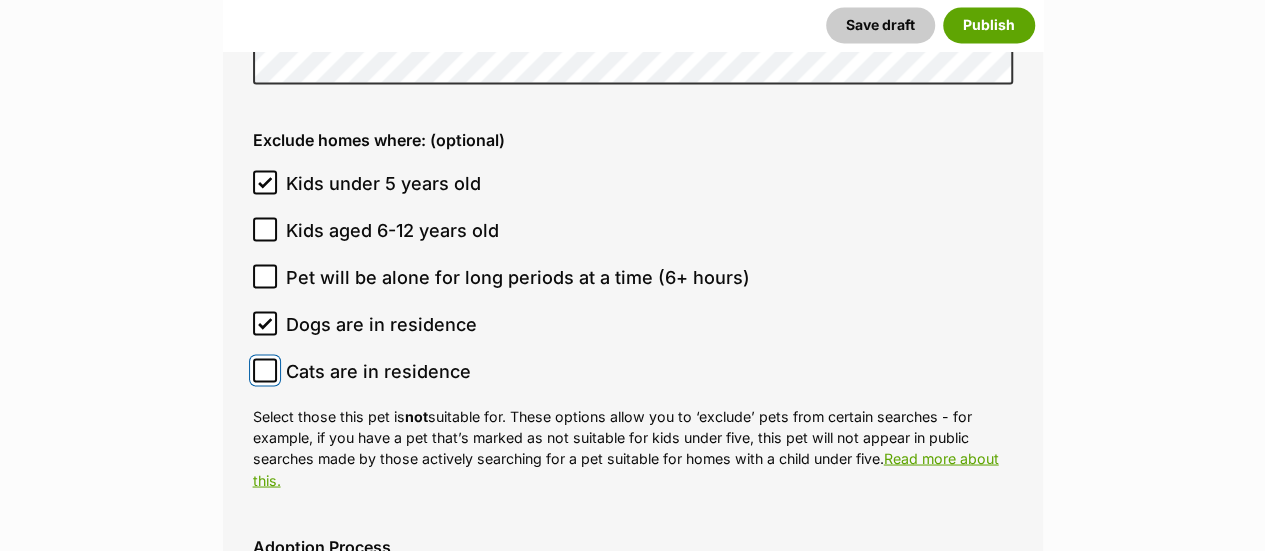 click on "Cats are in residence" at bounding box center [265, 370] 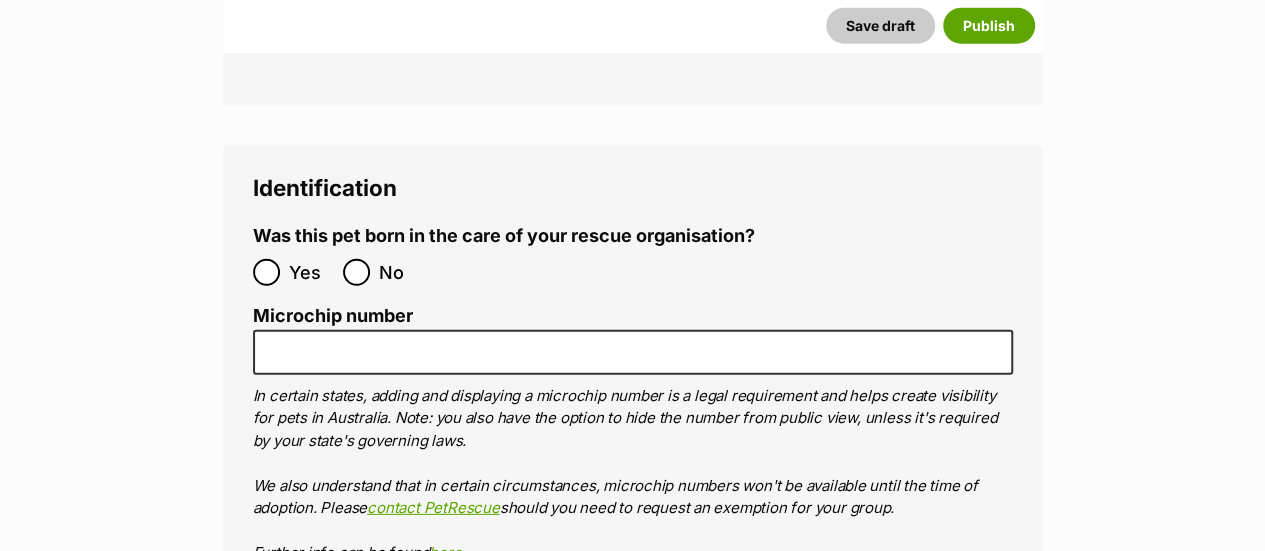scroll, scrollTop: 6400, scrollLeft: 0, axis: vertical 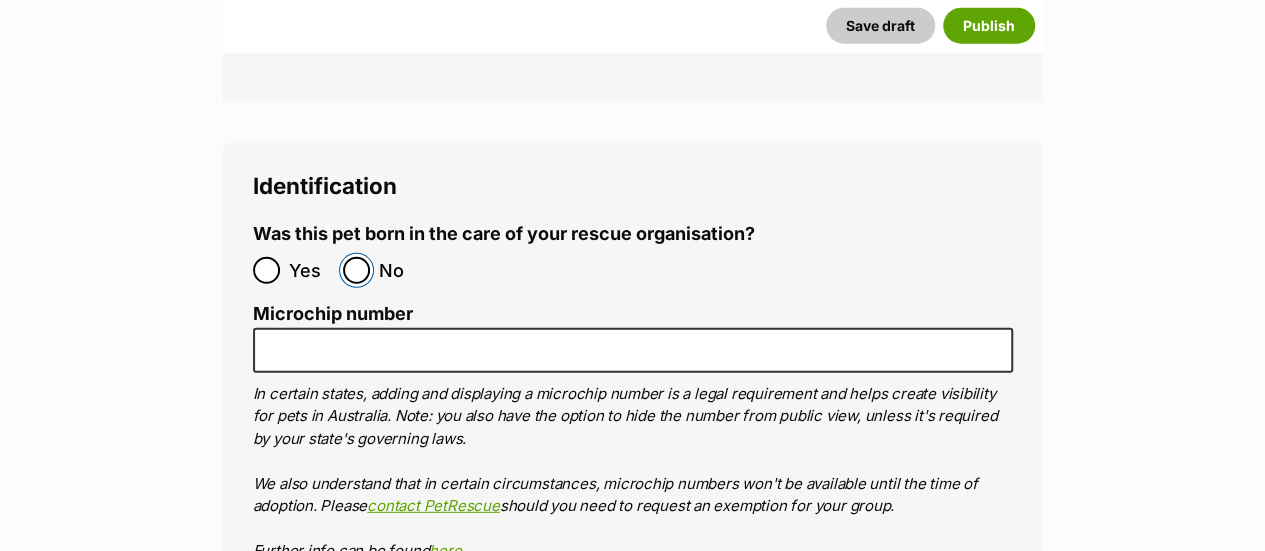 click on "No" at bounding box center (356, 270) 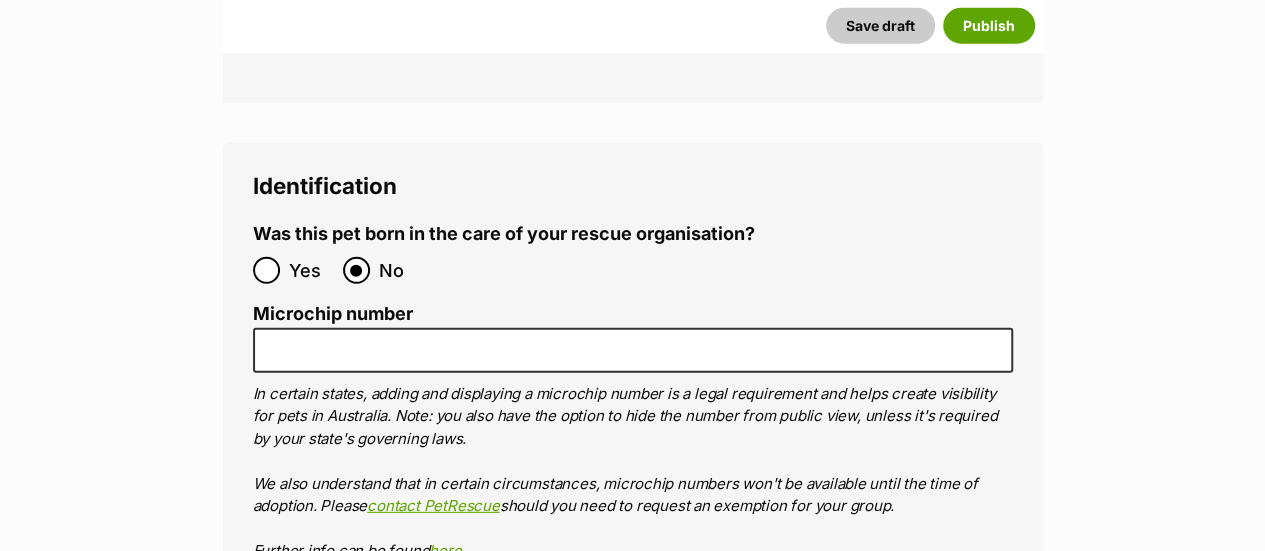 drag, startPoint x: 1149, startPoint y: 213, endPoint x: 1046, endPoint y: 139, distance: 126.82665 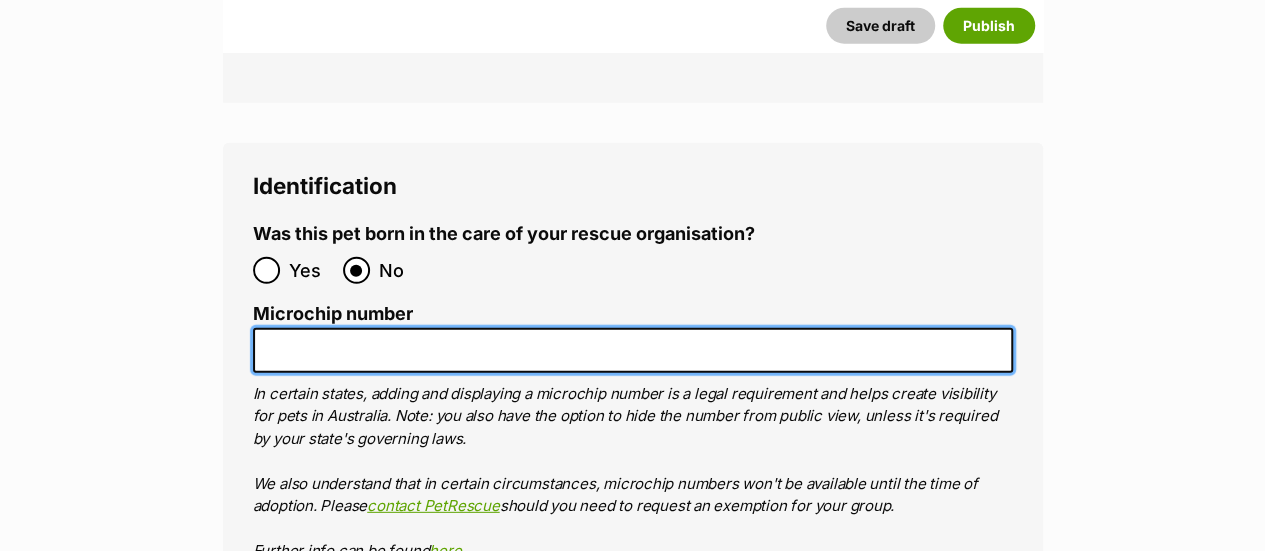 click on "Microchip number" at bounding box center (633, 350) 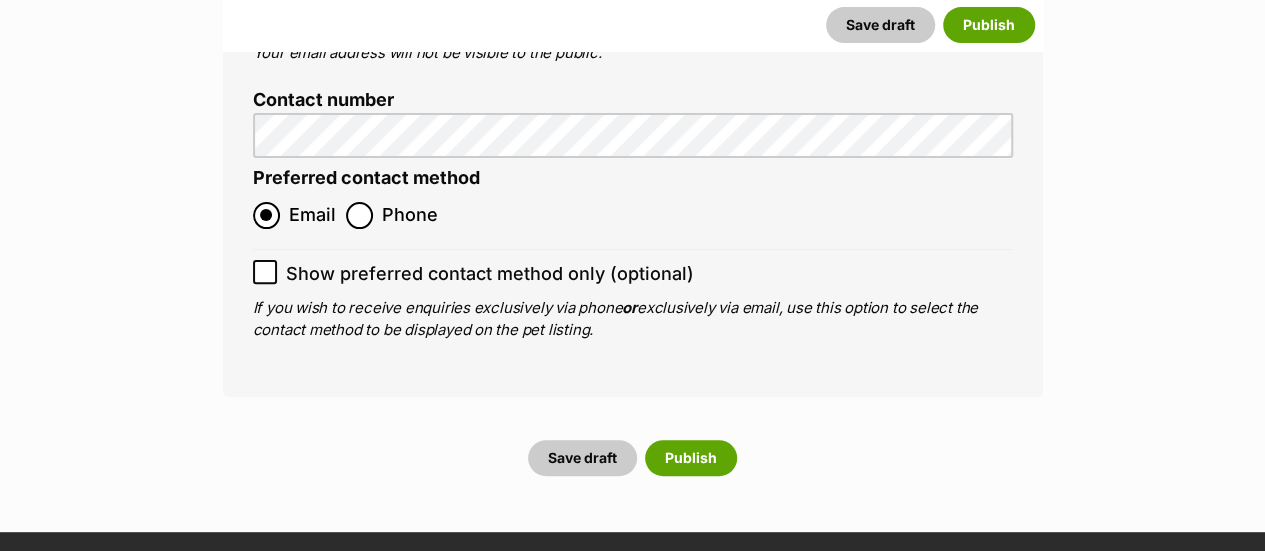 scroll, scrollTop: 7800, scrollLeft: 0, axis: vertical 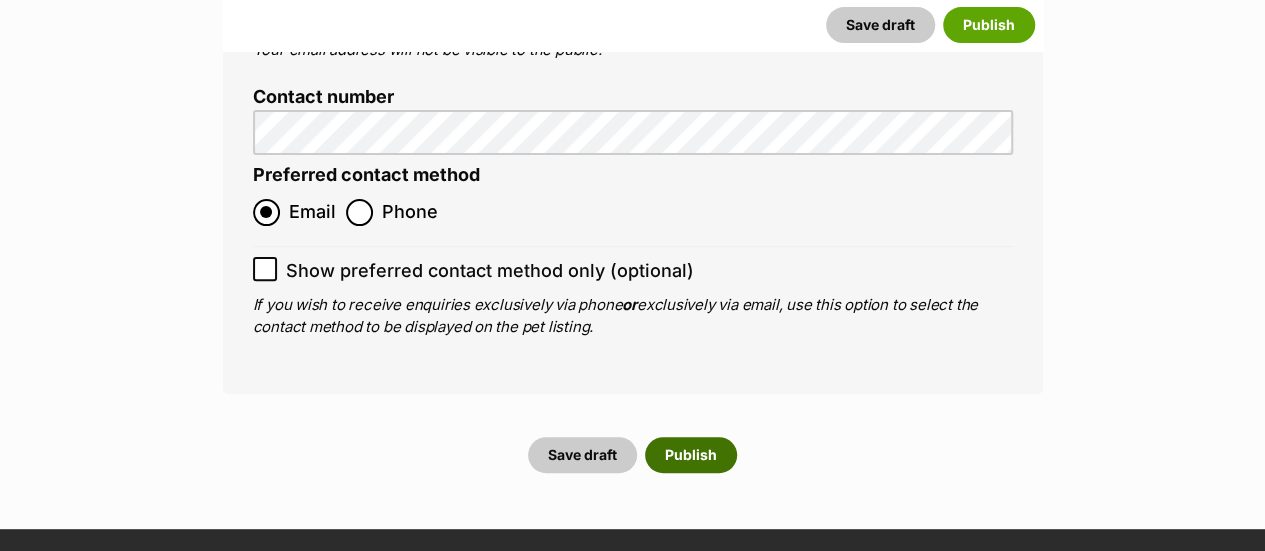type on "956000018927791" 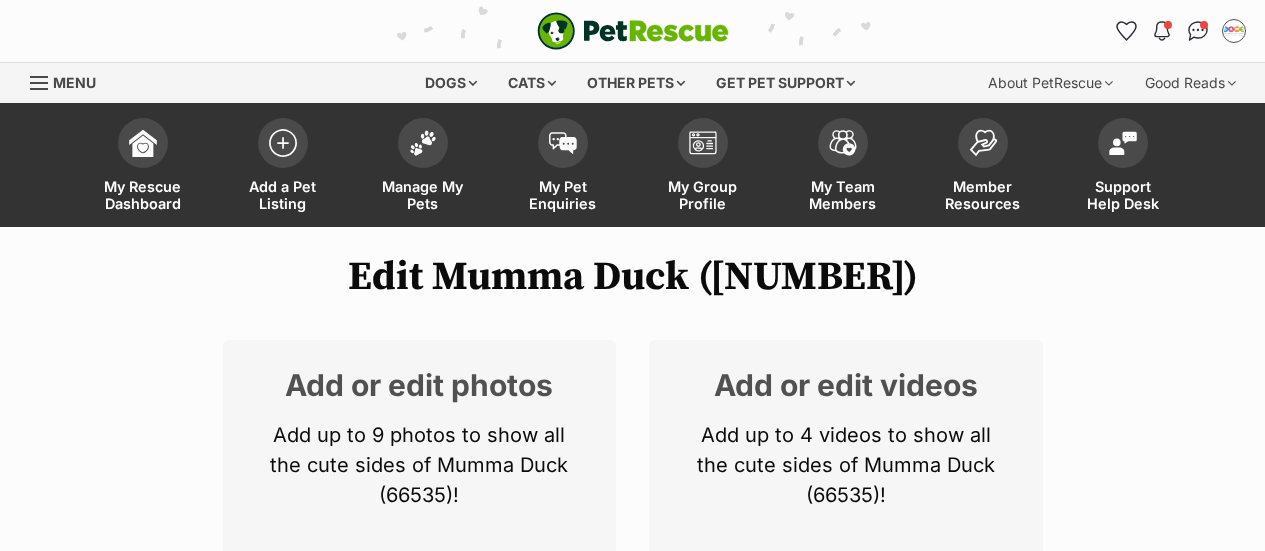 scroll, scrollTop: 300, scrollLeft: 0, axis: vertical 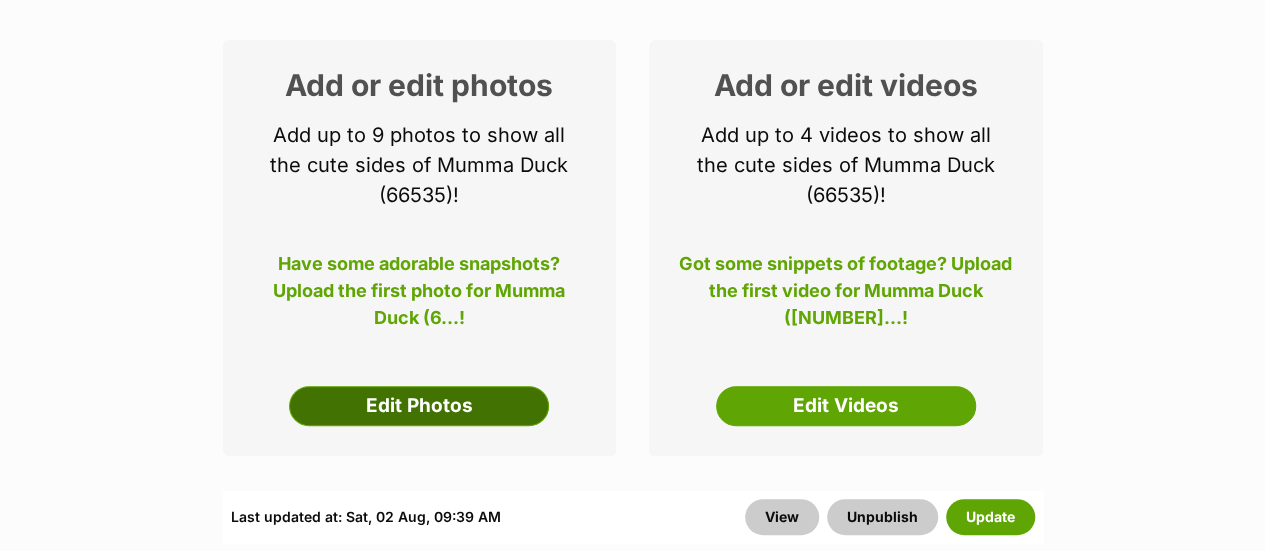 click on "Edit Photos" at bounding box center (419, 406) 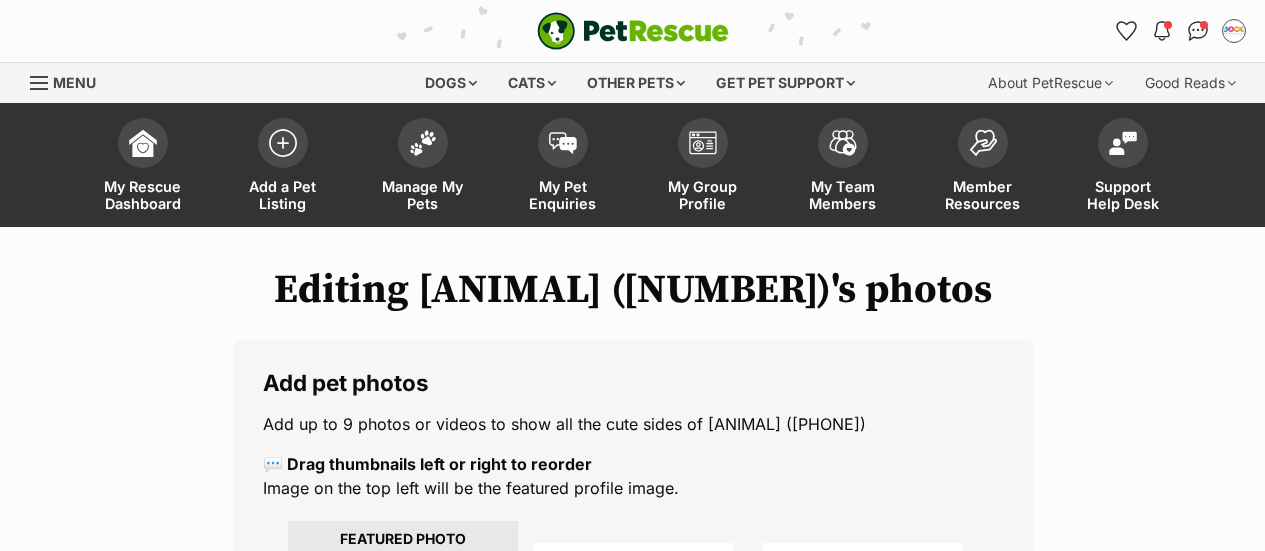 scroll, scrollTop: 0, scrollLeft: 0, axis: both 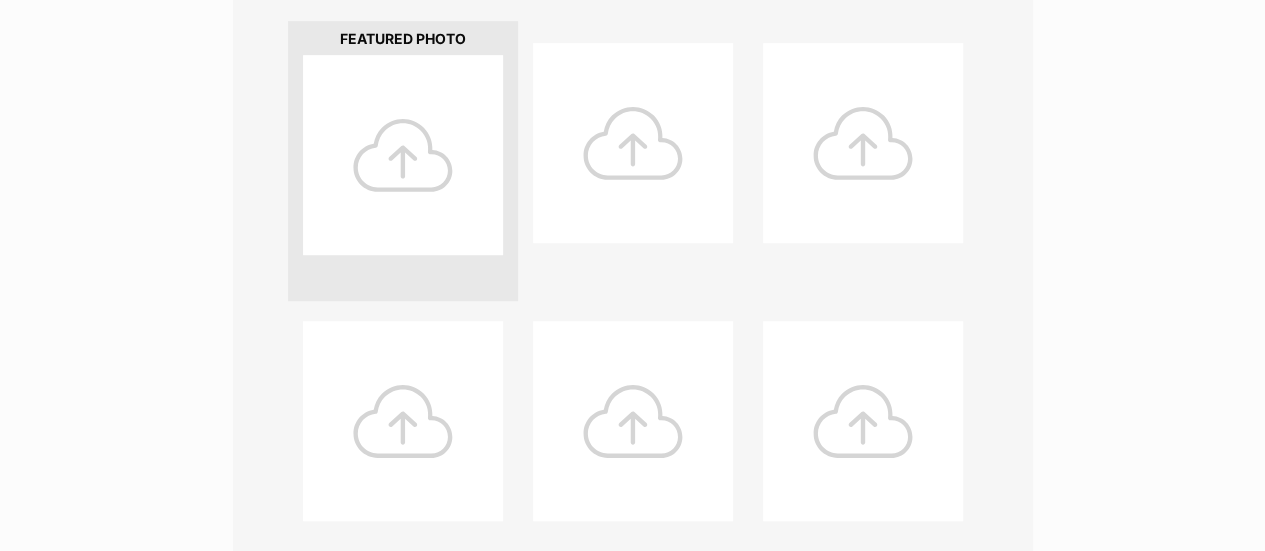 click at bounding box center (403, 155) 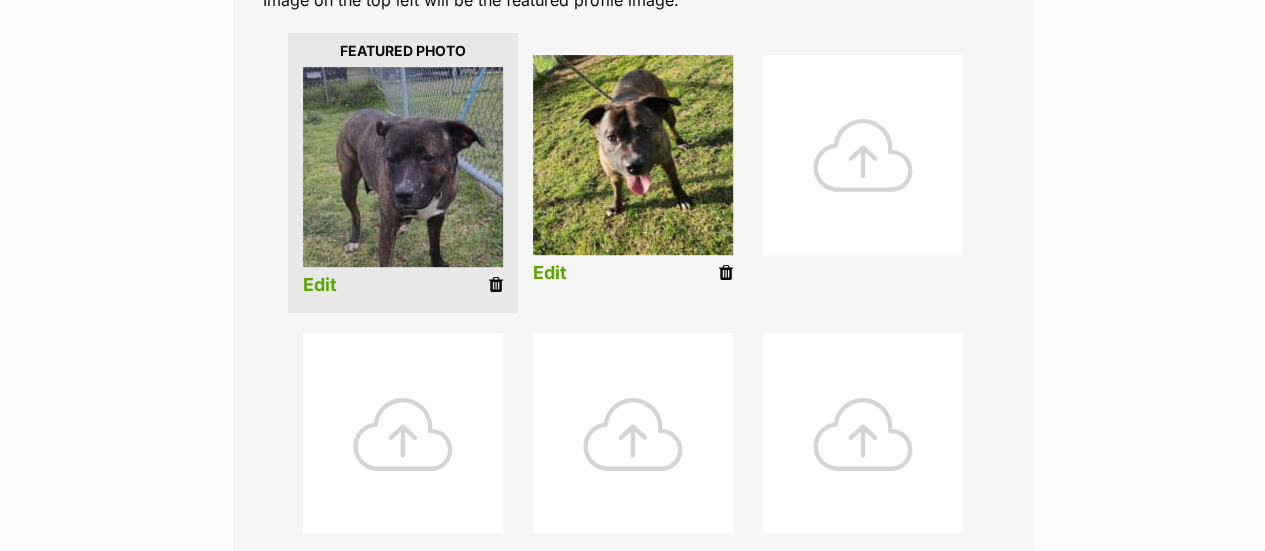 scroll, scrollTop: 500, scrollLeft: 0, axis: vertical 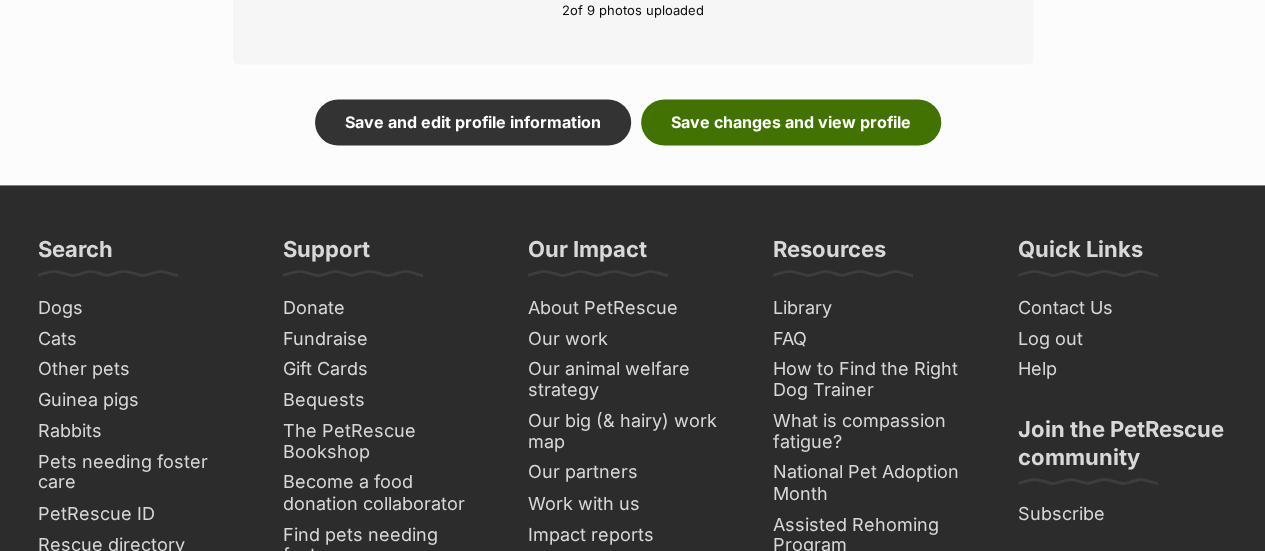 click on "Save changes and view profile" at bounding box center (791, 122) 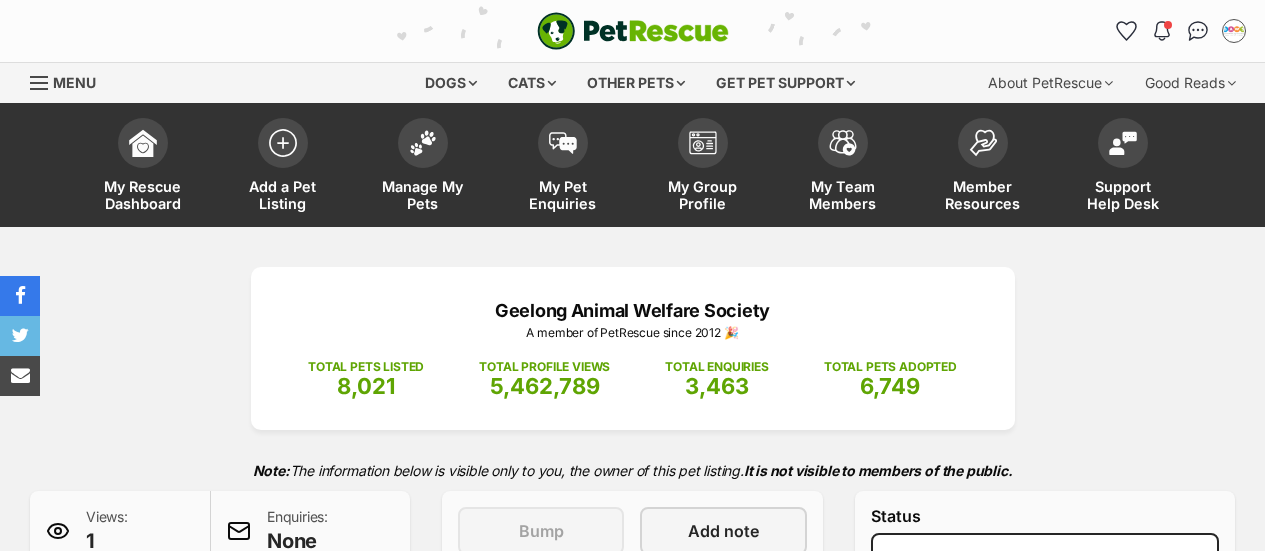 scroll, scrollTop: 400, scrollLeft: 0, axis: vertical 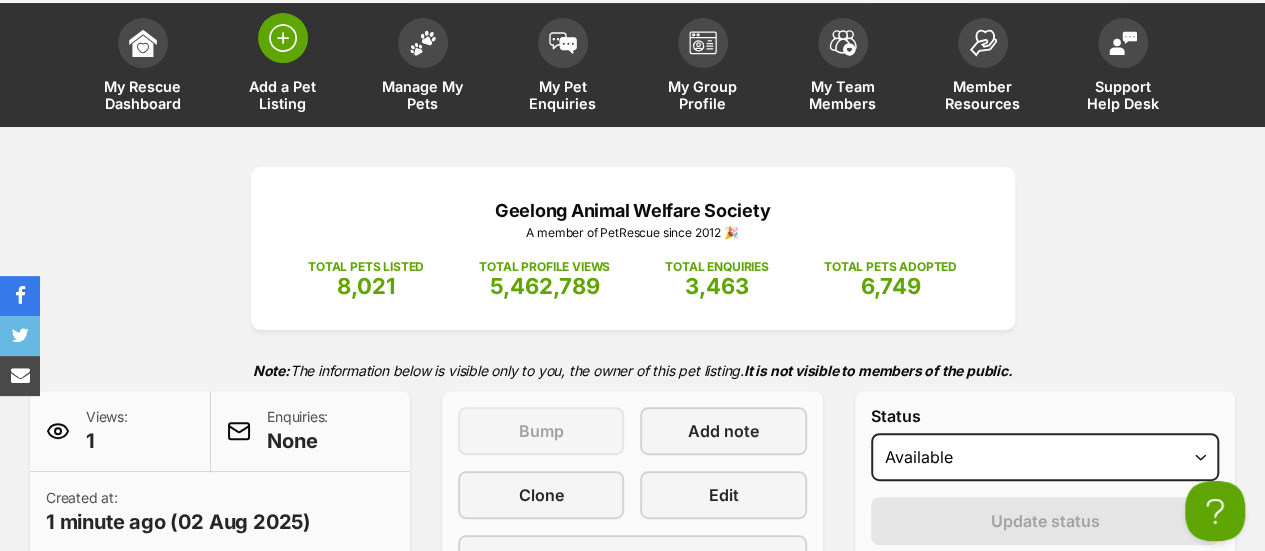click at bounding box center (283, 38) 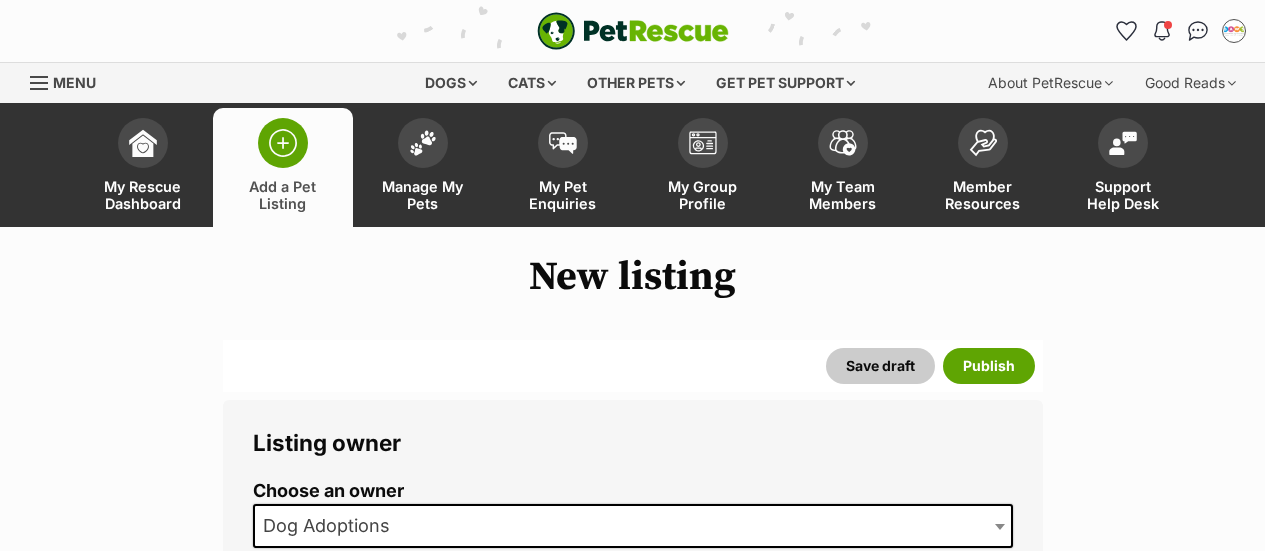 scroll, scrollTop: 0, scrollLeft: 0, axis: both 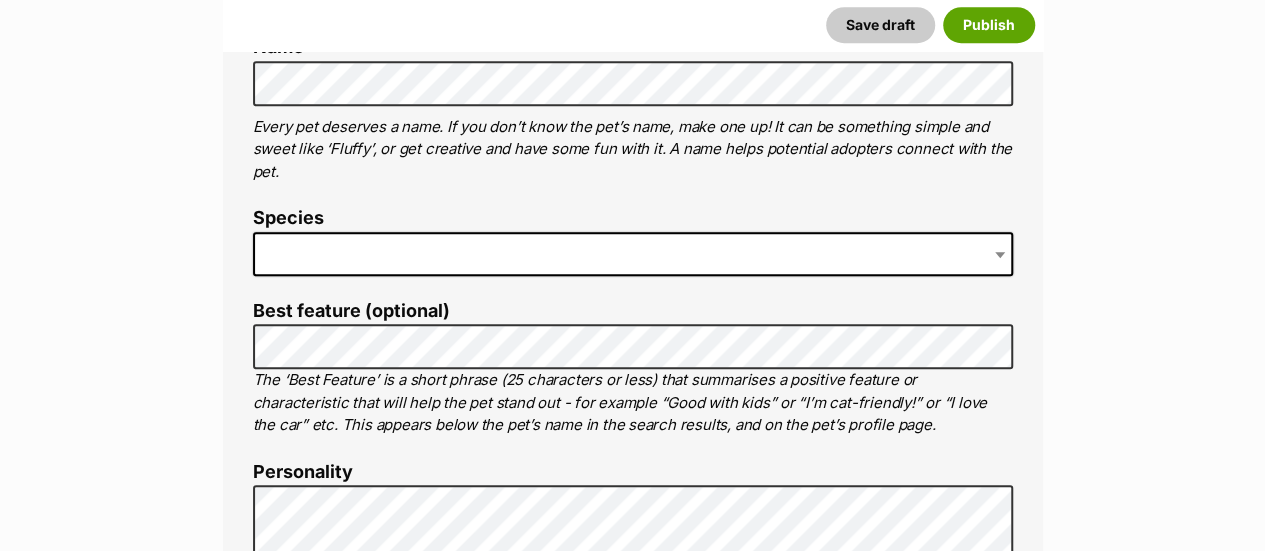 click at bounding box center [633, 254] 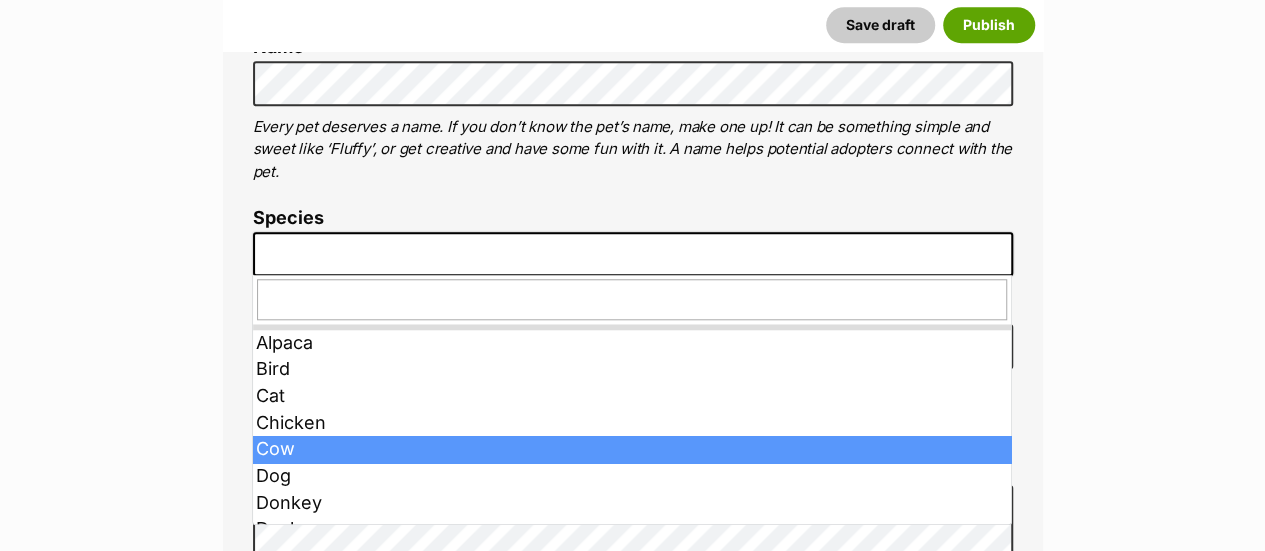 click on "Name
Henlo there, it looks like you might be using the pet name field to indicate that this pet is now on hold - we recommend updating the status to on hold from the listing page instead!
Every pet deserves a name. If you don’t know the pet’s name, make one up! It can be something simple and sweet like ‘Fluffy’, or get creative and have some fun with it. A name helps potential adopters connect with the pet.
Species
Best feature (optional)
The ‘Best Feature’ is a short phrase (25 characters or less) that summarises a positive feature or characteristic that will help the pet stand out - for example “Good with kids” or “I’m cat-friendly!” or “I love the car” etc. This appears below the pet’s name in the search results, and on the pet’s profile page.
Personality 8000  characters remaining
How to write a great pet profile  for more tips and our  Pet Listing Rules  for more info.
Generate a profile using AI
Beta
- Good with other dogs" at bounding box center [633, 819] 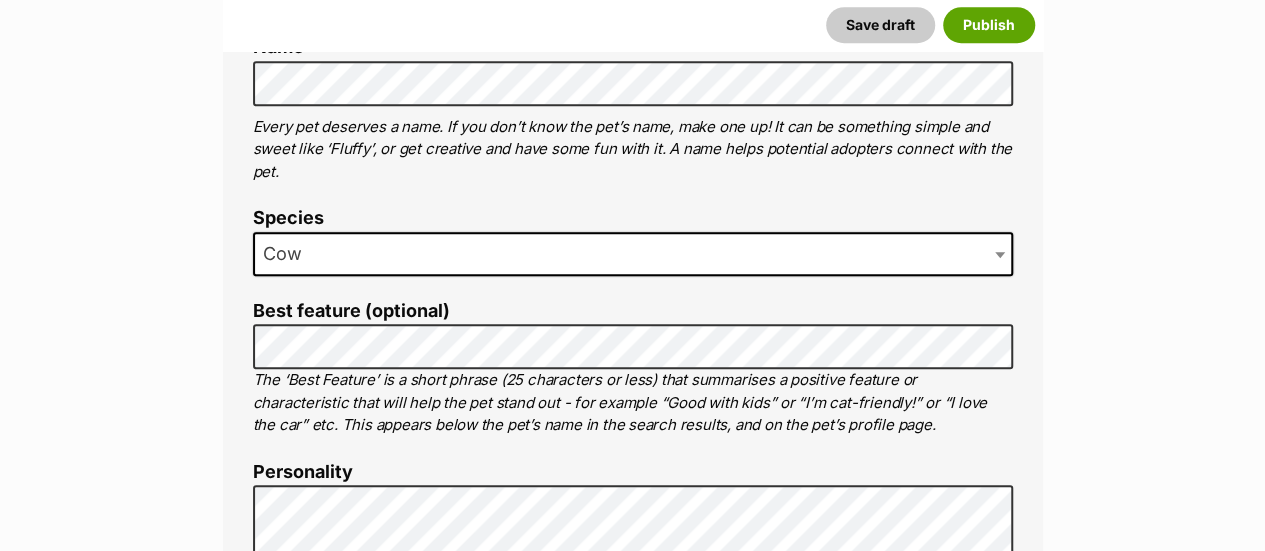 click on "Cow" at bounding box center [633, 254] 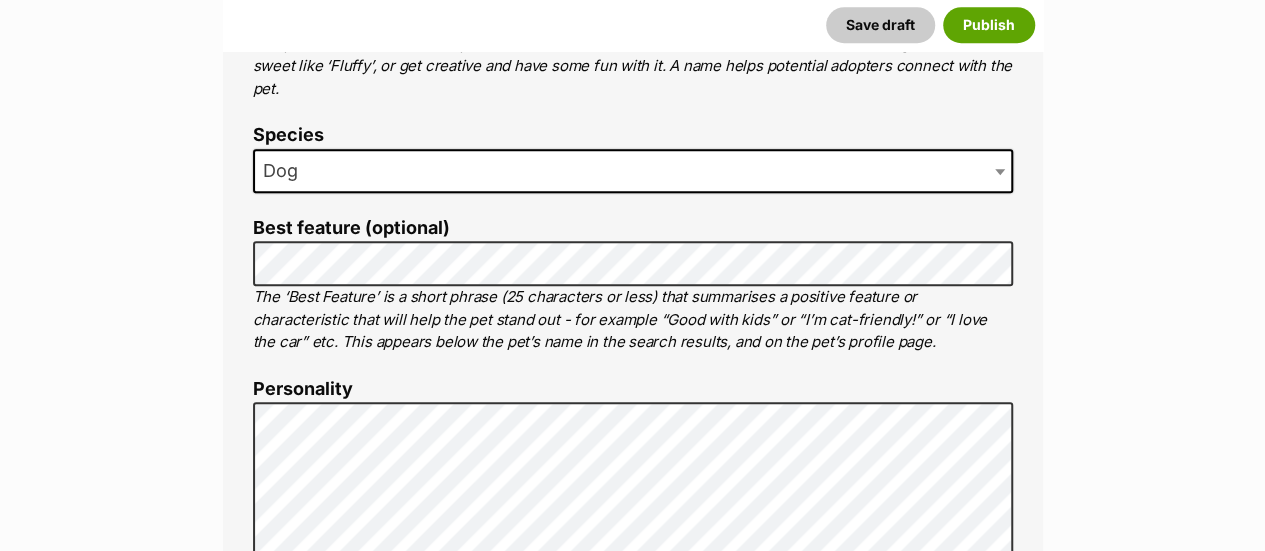 scroll, scrollTop: 1100, scrollLeft: 0, axis: vertical 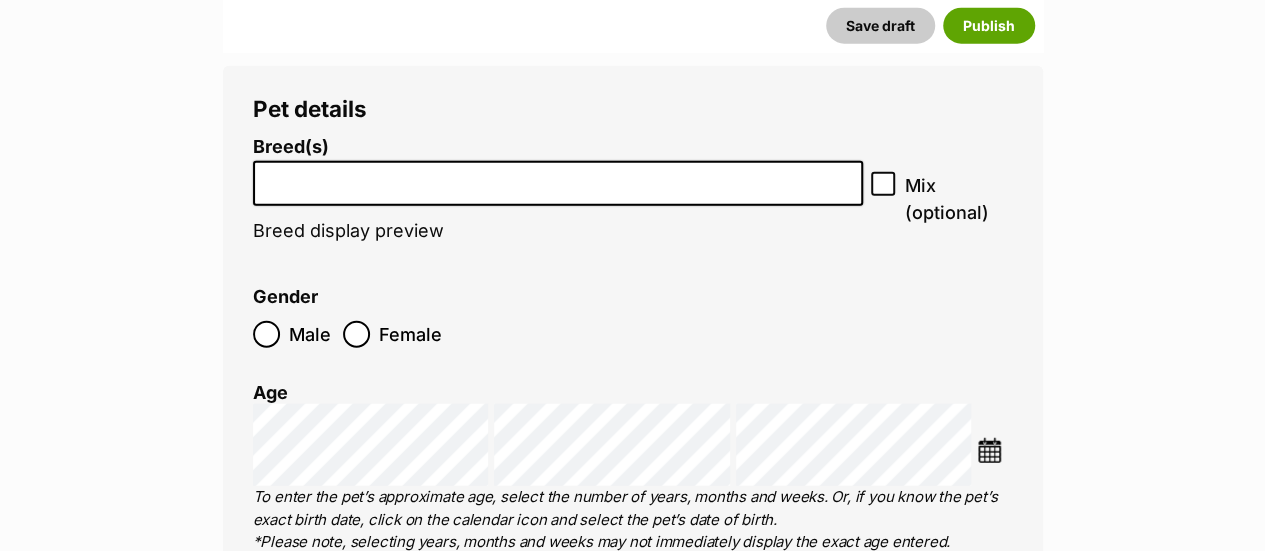 click at bounding box center [558, 183] 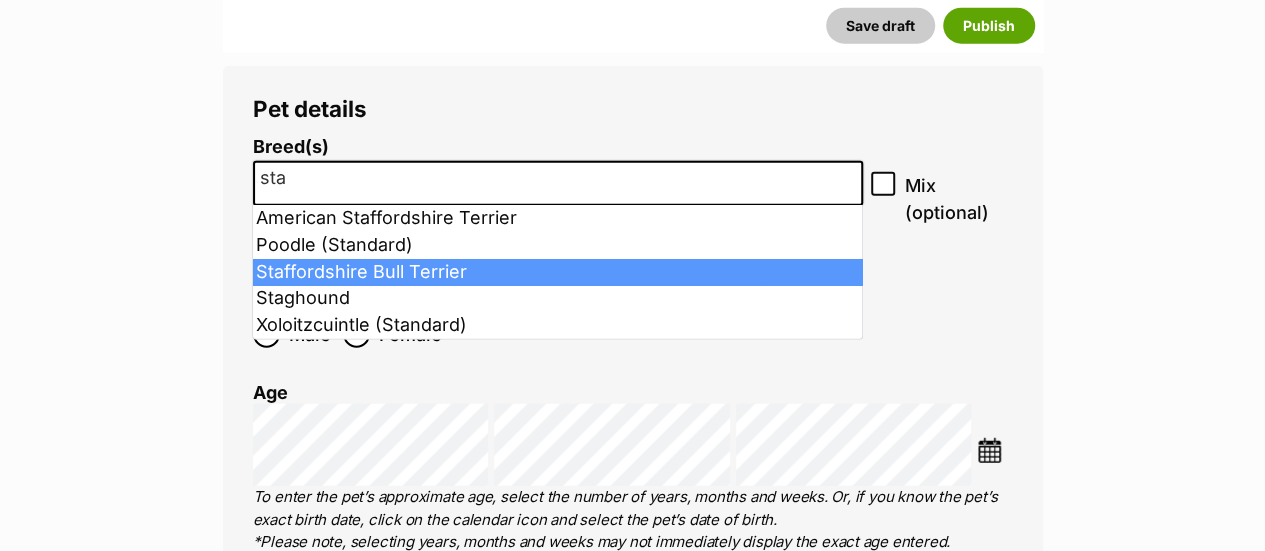 type on "sta" 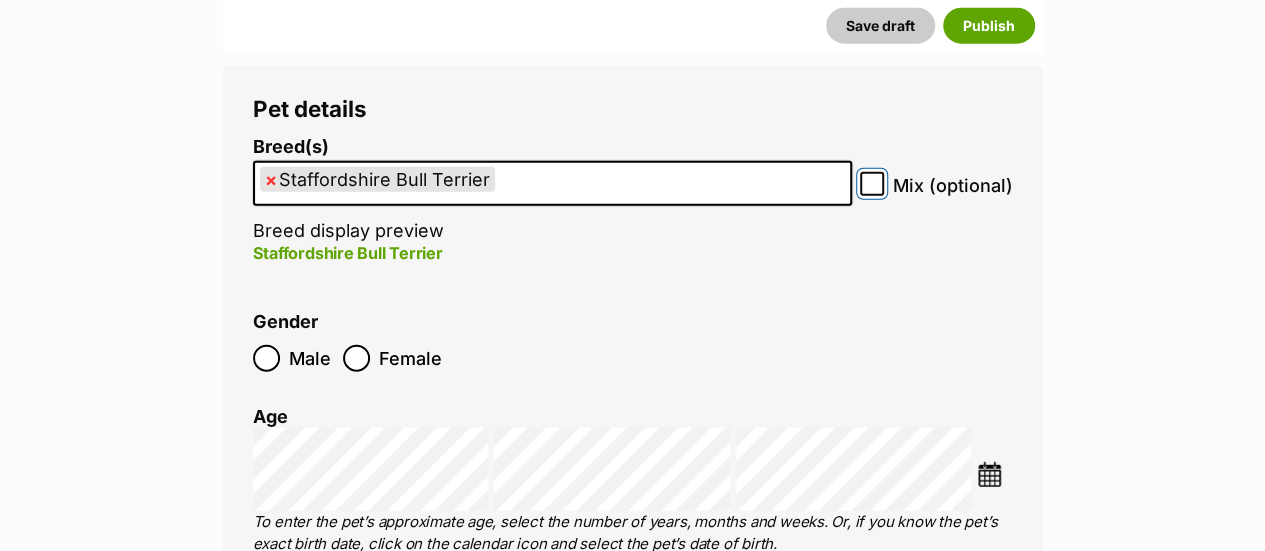 click on "Mix (optional)" at bounding box center [872, 184] 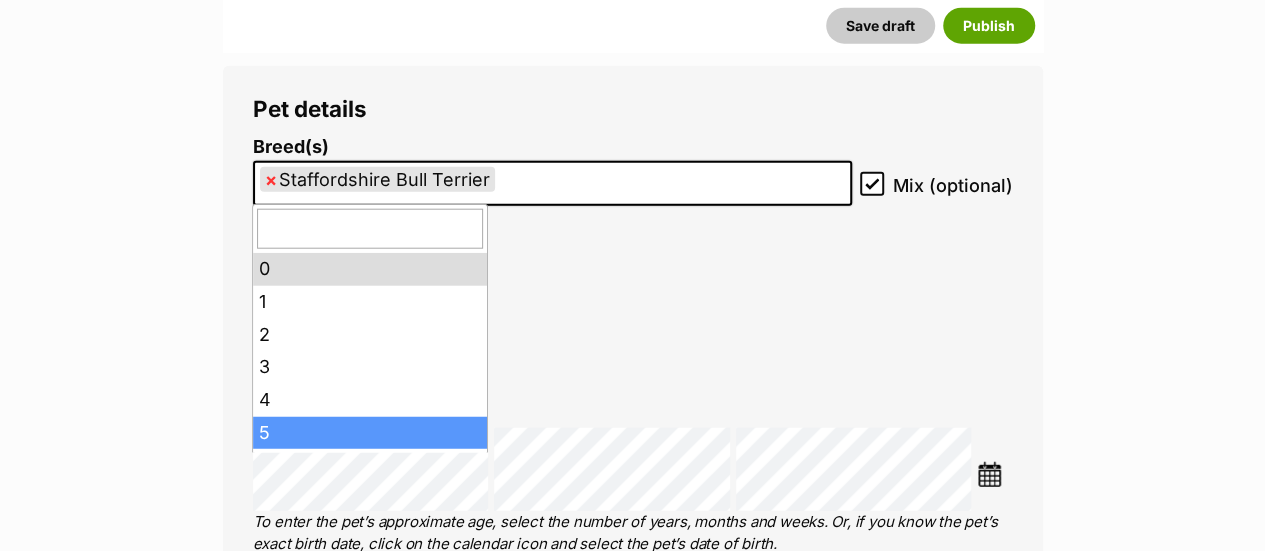 scroll, scrollTop: 200, scrollLeft: 0, axis: vertical 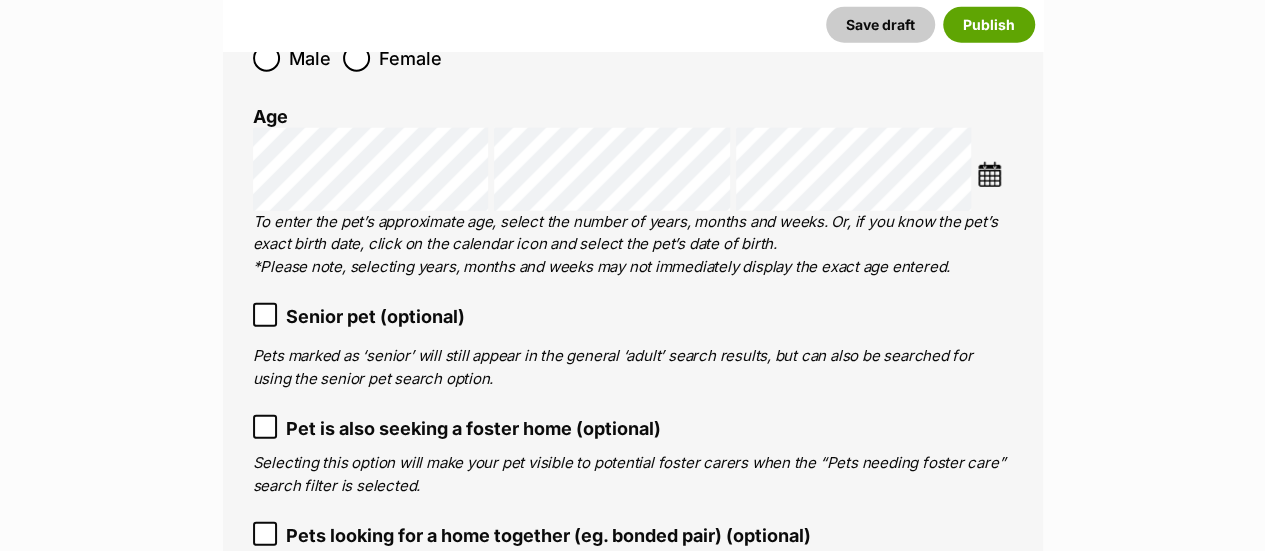 click on "Senior pet (optional)" at bounding box center [375, 316] 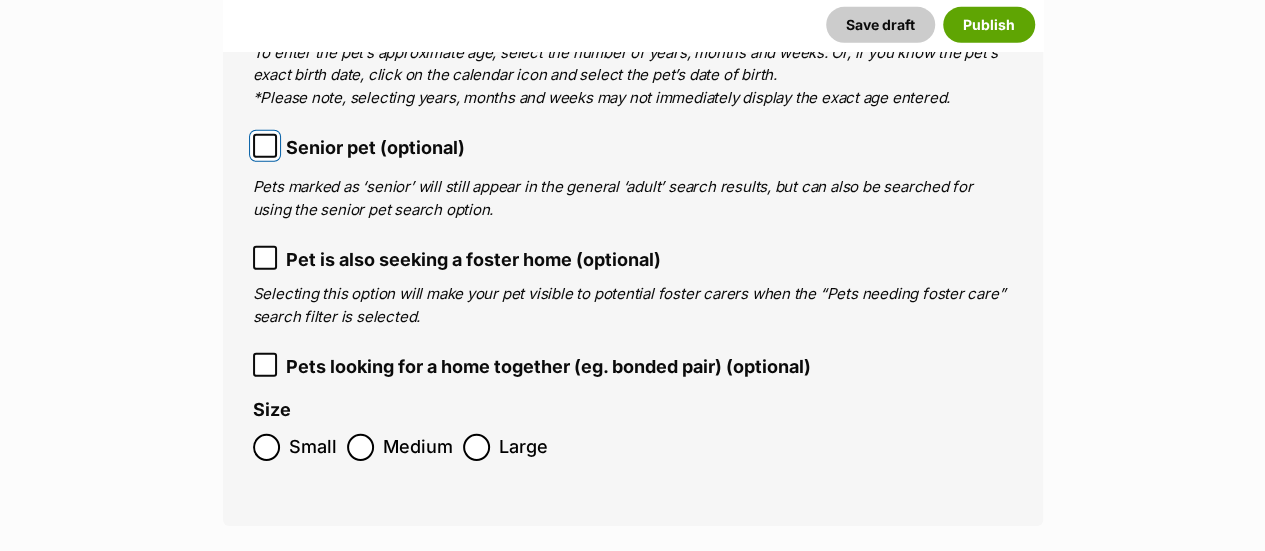 scroll, scrollTop: 2900, scrollLeft: 0, axis: vertical 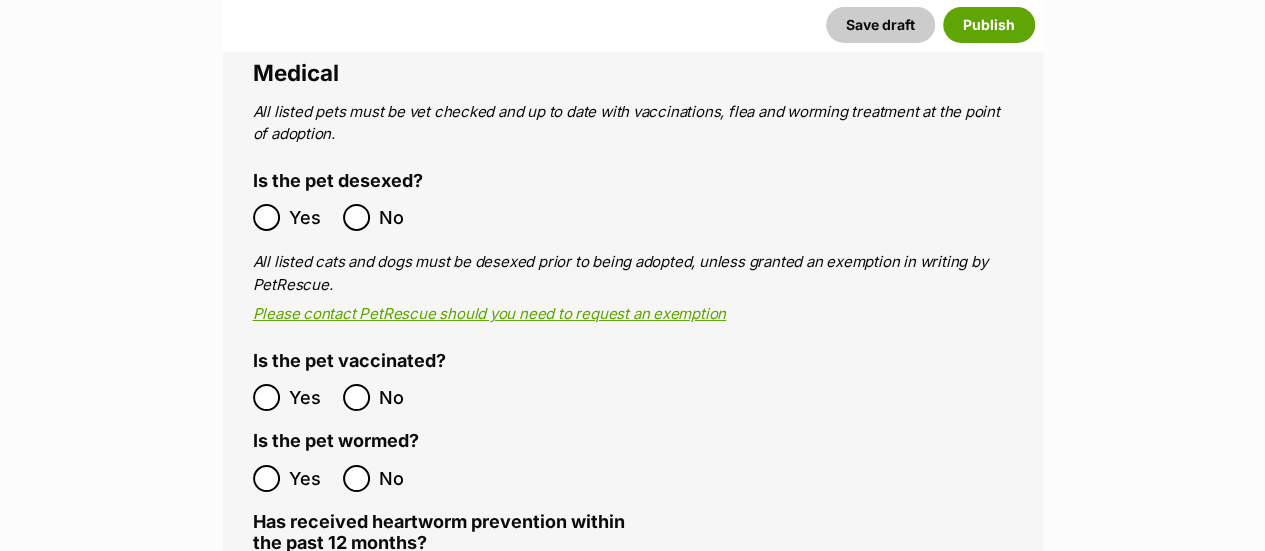 click on "Yes" at bounding box center [311, 217] 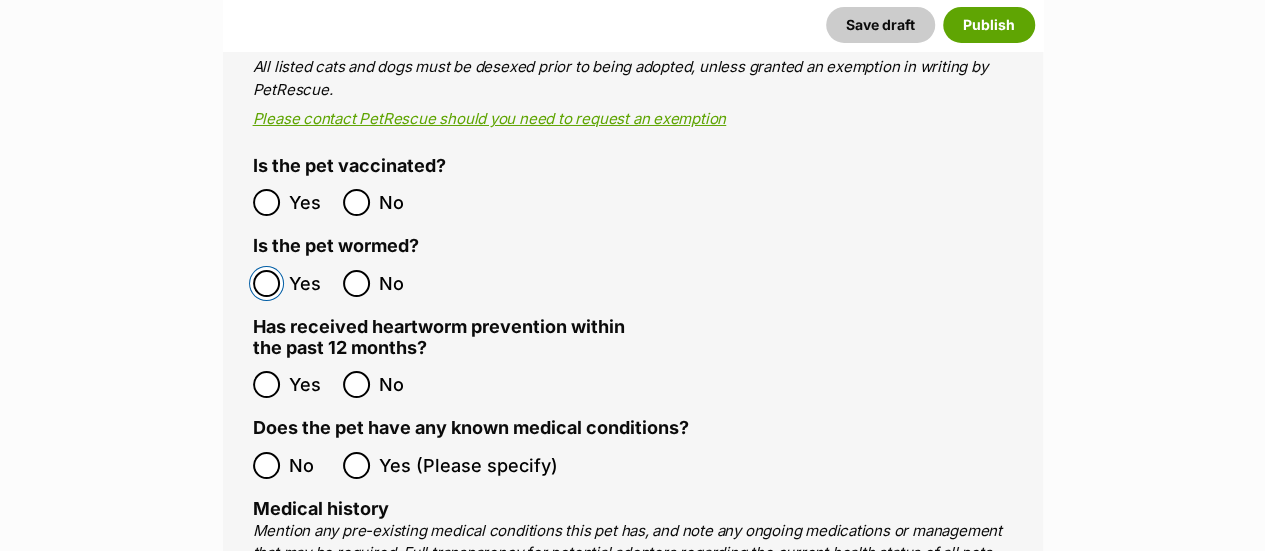scroll, scrollTop: 3600, scrollLeft: 0, axis: vertical 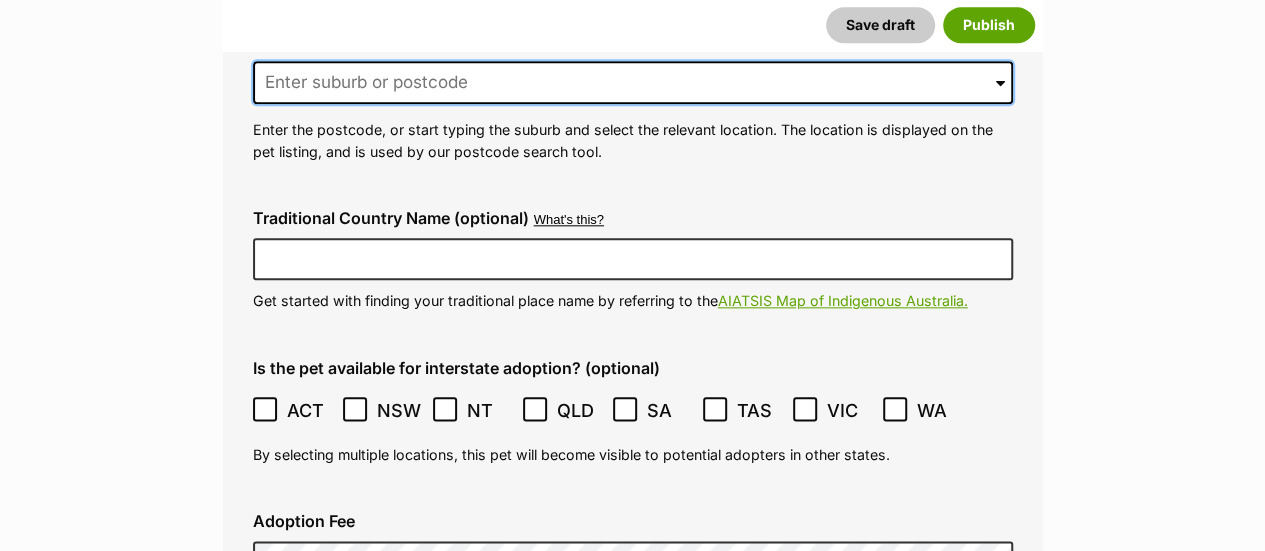 drag, startPoint x: 412, startPoint y: 89, endPoint x: 412, endPoint y: 103, distance: 14 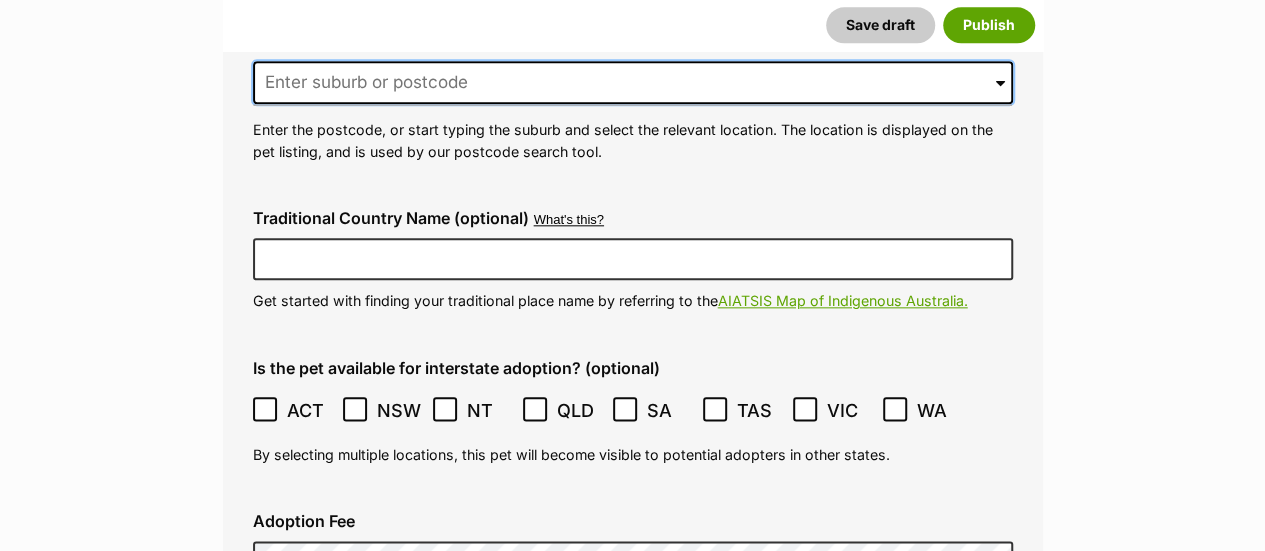 type on "MOOLAP" 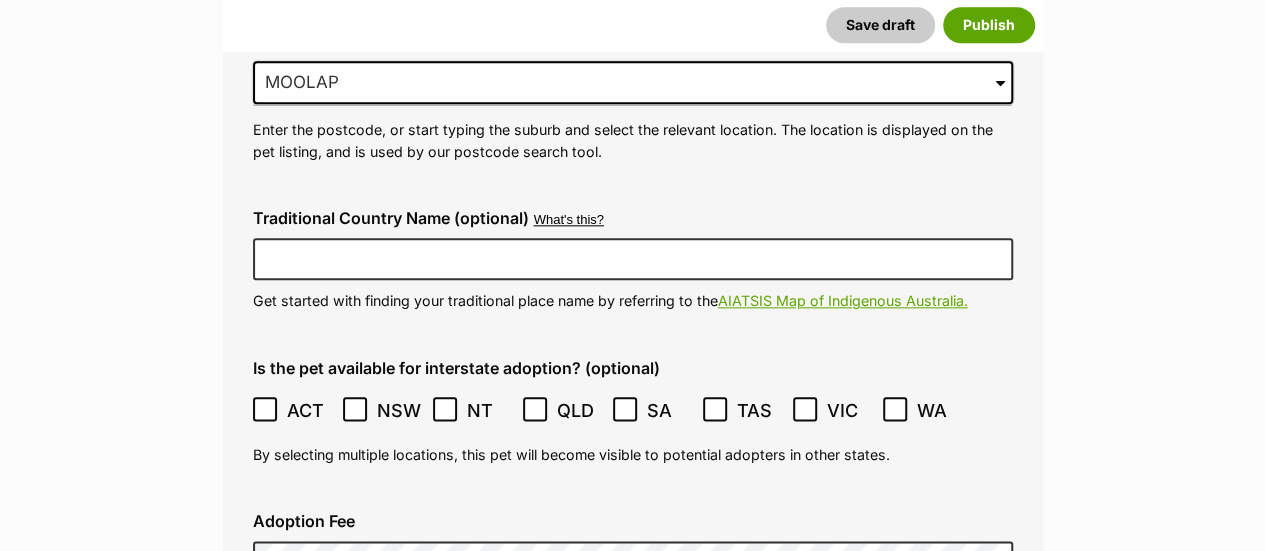 type on "Australia" 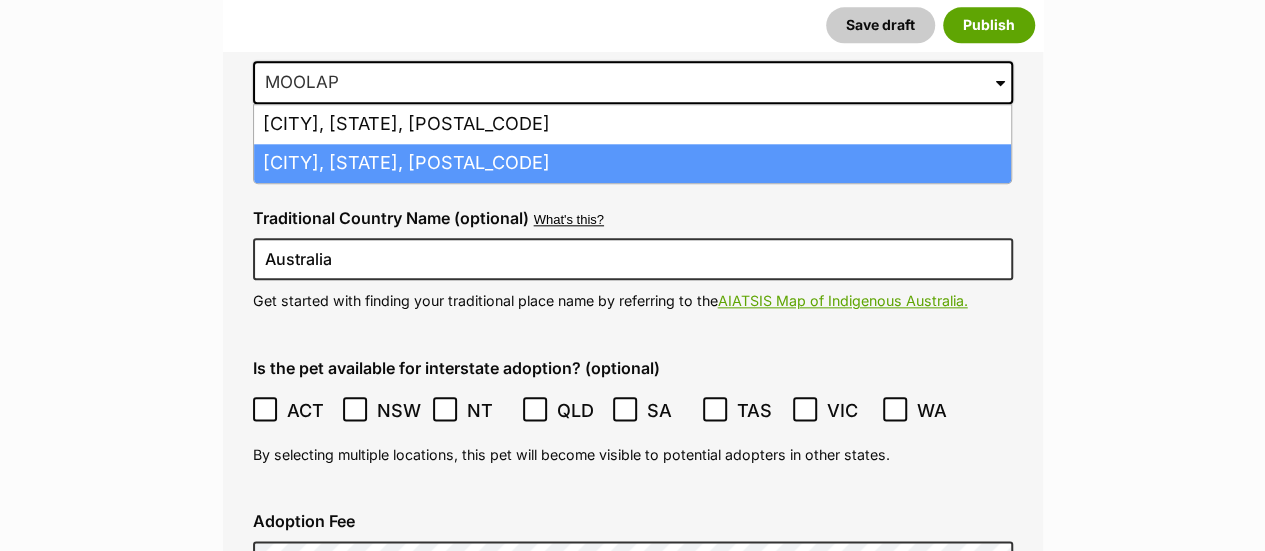 click on "Moolap, Victoria, 3224" at bounding box center (632, 163) 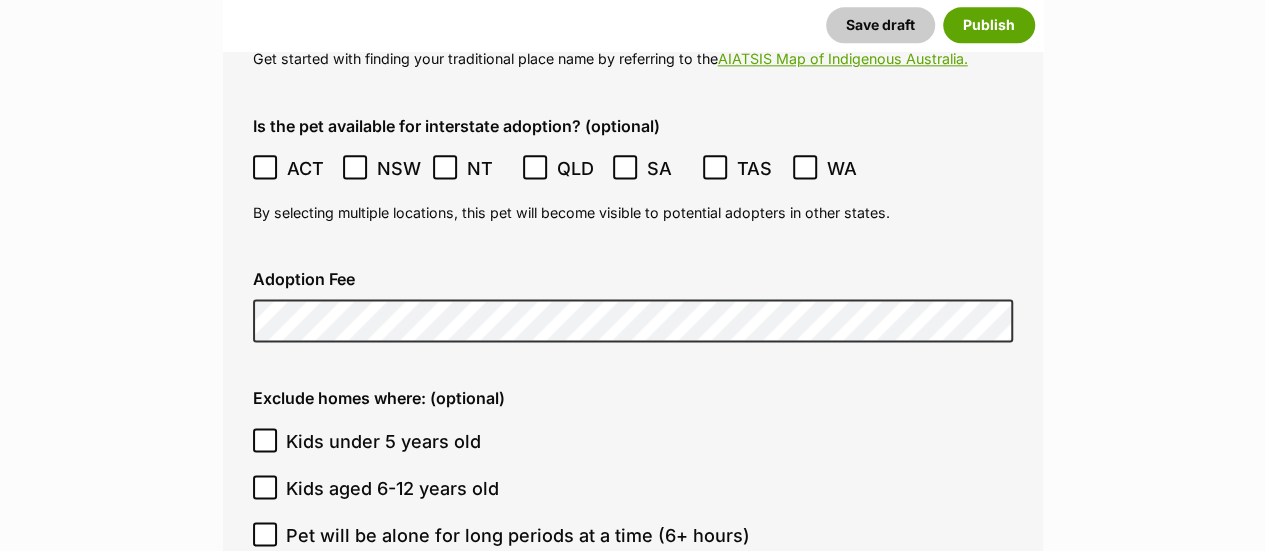 scroll, scrollTop: 5100, scrollLeft: 0, axis: vertical 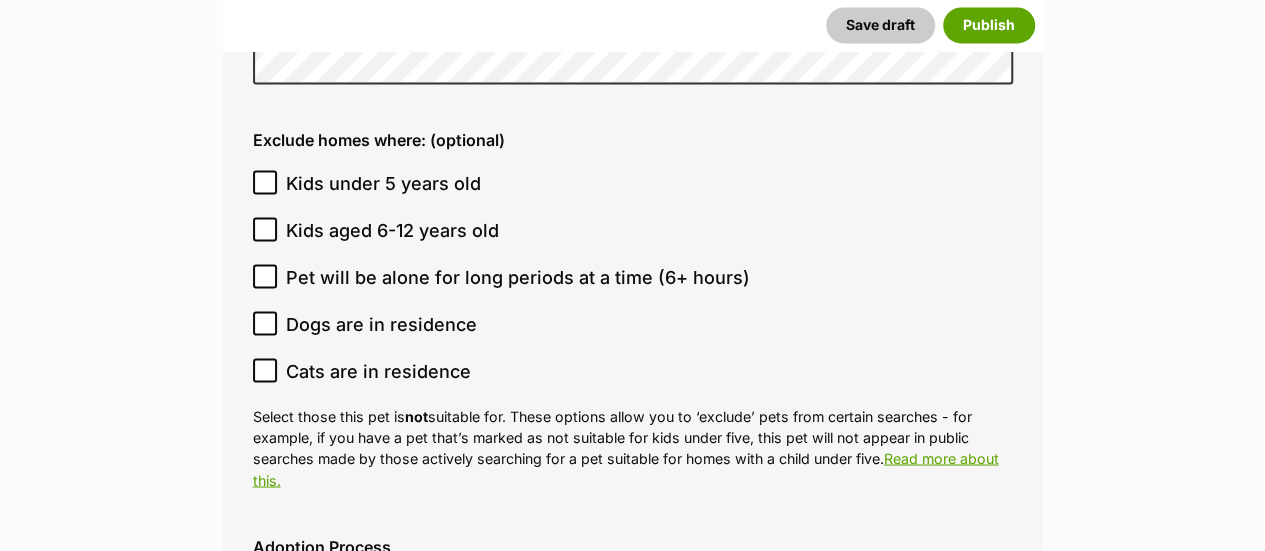 click on "Kids under 5 years old" at bounding box center [383, 183] 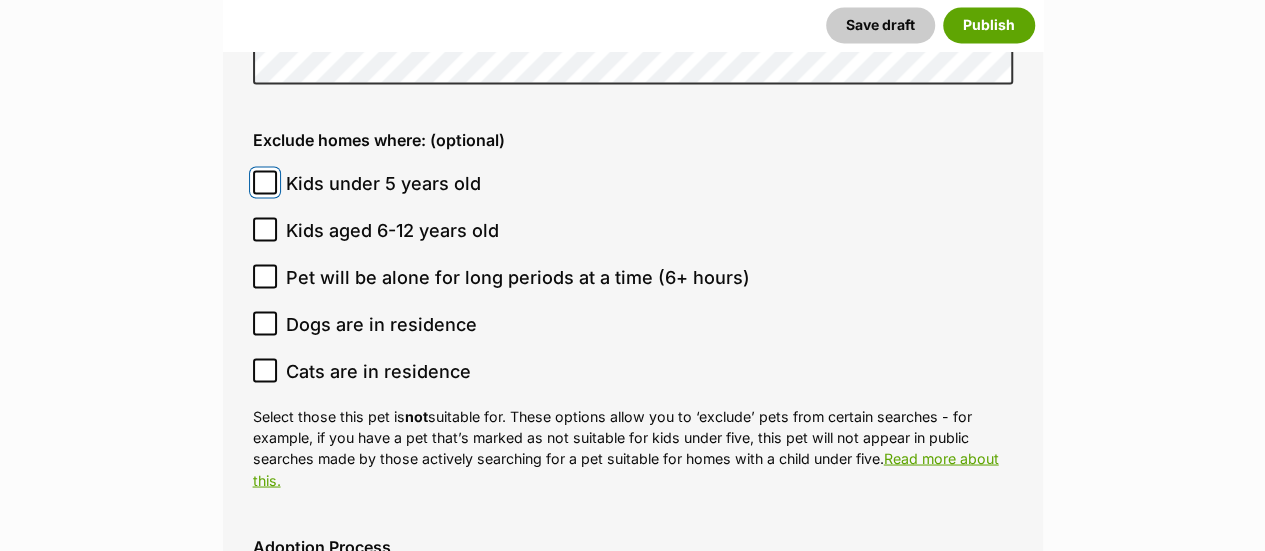 click on "Kids under 5 years old" at bounding box center [265, 182] 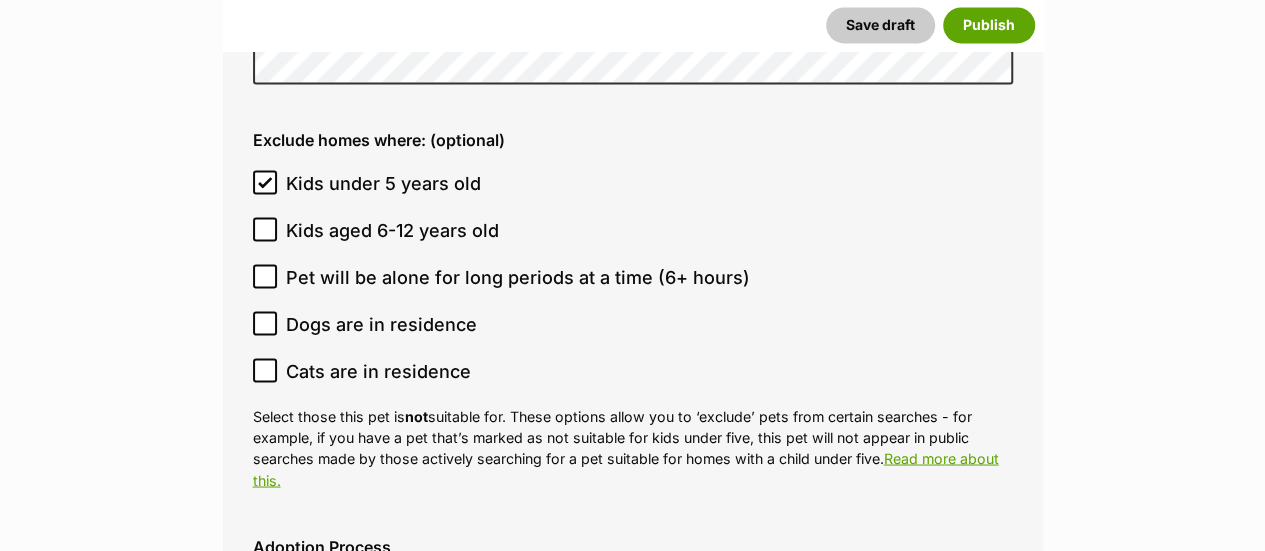 drag, startPoint x: 385, startPoint y: 373, endPoint x: 637, endPoint y: 177, distance: 319.2491 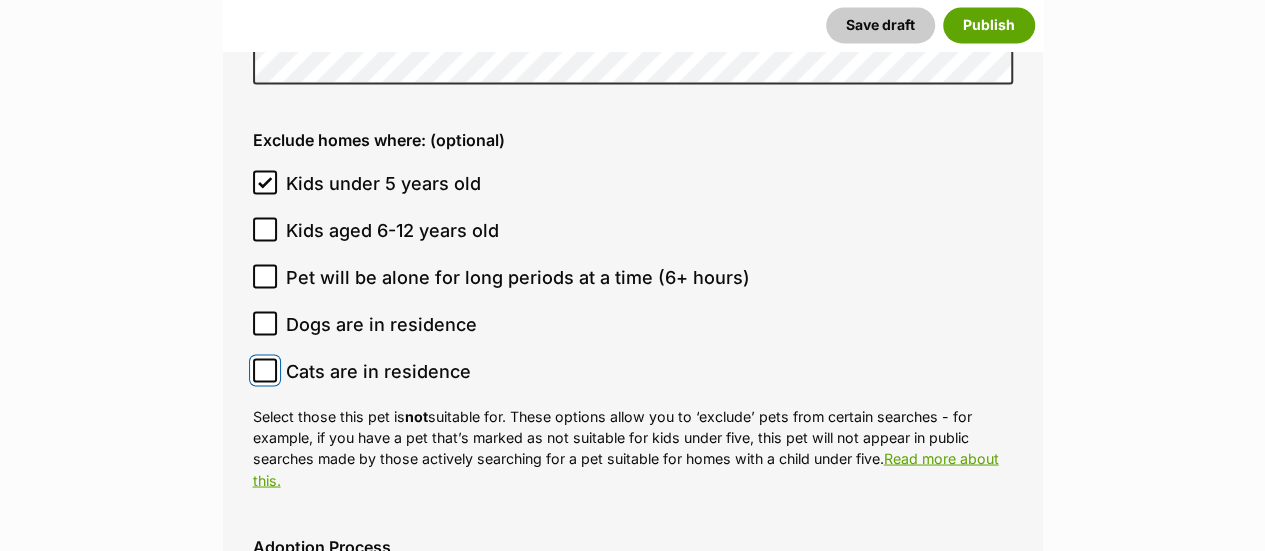 click on "Cats are in residence" at bounding box center (265, 370) 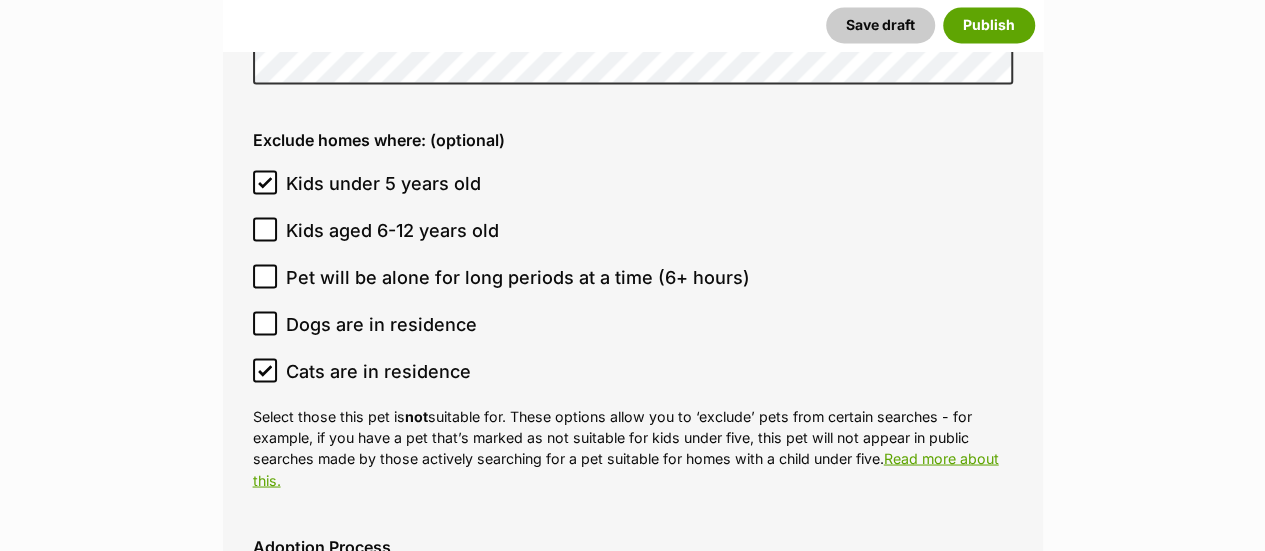 click on "Cats are in residence" at bounding box center [378, 371] 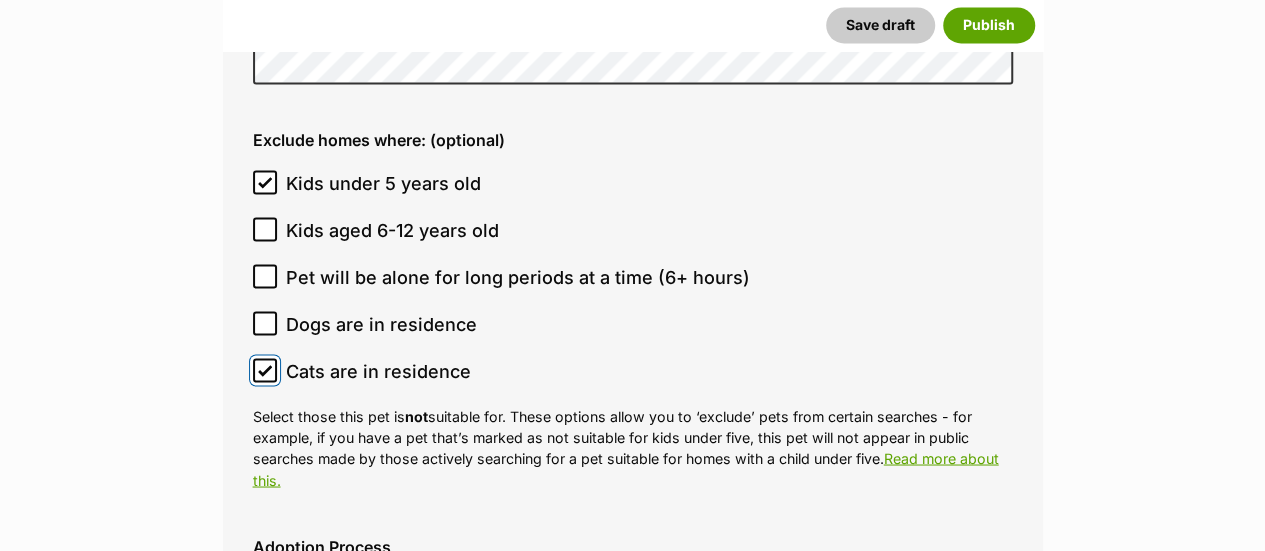 click on "Cats are in residence" at bounding box center (265, 370) 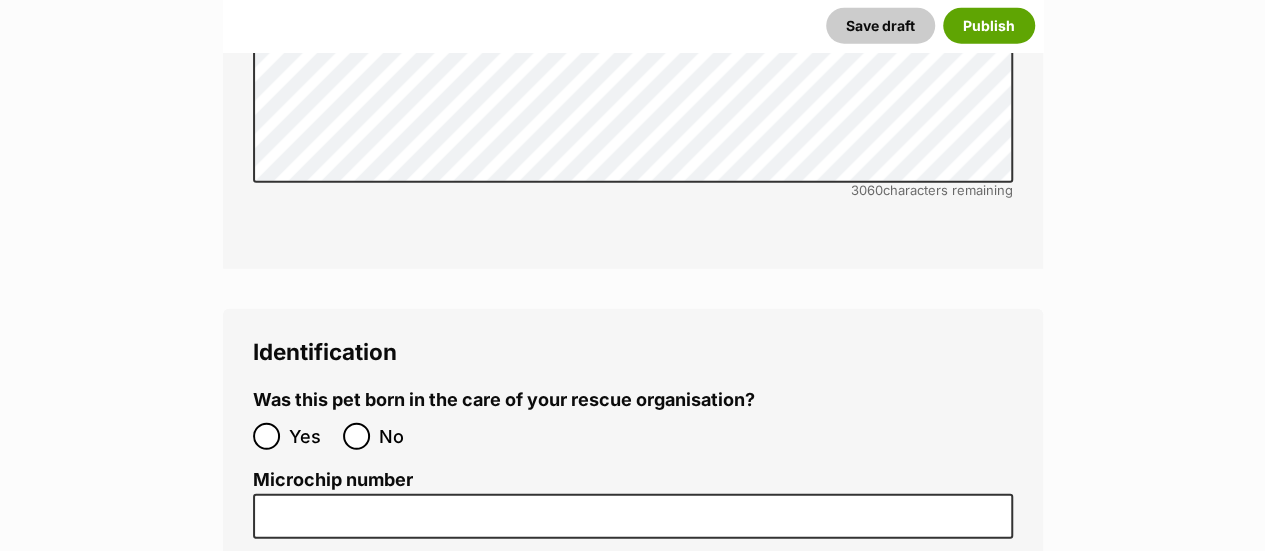 scroll, scrollTop: 6500, scrollLeft: 0, axis: vertical 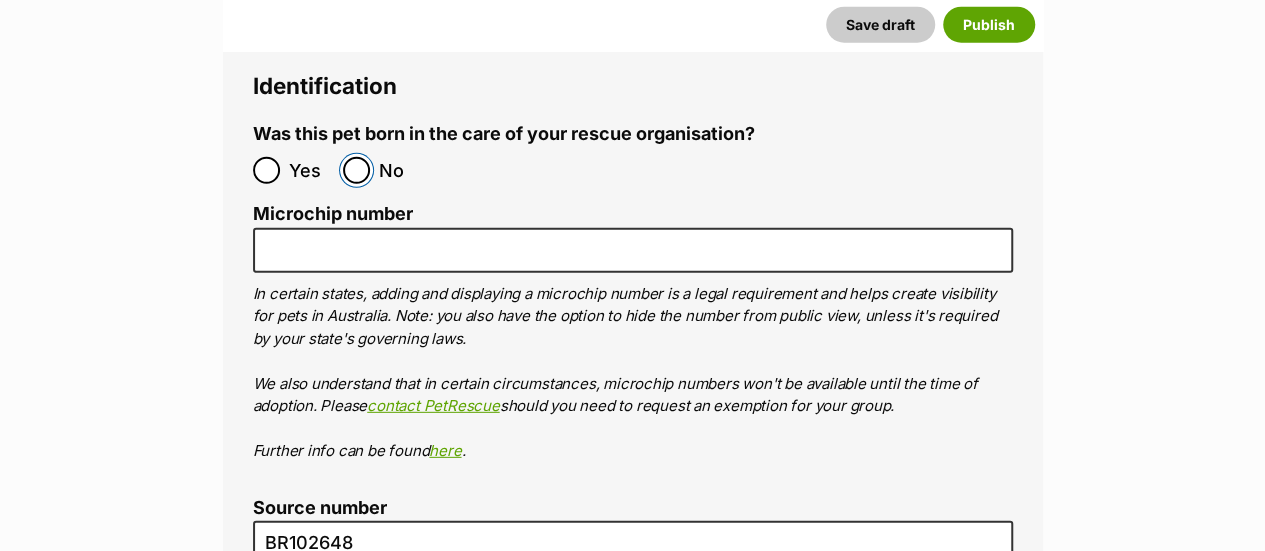 drag, startPoint x: 364, startPoint y: 184, endPoint x: 455, endPoint y: 142, distance: 100.22475 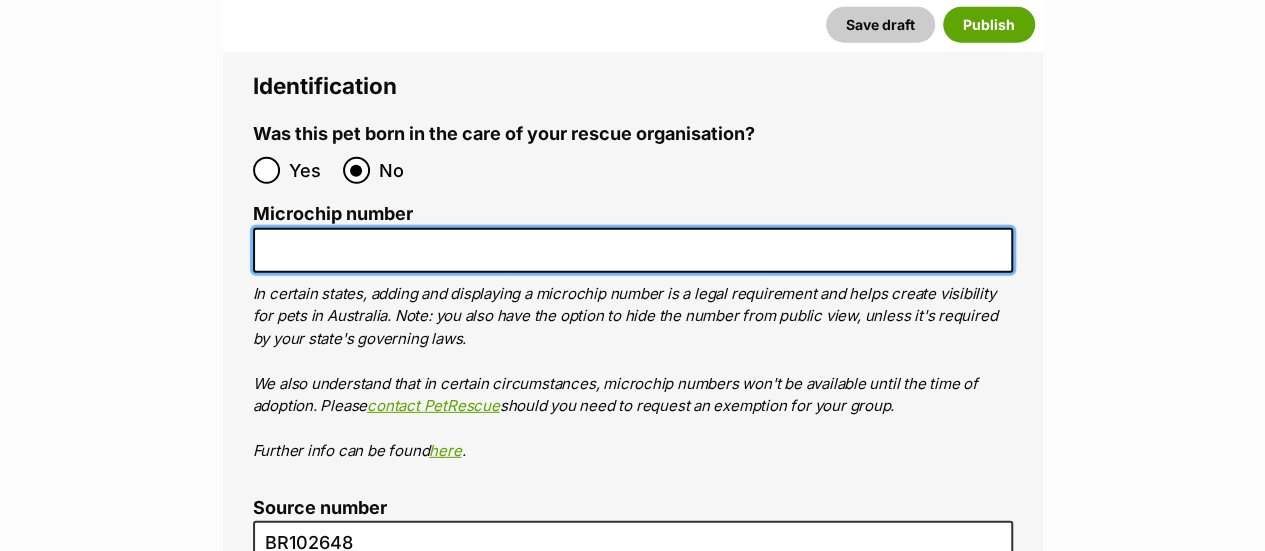 click on "Microchip number" at bounding box center [633, 250] 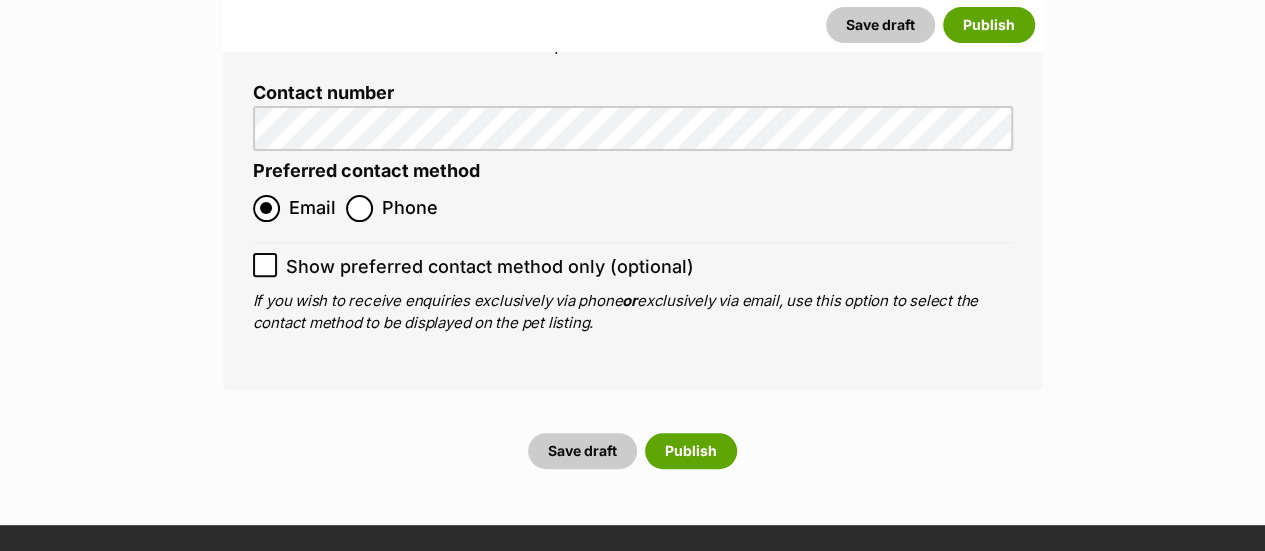 scroll, scrollTop: 8000, scrollLeft: 0, axis: vertical 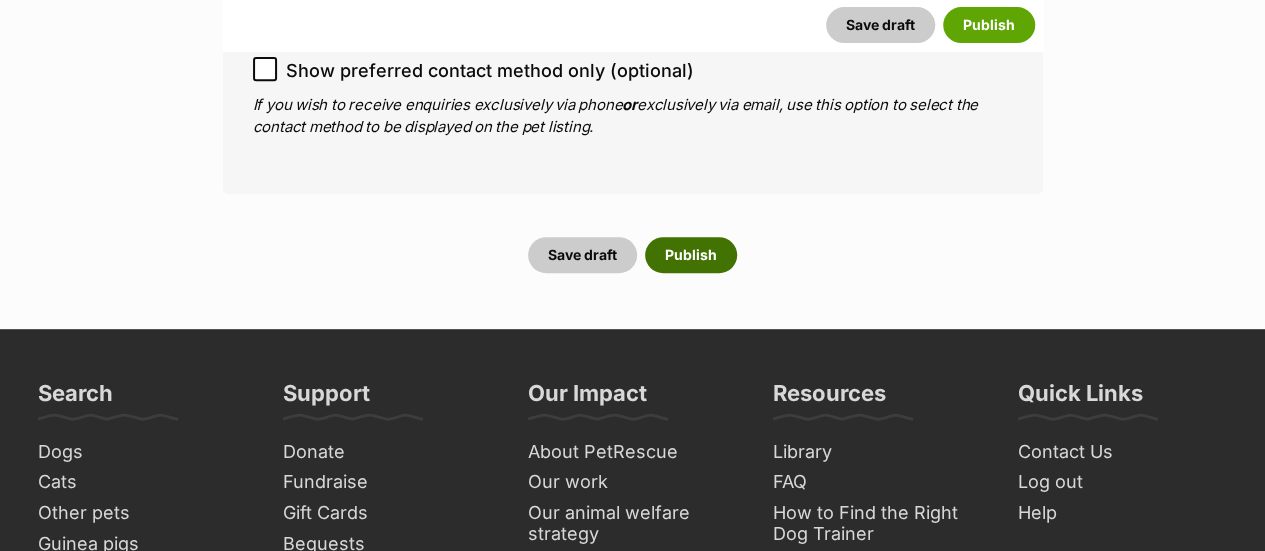type on "956000010892034" 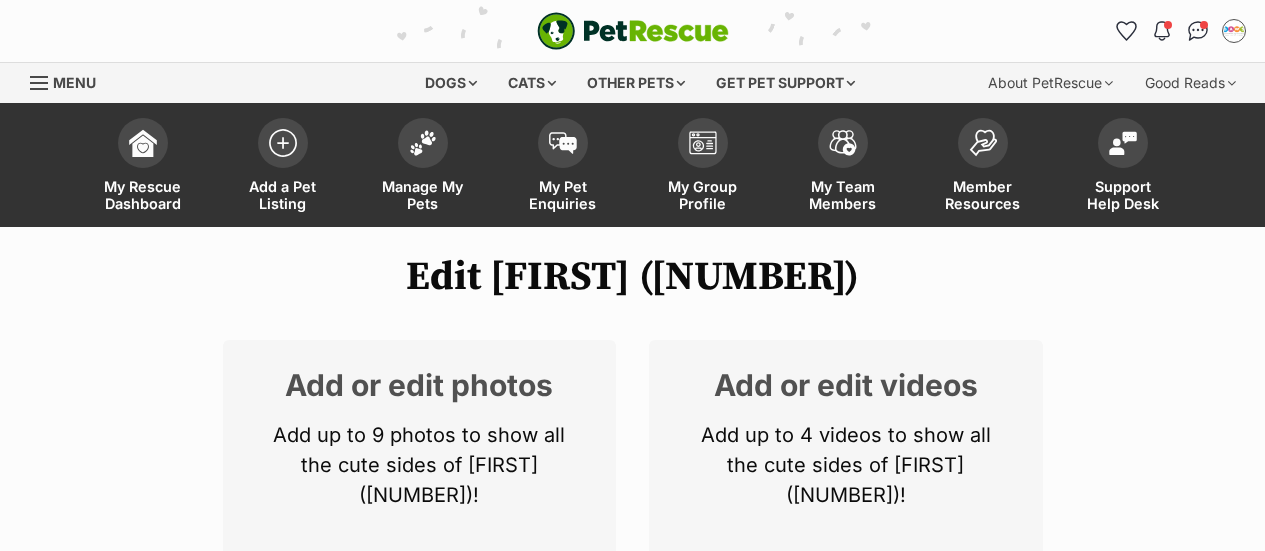 scroll, scrollTop: 400, scrollLeft: 0, axis: vertical 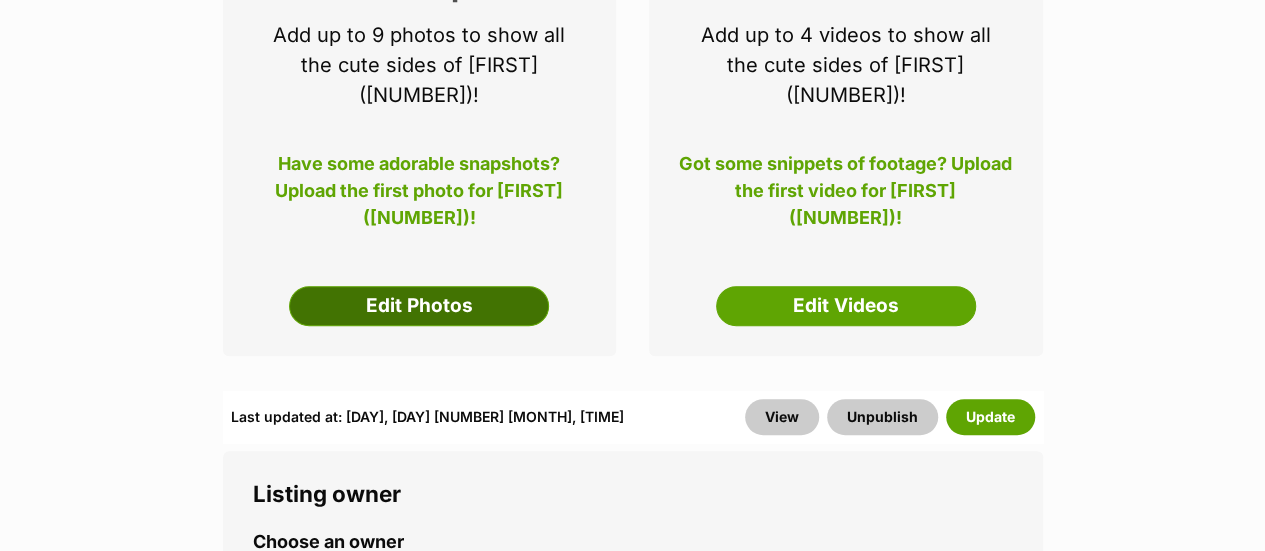 click on "Edit Photos" at bounding box center [419, 306] 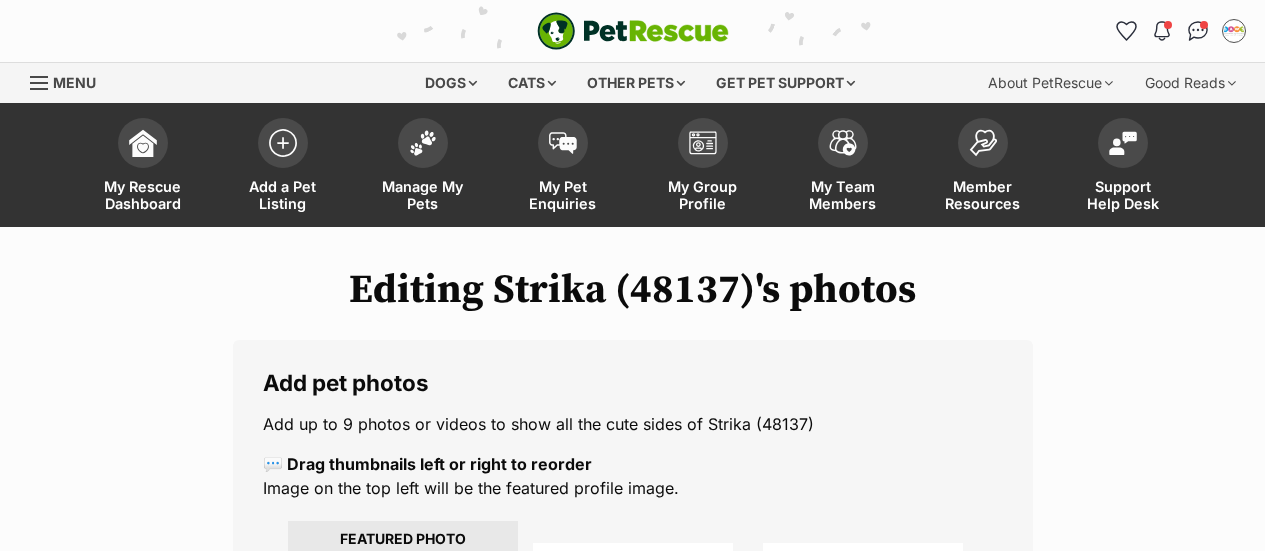 scroll, scrollTop: 0, scrollLeft: 0, axis: both 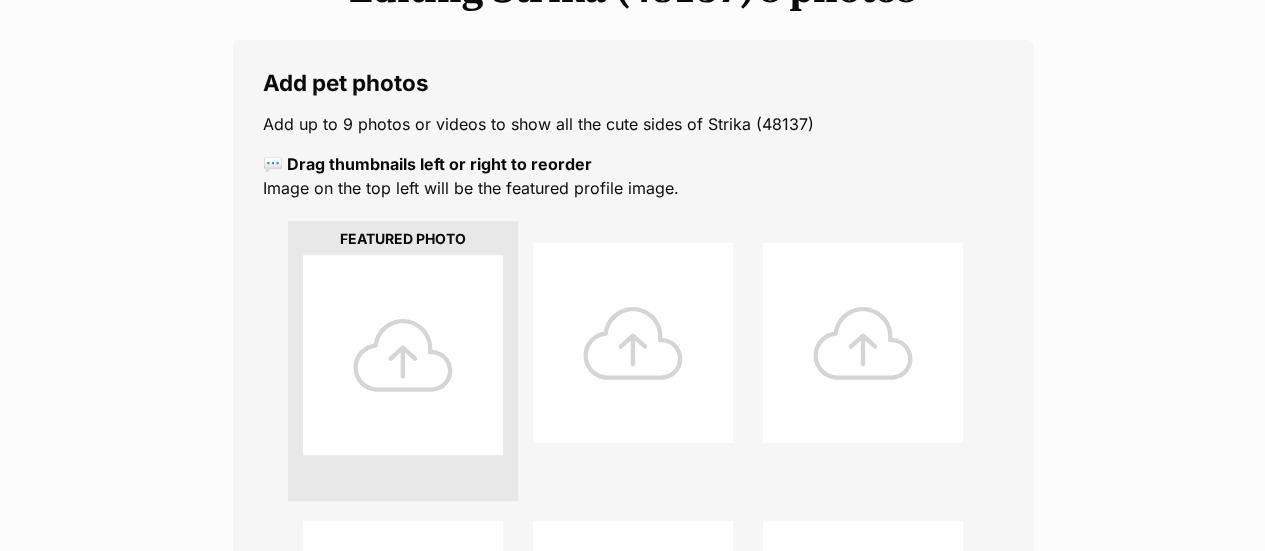 click at bounding box center (403, 355) 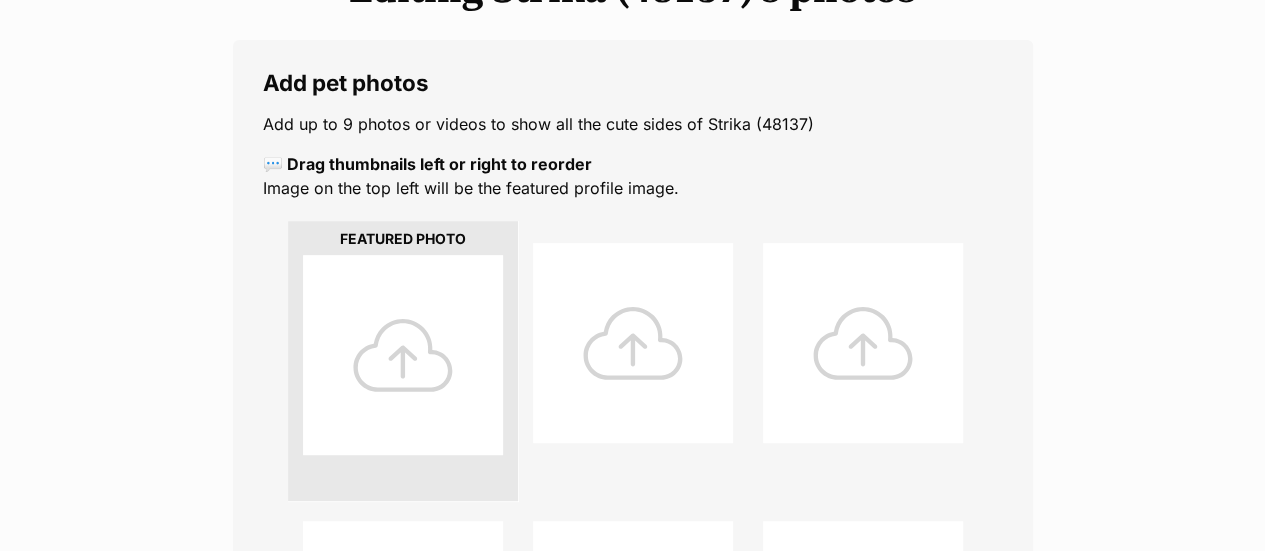 click at bounding box center (403, 355) 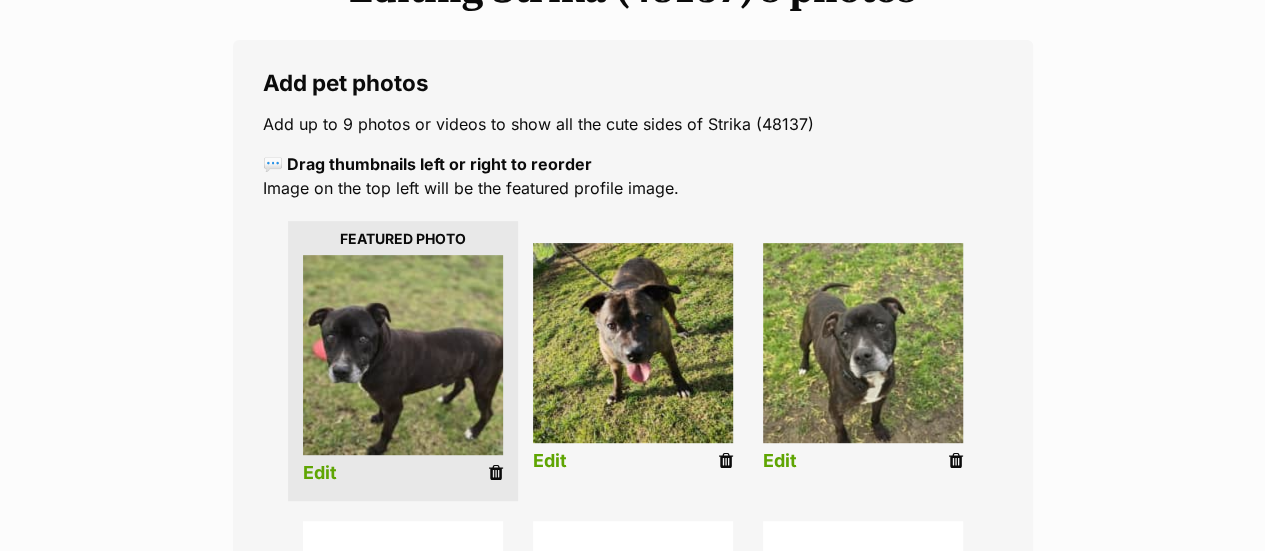 click at bounding box center [726, 461] 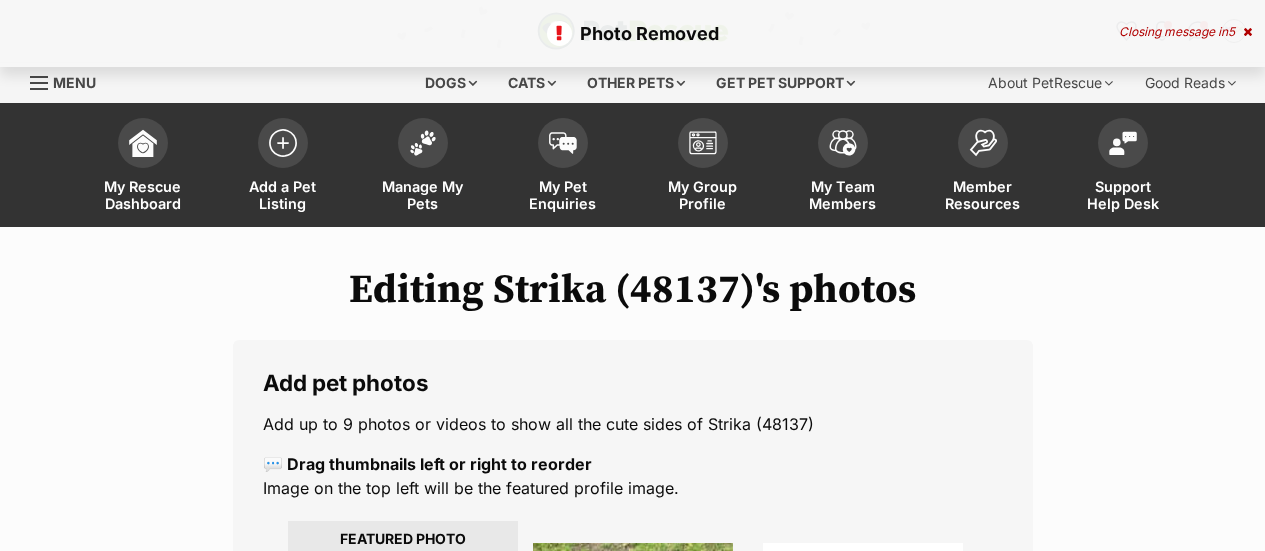 scroll, scrollTop: 139, scrollLeft: 0, axis: vertical 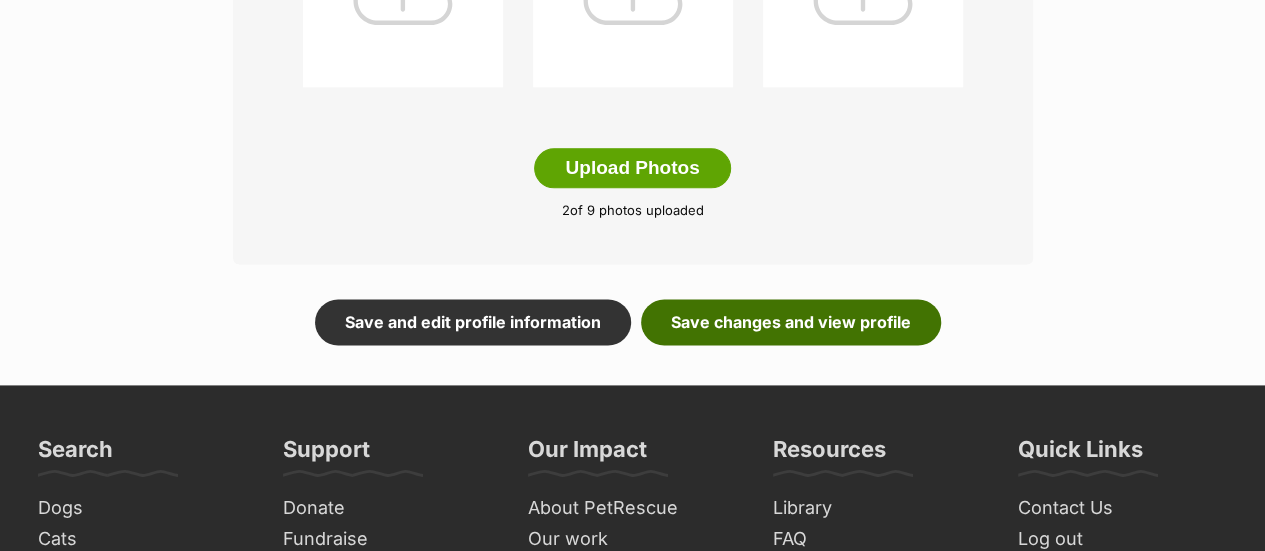 click on "Save changes and view profile" at bounding box center [791, 322] 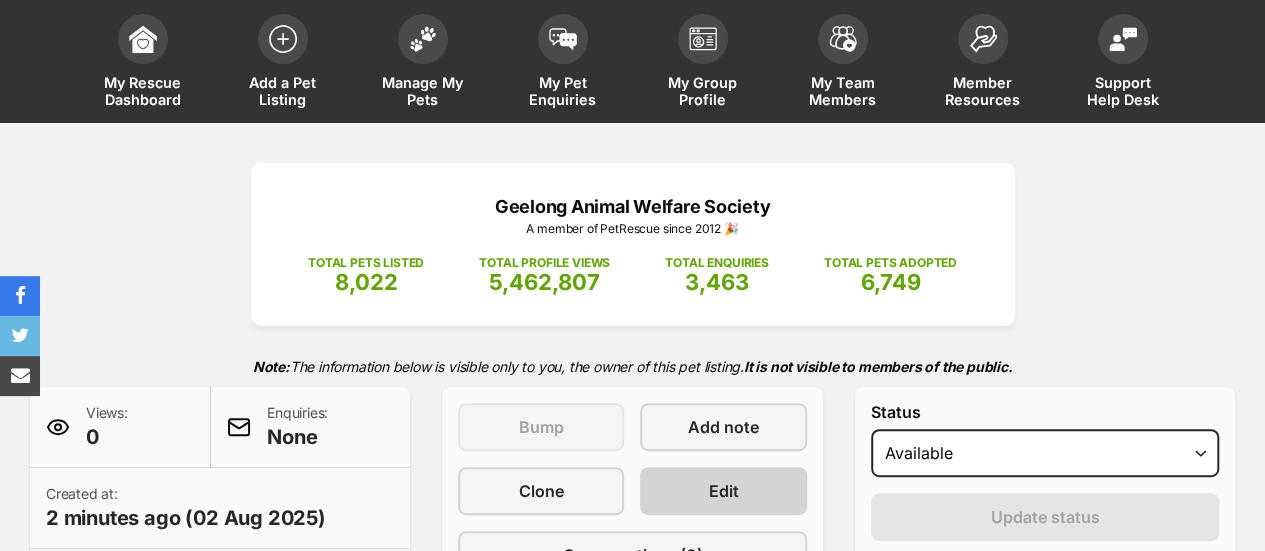 scroll, scrollTop: 469, scrollLeft: 0, axis: vertical 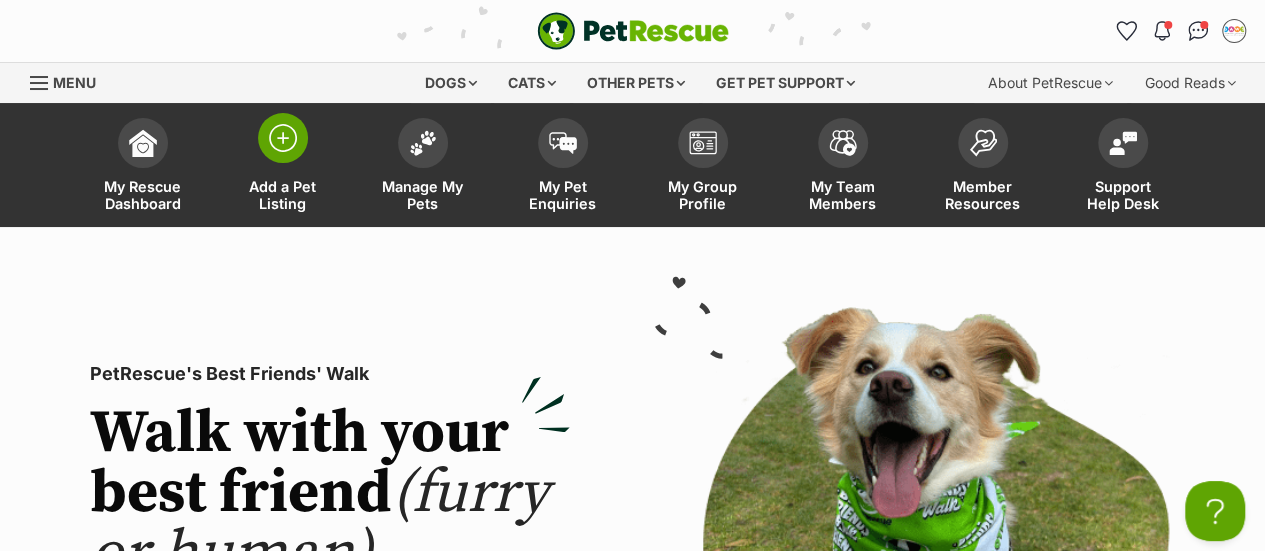 click on "Add a Pet Listing" at bounding box center [283, 167] 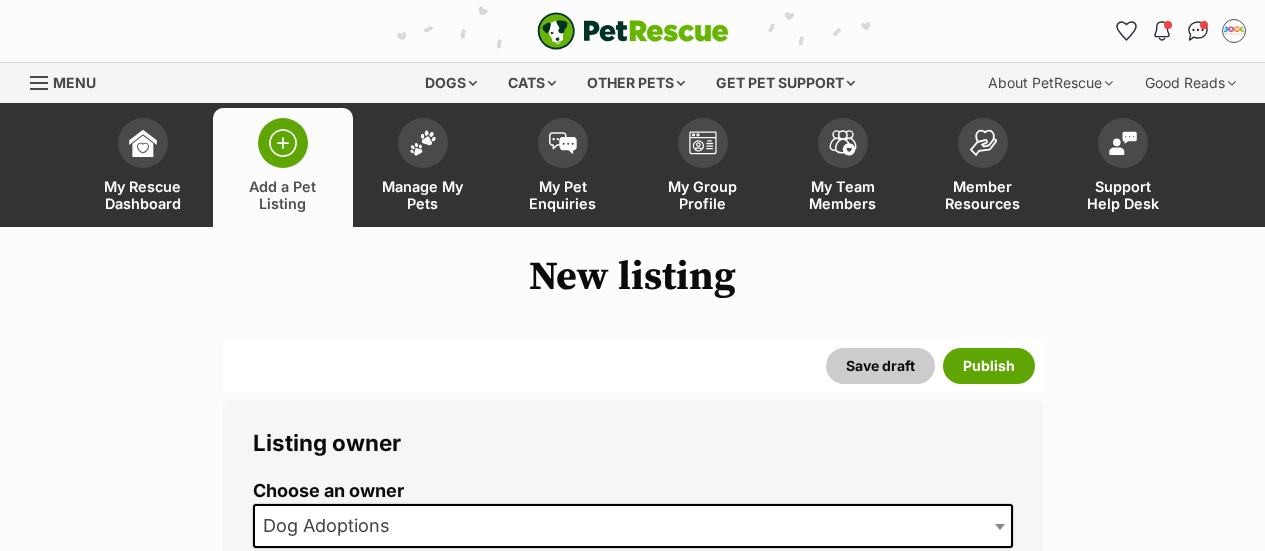 scroll, scrollTop: 0, scrollLeft: 0, axis: both 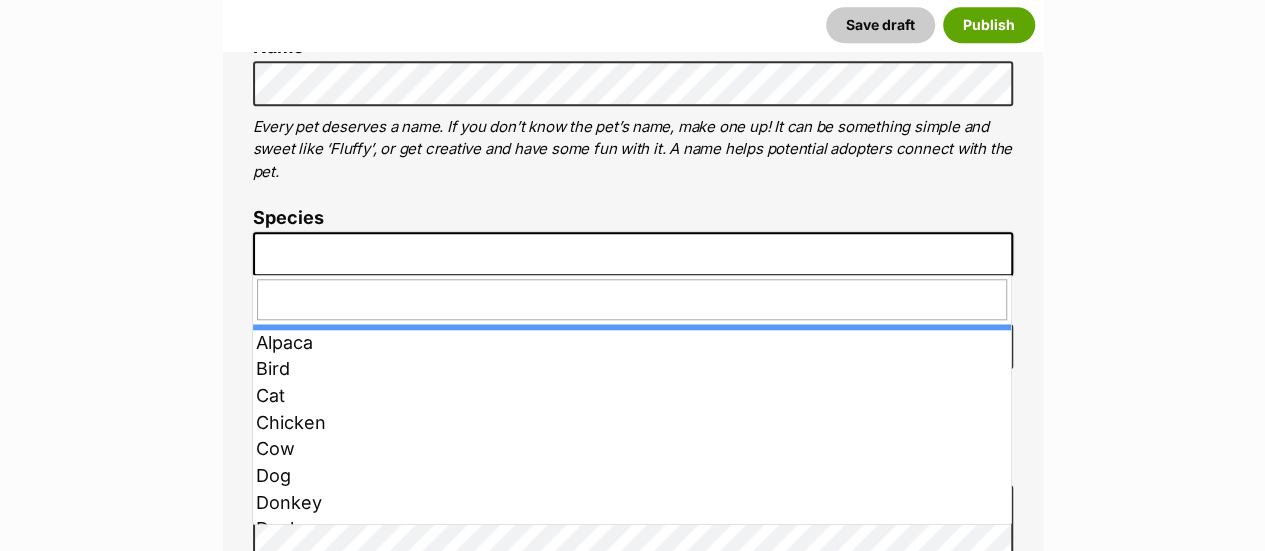 click at bounding box center [633, 254] 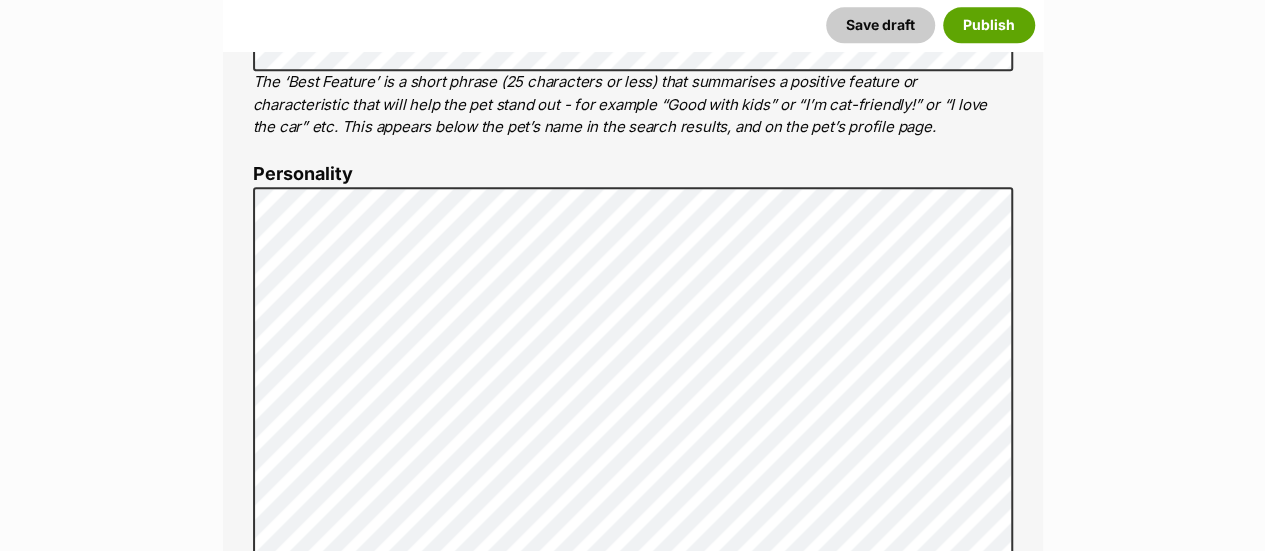 scroll, scrollTop: 1100, scrollLeft: 0, axis: vertical 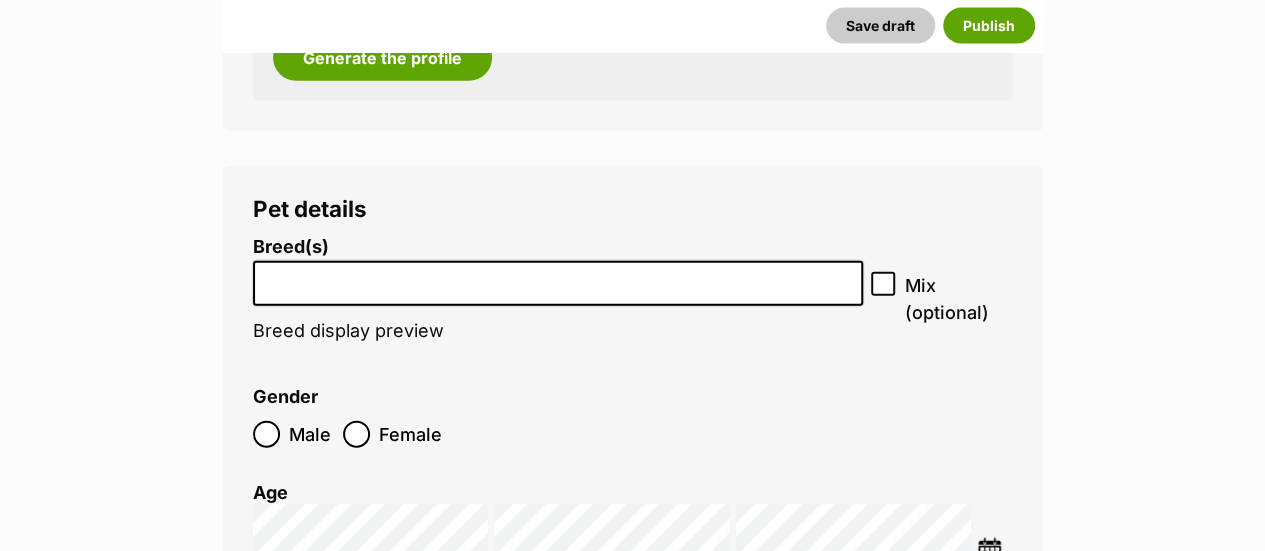 click at bounding box center (558, 283) 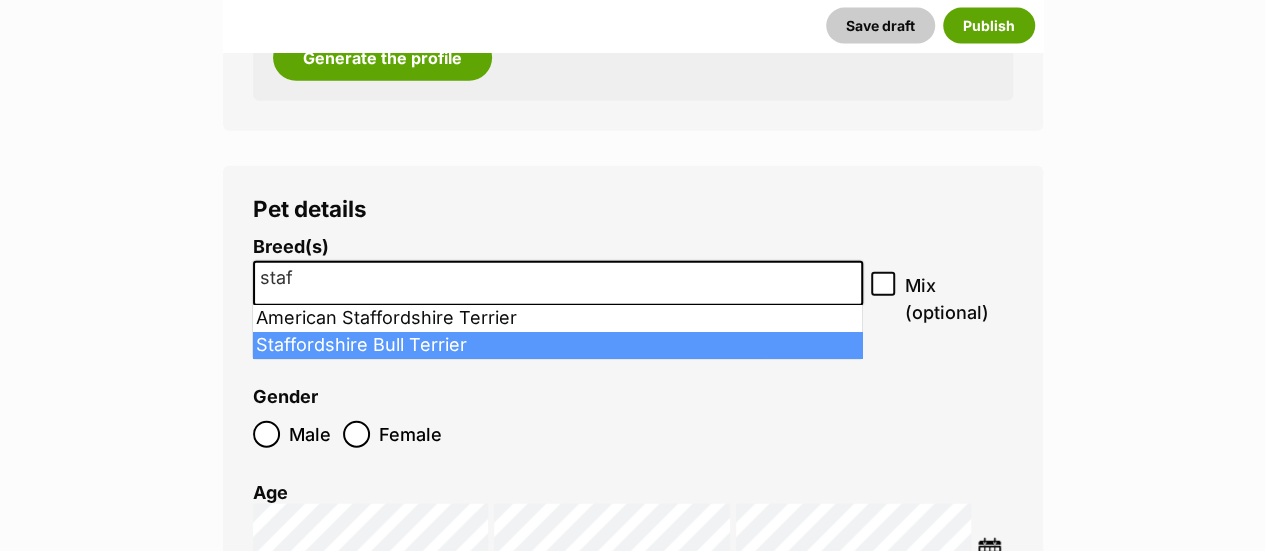 type on "staf" 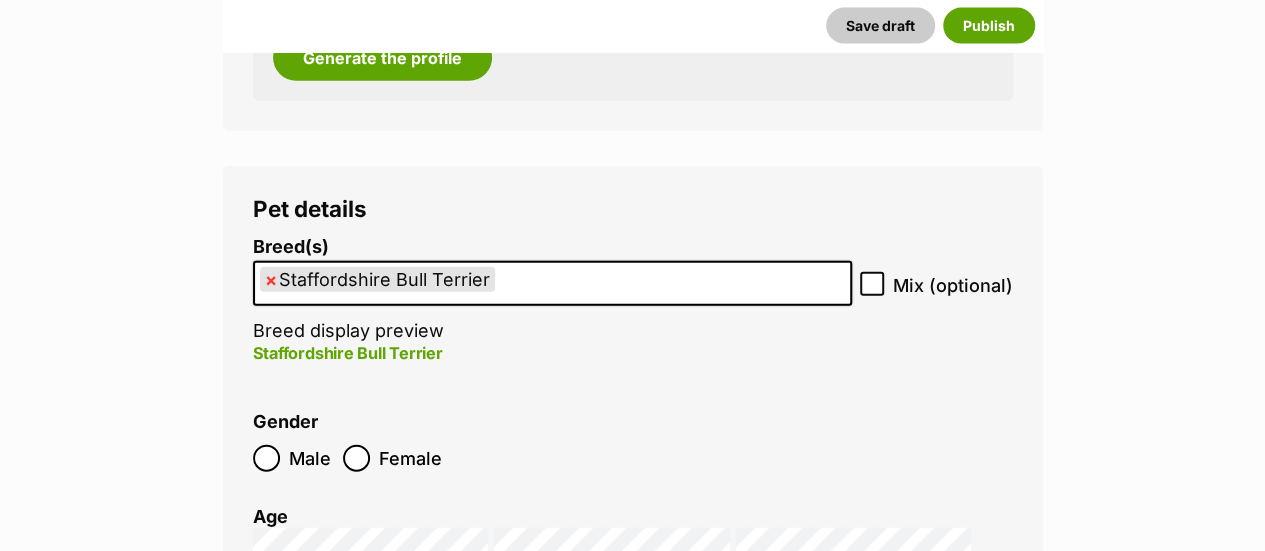 click on "Breed(s)
Staffordshire Bull Terrier Affenpinscher
Afghan Hound
Airedale Terrier
Akita
Akita (Japanese)
Alaskan Husky
Alaskan Malamute
American Bulldog
American Eskimo Dog
American Foxhound
American Hairless Terrier
American Staffordshire Terrier
Anatolian Shepherd Dog
Australasian Bosdog
Australian Bulldog
Australian Cattle Dog
Australian Cobberdog
Australian Kelpie
Australian Koolie
Australian Shepherd
Australian Silky Terrier
Australian Stumpy Tail Cattle Dog
Australian Terrier
Azawakh
Basenji
Basset Fauve de Bretagne
Basset Hound
Beagle
Bearded Collie
Beauceron (Berger de Beauce)
Bedlington Terrier
Belgian Malinois
Belgian Shepherd Dog
Belgian Shepherd Dog (Groenendael)
Belgian Shepherd Dog (Laekenois)
Belgian Shepherd Dog (Malinois)
Belgian Shepherd Dog (Tervueren)
Bergamasco Shepherd Dog
Bernese Mountain Dog
Bichon Frise
Biewer Terrier
Black and Tan Coonhound
Bloodhound
Bluetick Coonhound
Boerboel
Bolognese" at bounding box center [633, 311] 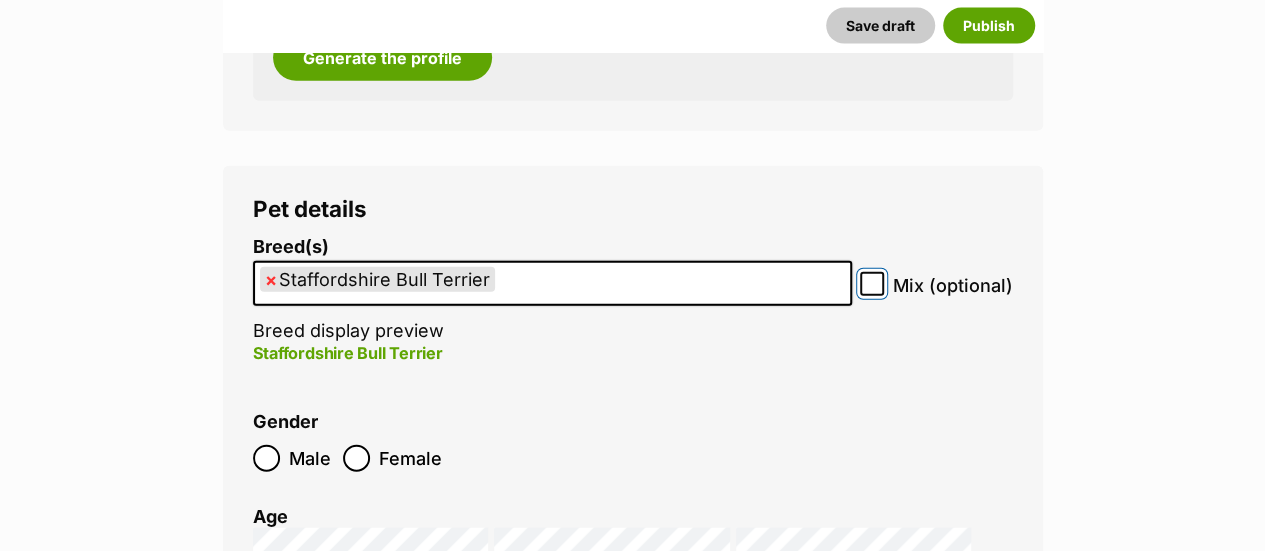 click on "Mix (optional)" at bounding box center [872, 284] 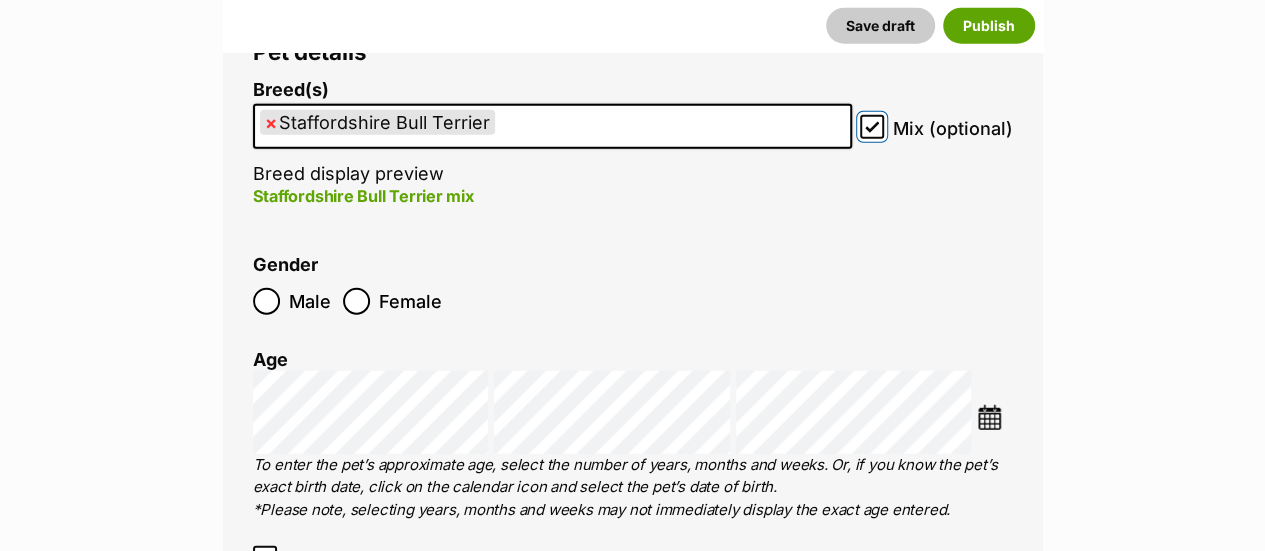 scroll, scrollTop: 2500, scrollLeft: 0, axis: vertical 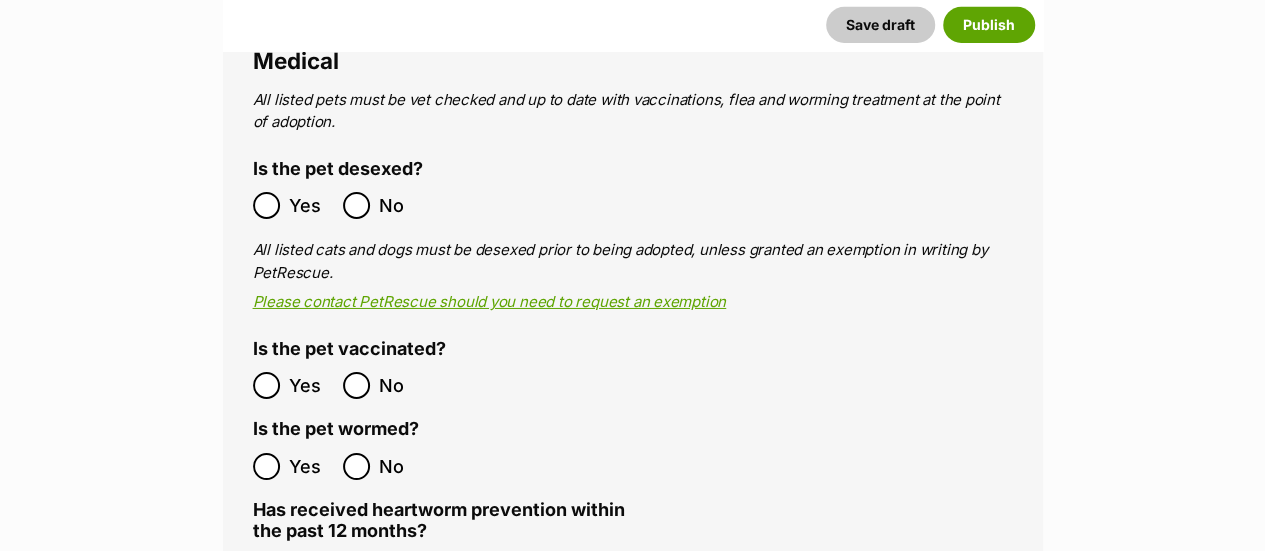 drag, startPoint x: 296, startPoint y: 195, endPoint x: 286, endPoint y: 201, distance: 11.661903 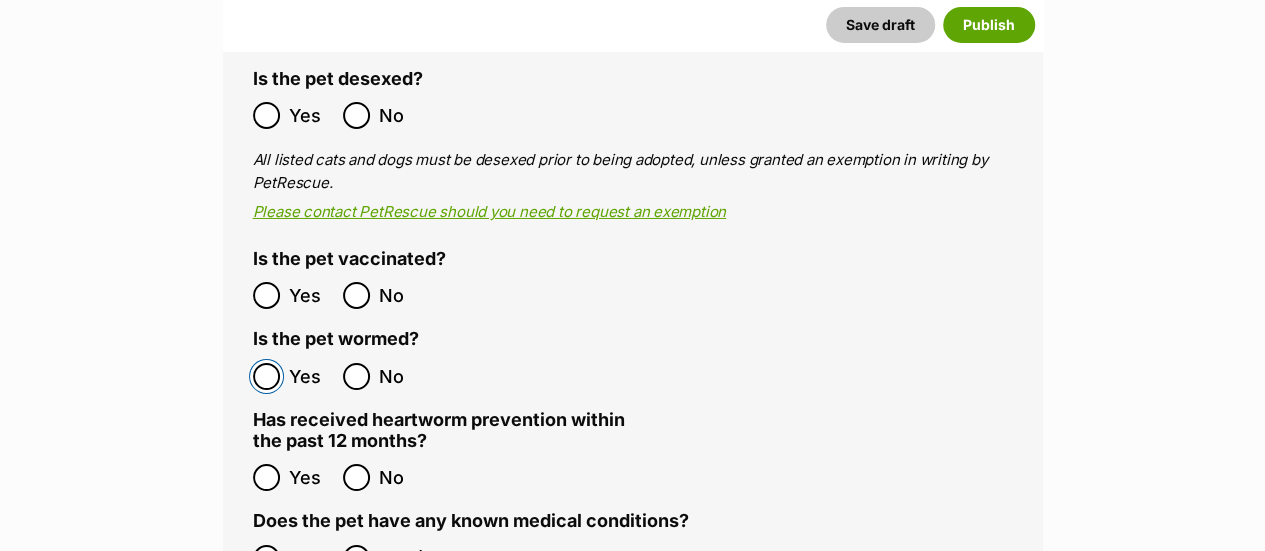 scroll, scrollTop: 3500, scrollLeft: 0, axis: vertical 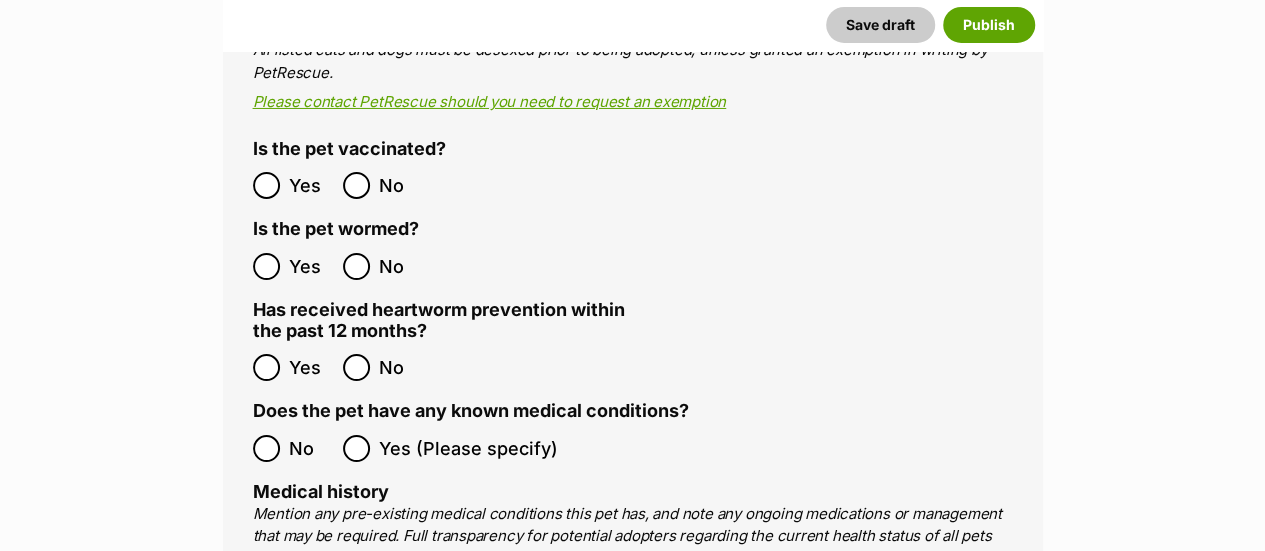 click on "Medical All listed pets must be vet checked and up to date with vaccinations, flea and worming treatment at the point of adoption.
Is the pet desexed?
Yes
No
All listed cats and dogs must be desexed prior to being adopted, unless granted an exemption in writing by PetRescue.
Please contact PetRescue should you need to request an exemption
Is the pet vaccinated?
Yes
No
Is the pet wormed?
Yes
No
Has received heartworm prevention within the past 12 months?
Yes
No
Does the pet have any known medical conditions?
No
Yes (Please specify)
Medical history
Mention any pre-existing medical conditions this pet has, and note any ongoing medications or management that may be required. Full transparency for potential adopters regarding the current health status of all pets listed is required.
4000" at bounding box center [633, 453] 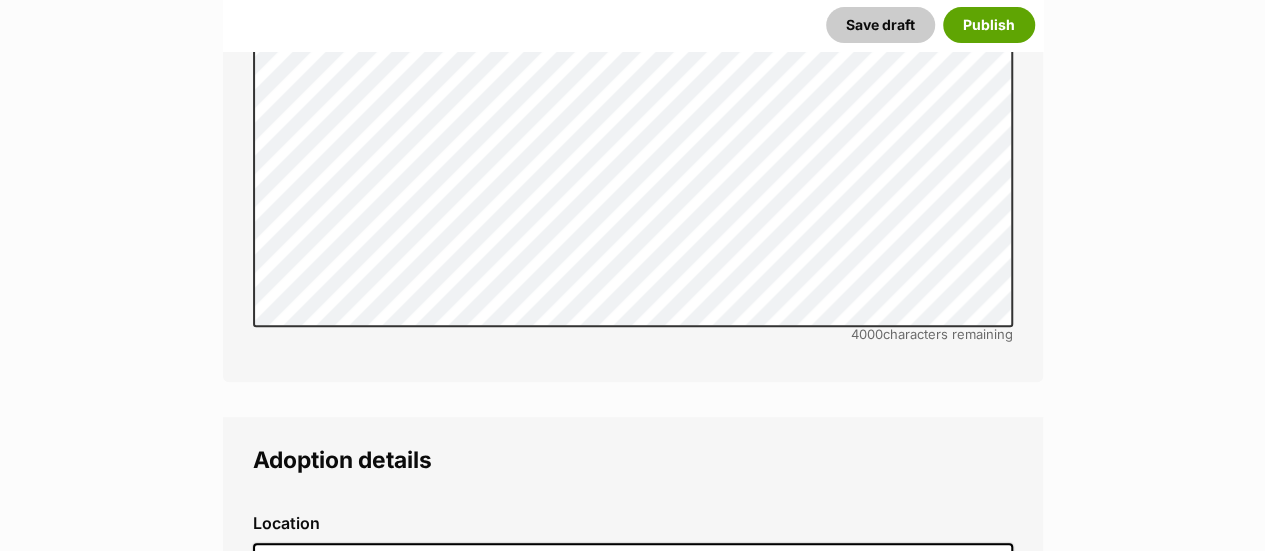 scroll, scrollTop: 4600, scrollLeft: 0, axis: vertical 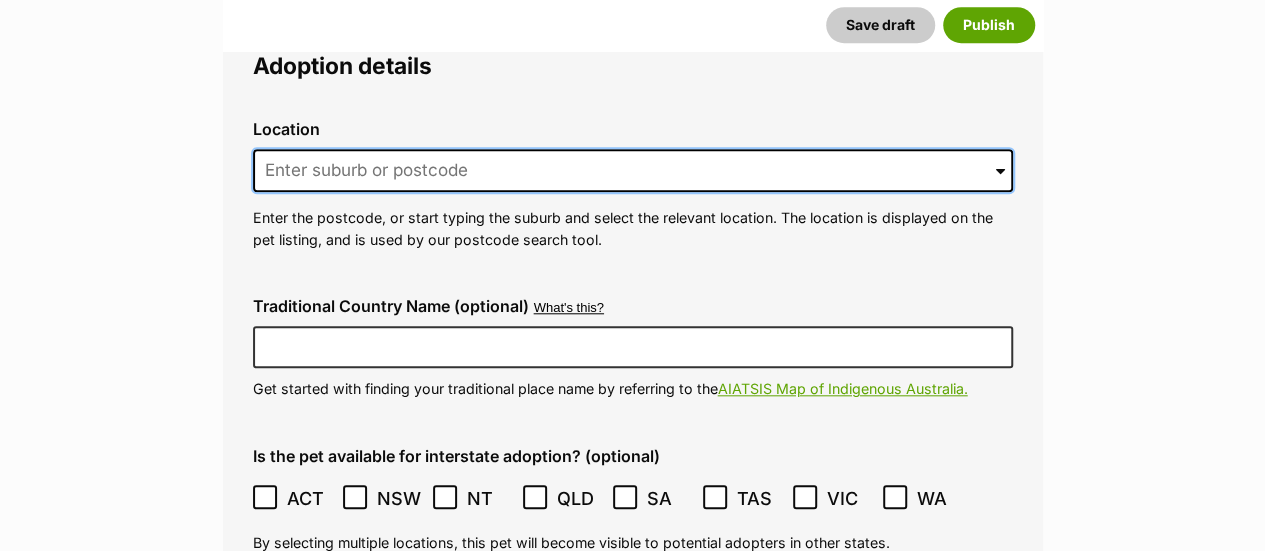 drag, startPoint x: 419, startPoint y: 170, endPoint x: 423, endPoint y: 191, distance: 21.377558 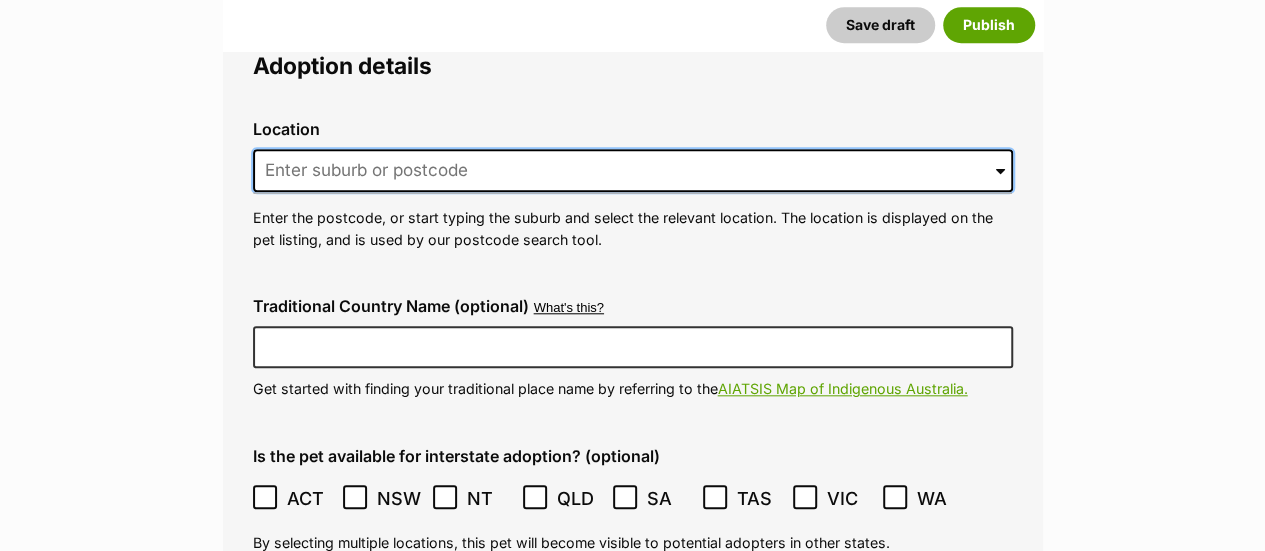 type on "MOOLAP" 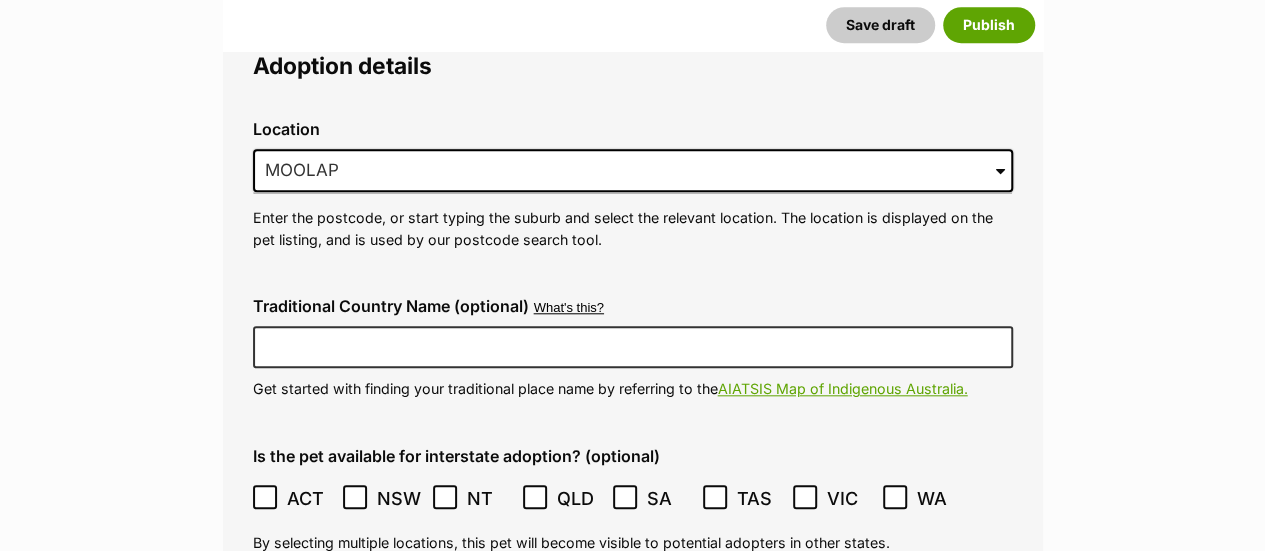 type on "Australia" 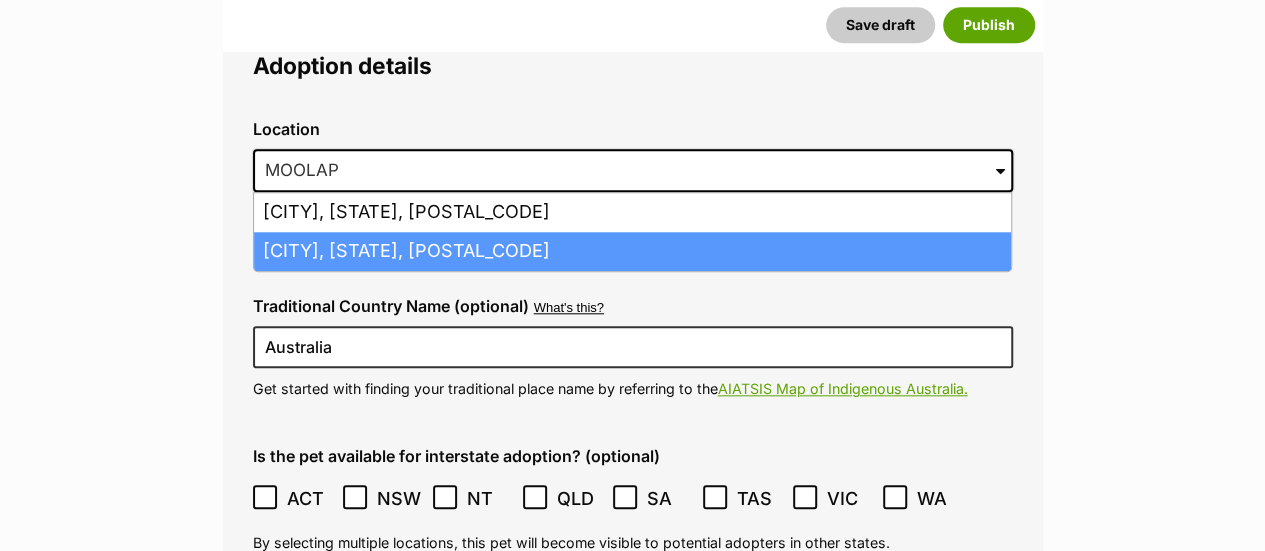 click on "Moolap, Victoria, 3224" at bounding box center (632, 251) 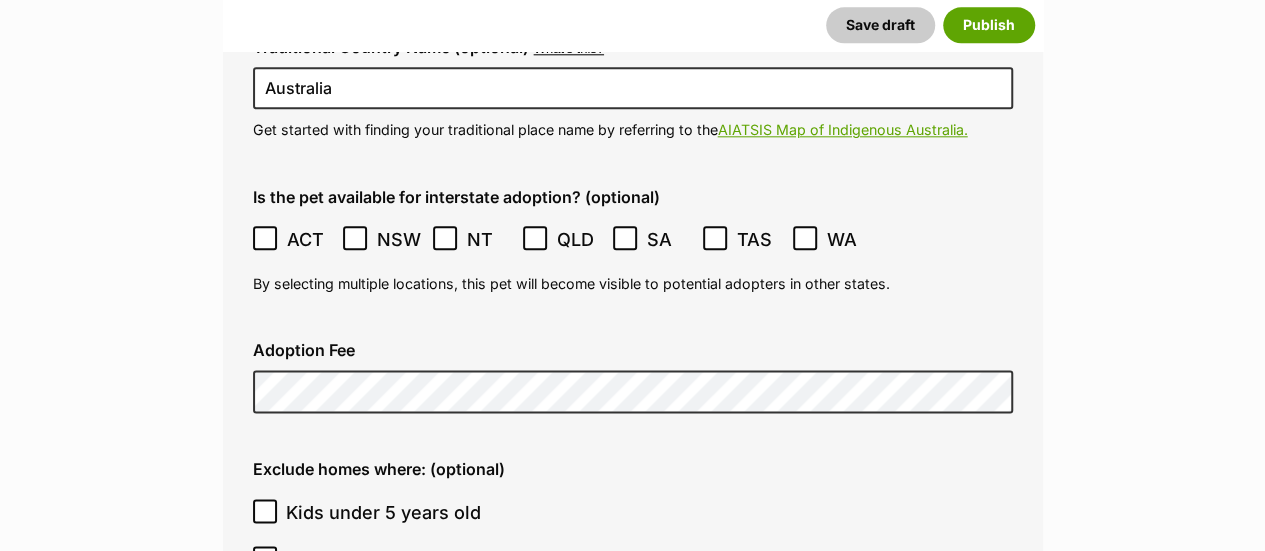scroll, scrollTop: 4900, scrollLeft: 0, axis: vertical 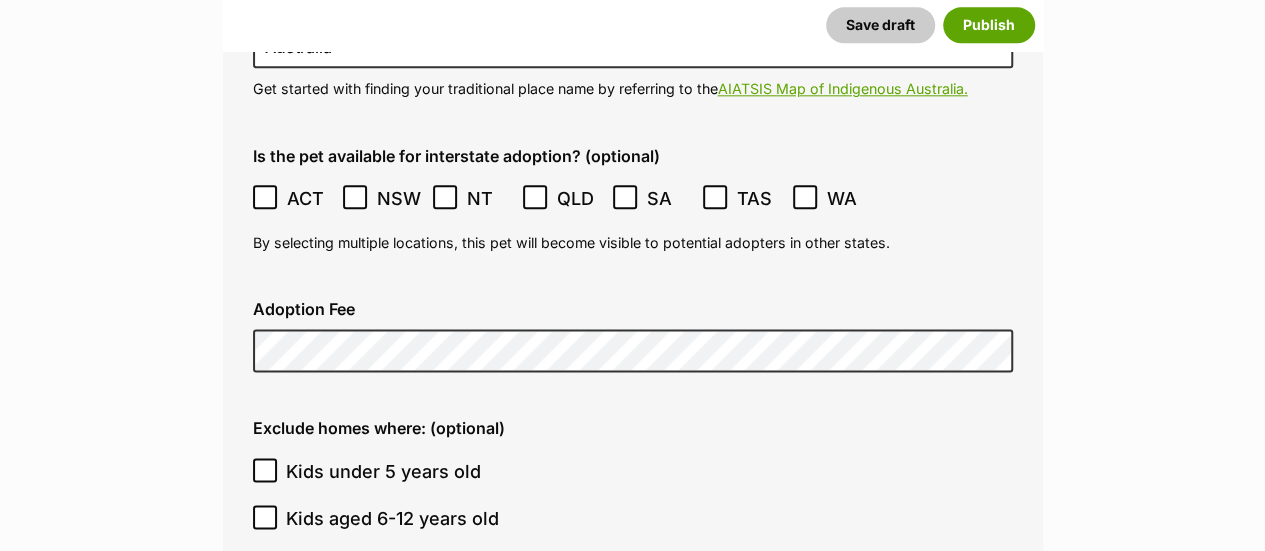 click on "Adoption Fee" at bounding box center (633, 336) 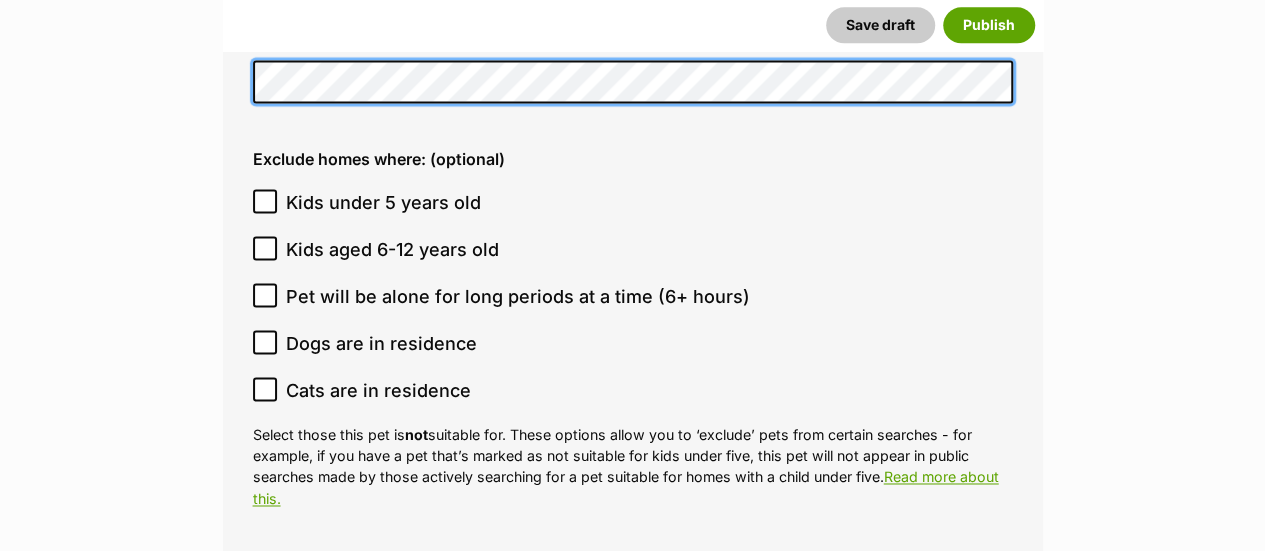 scroll, scrollTop: 5200, scrollLeft: 0, axis: vertical 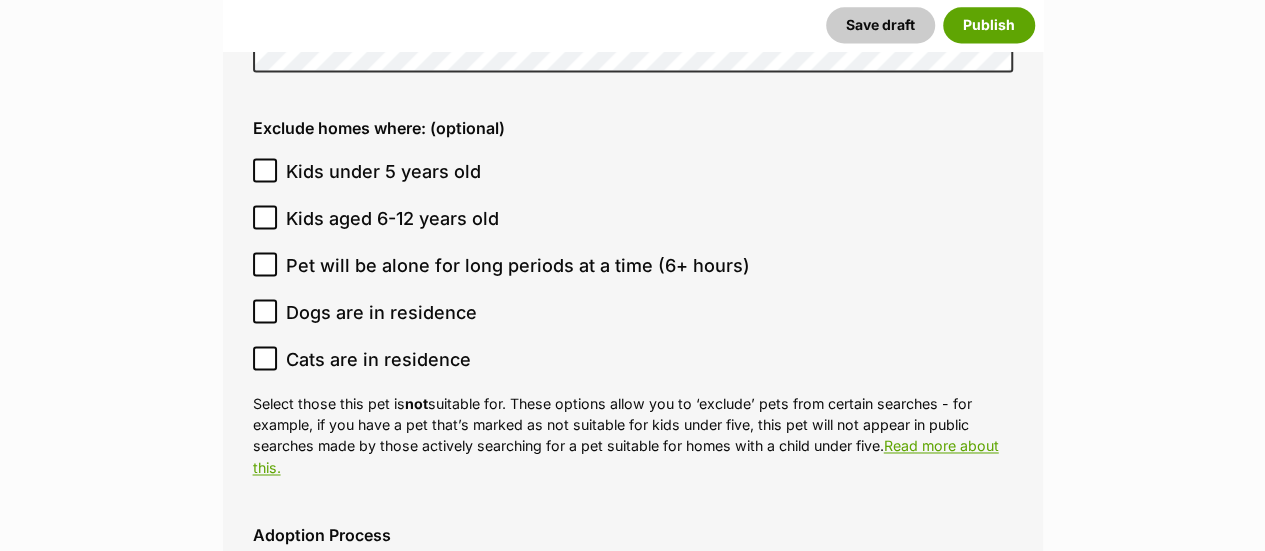 click on "Kids under 5 years old" at bounding box center [383, 171] 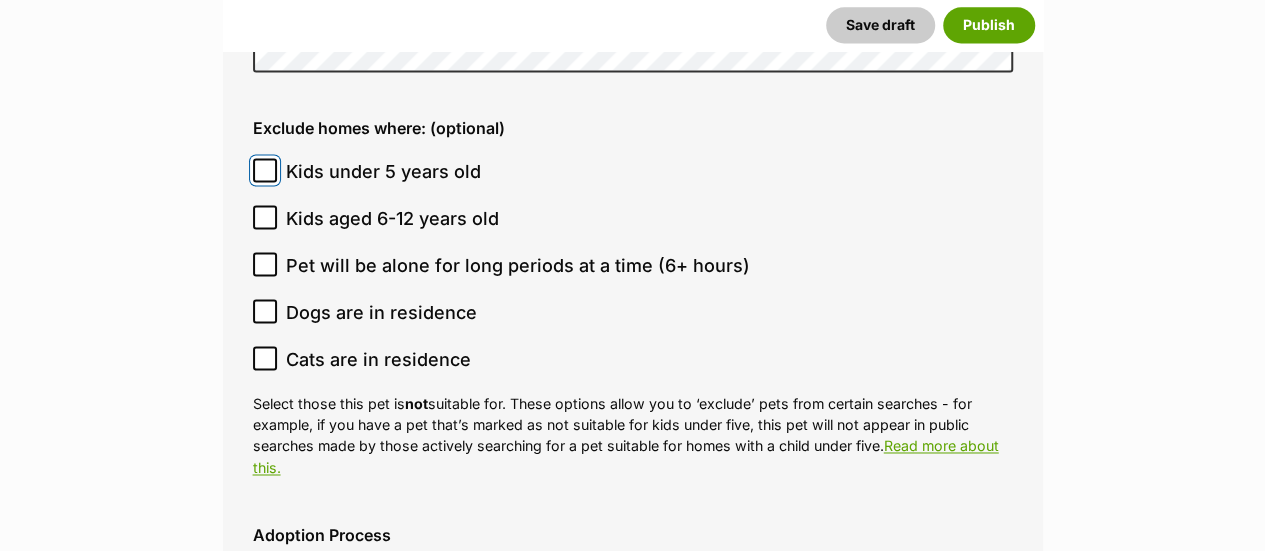 click on "Kids under 5 years old" at bounding box center [265, 170] 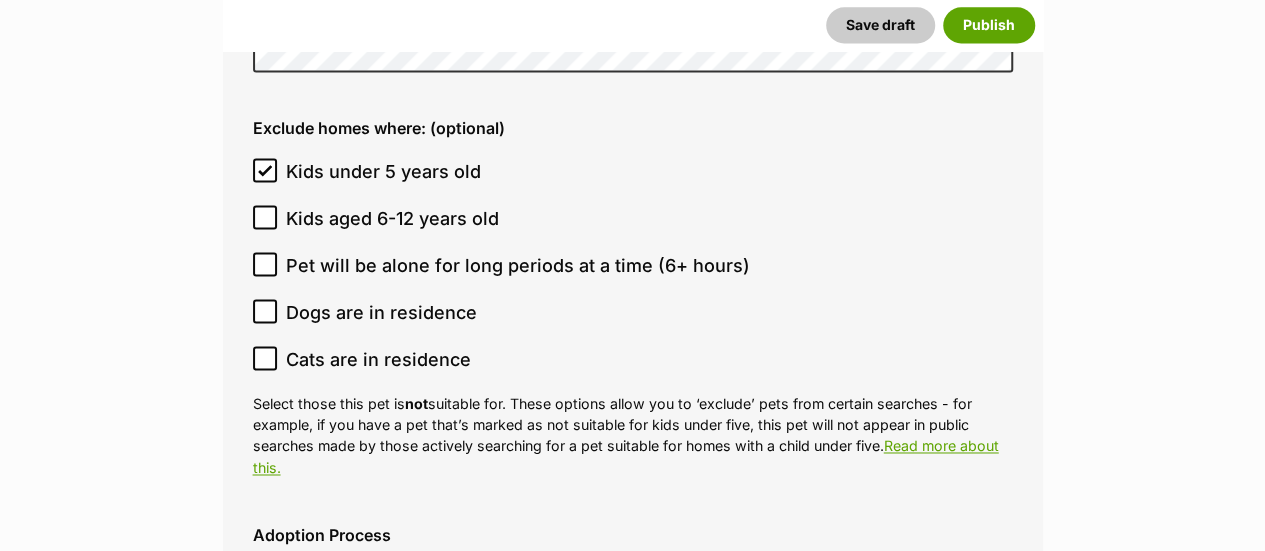 click on "Kids aged 6-12 years old" at bounding box center [392, 218] 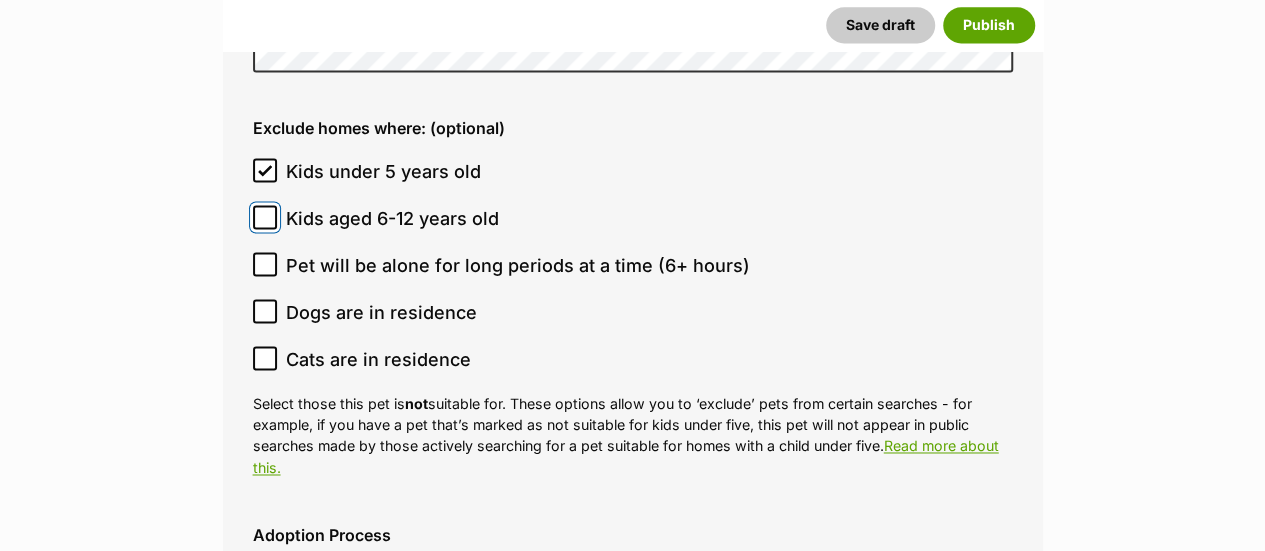 click on "Kids aged 6-12 years old" at bounding box center (265, 217) 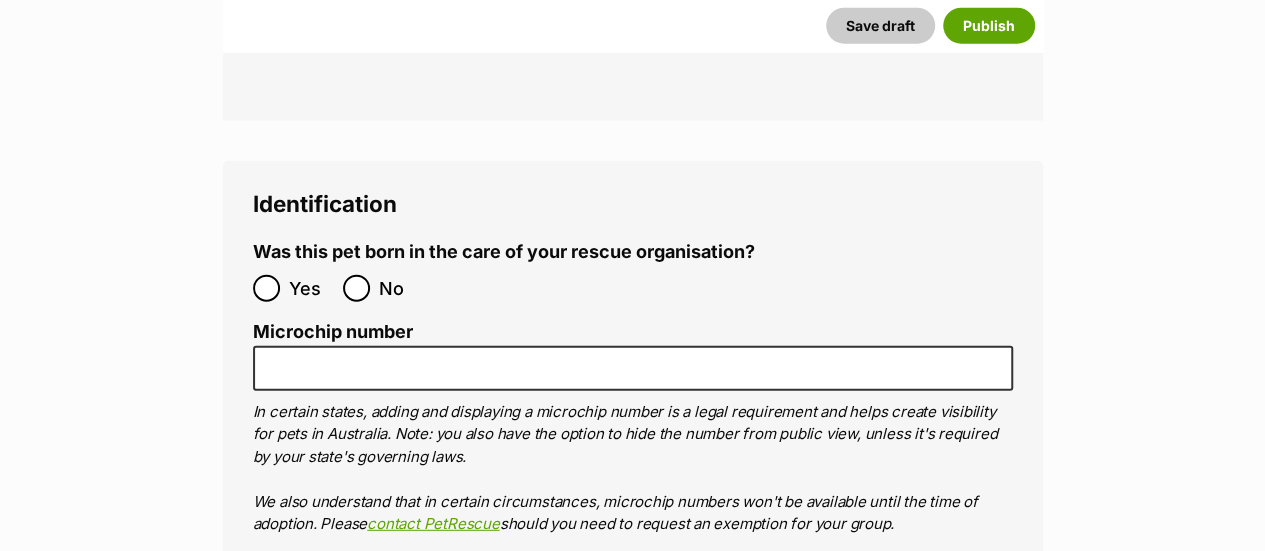 scroll, scrollTop: 6300, scrollLeft: 0, axis: vertical 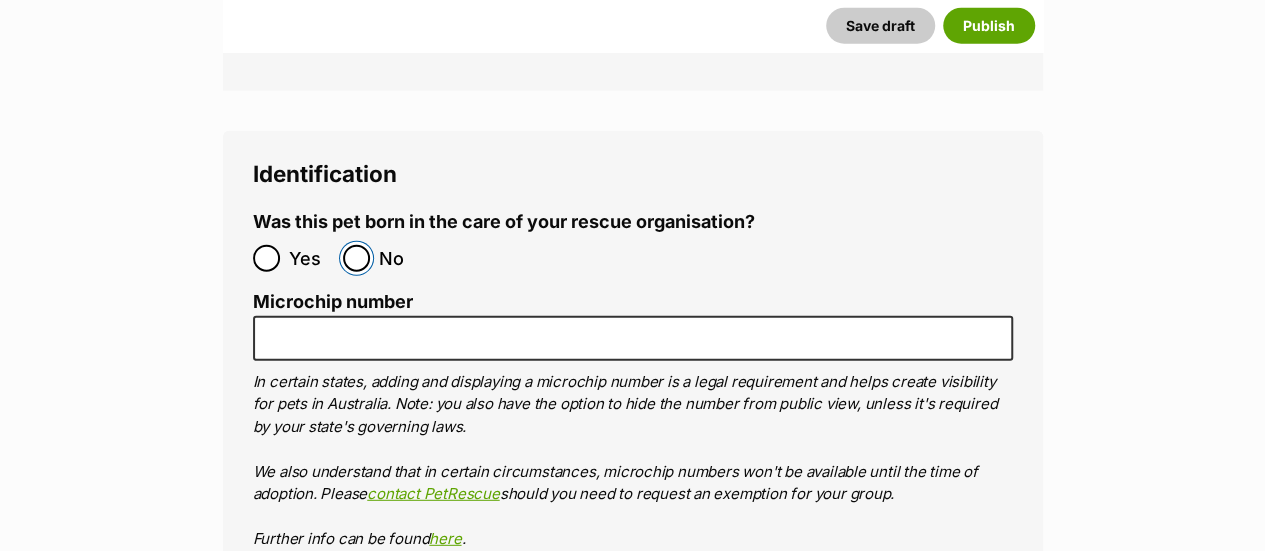 click on "No" at bounding box center (356, 258) 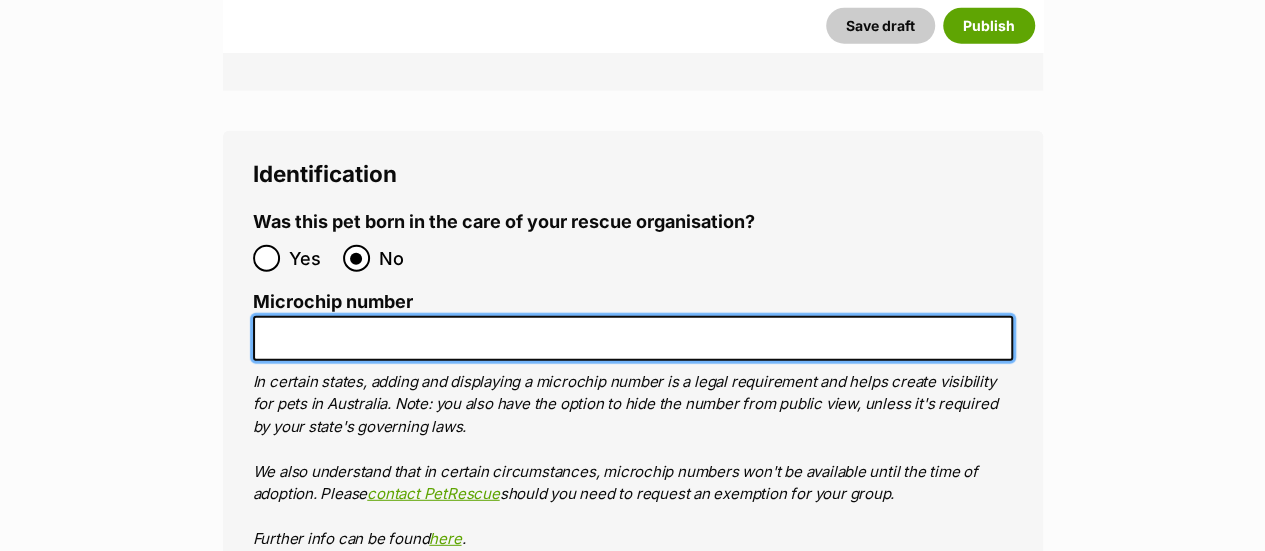 click on "Microchip number" at bounding box center [633, 338] 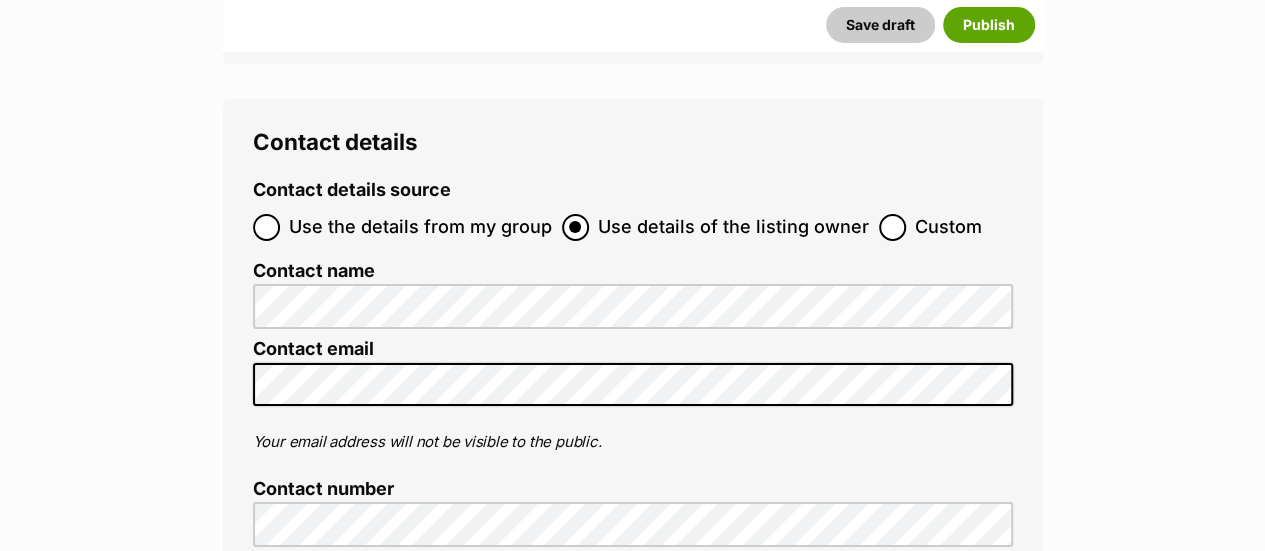 scroll, scrollTop: 7300, scrollLeft: 0, axis: vertical 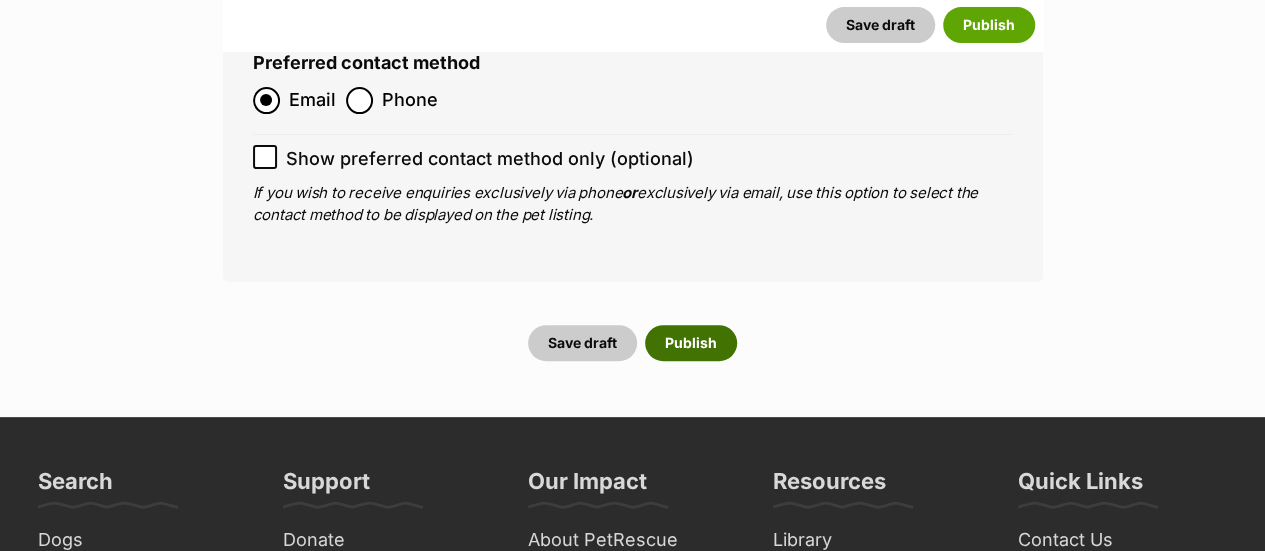 type on "956000018858077" 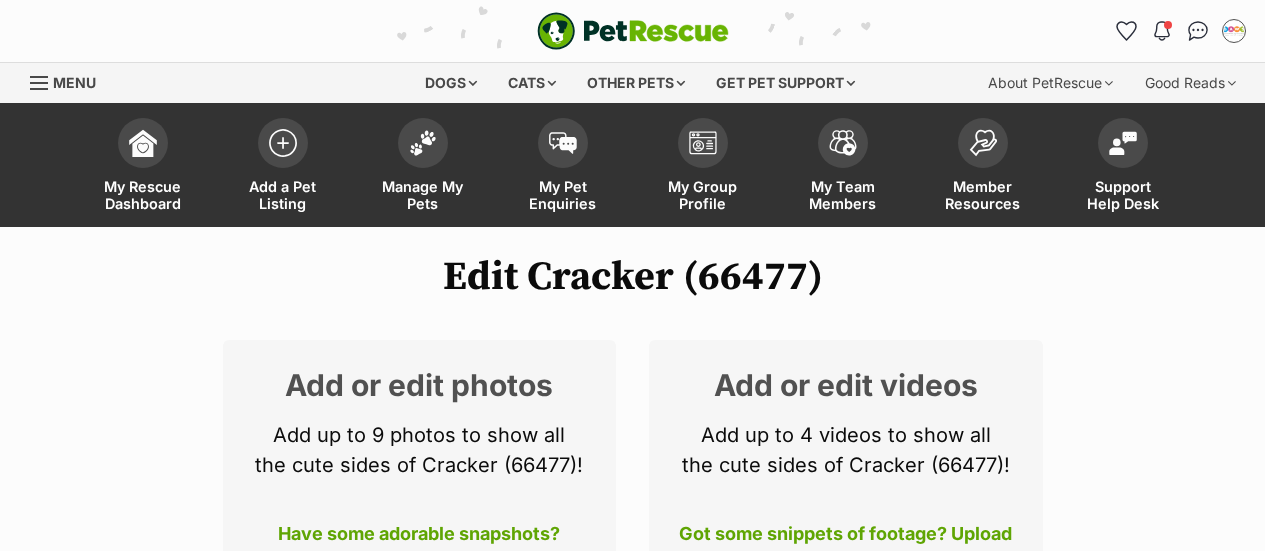 scroll, scrollTop: 0, scrollLeft: 0, axis: both 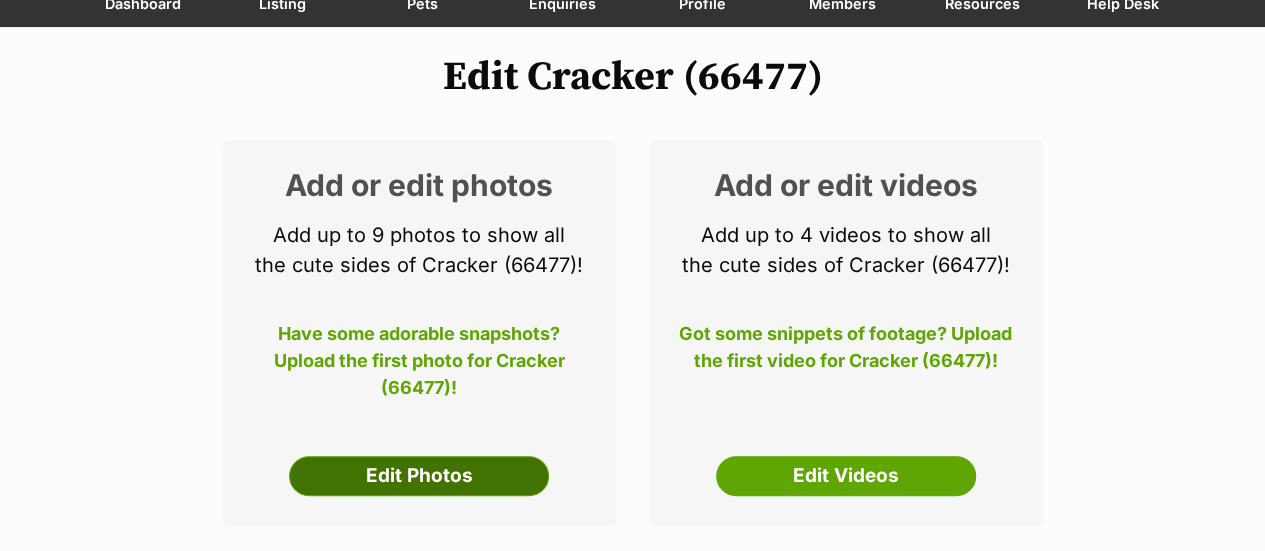 click on "Add or edit photos
Add up to 9 photos to show all
the cute sides of Cracker (66477)!
Have some adorable snapshots? Upload the first photo for Cracker (66477)!
Edit Photos" at bounding box center [420, 333] 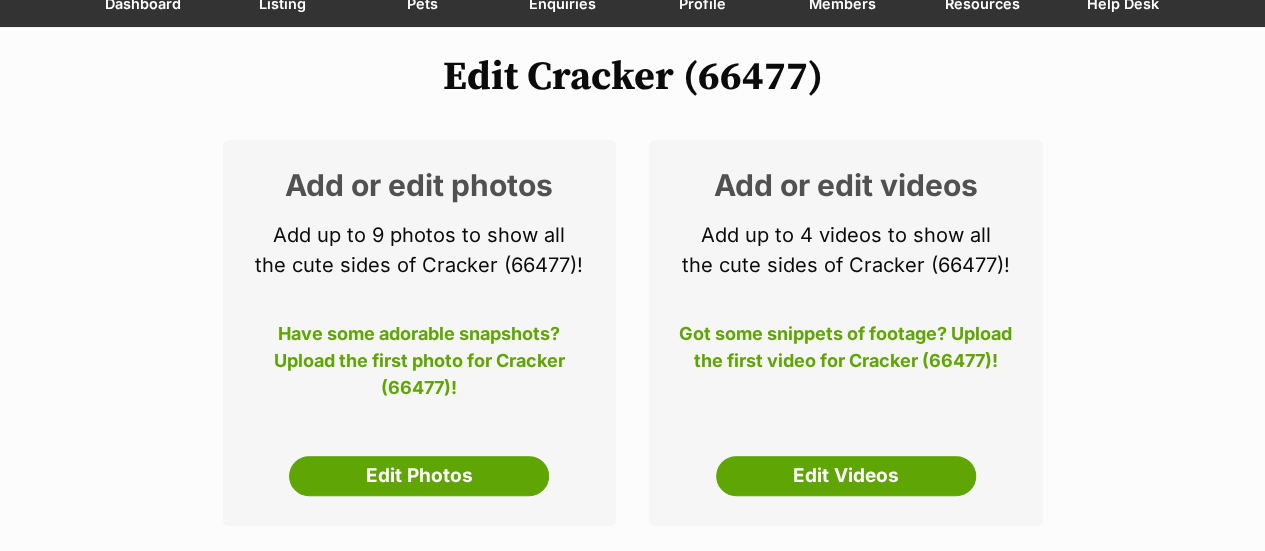 drag, startPoint x: 490, startPoint y: 475, endPoint x: 441, endPoint y: 417, distance: 75.9276 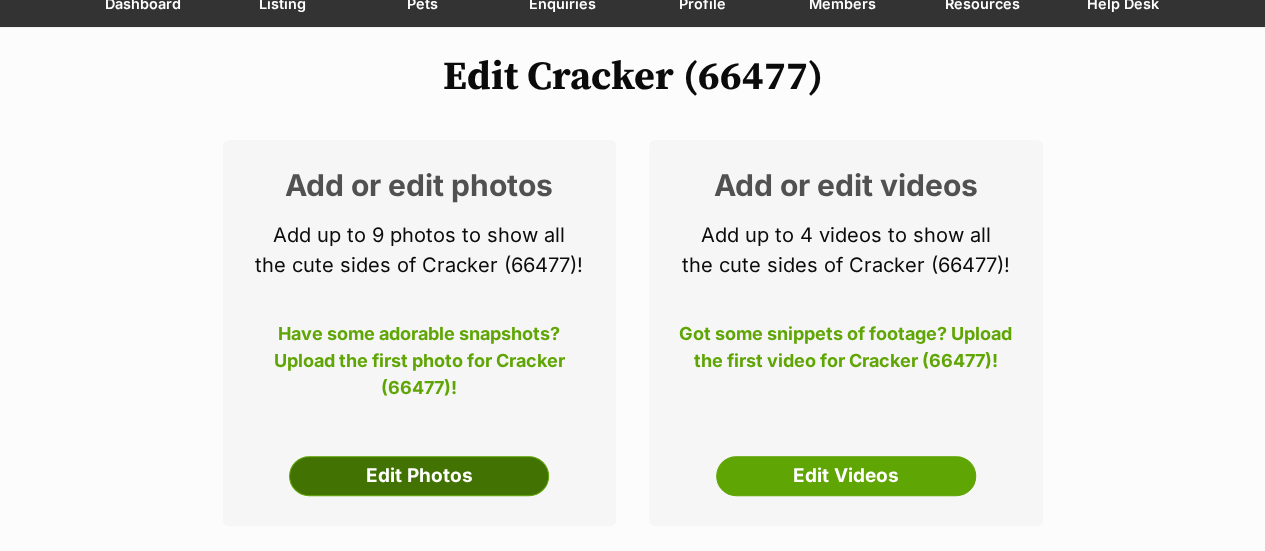 click on "Edit Photos" at bounding box center [419, 476] 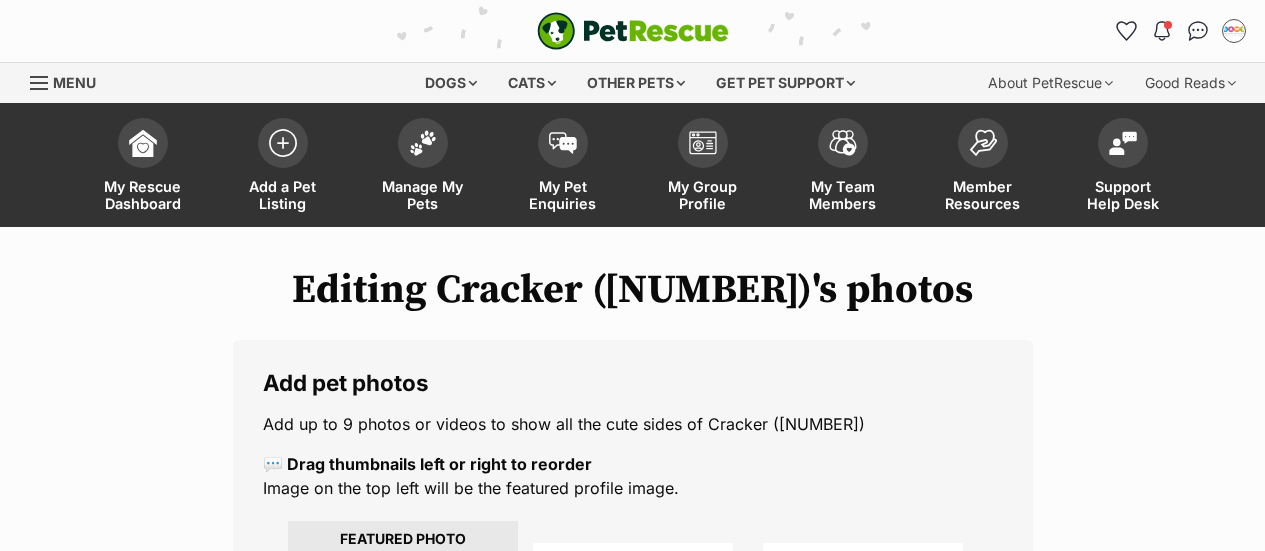 scroll, scrollTop: 0, scrollLeft: 0, axis: both 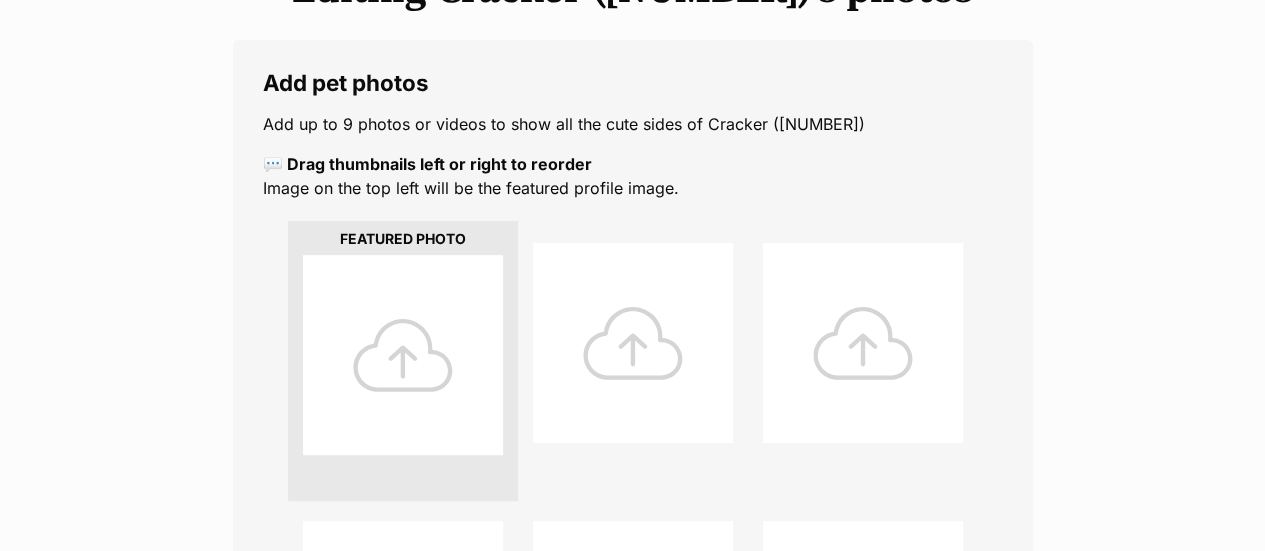 click at bounding box center (403, 355) 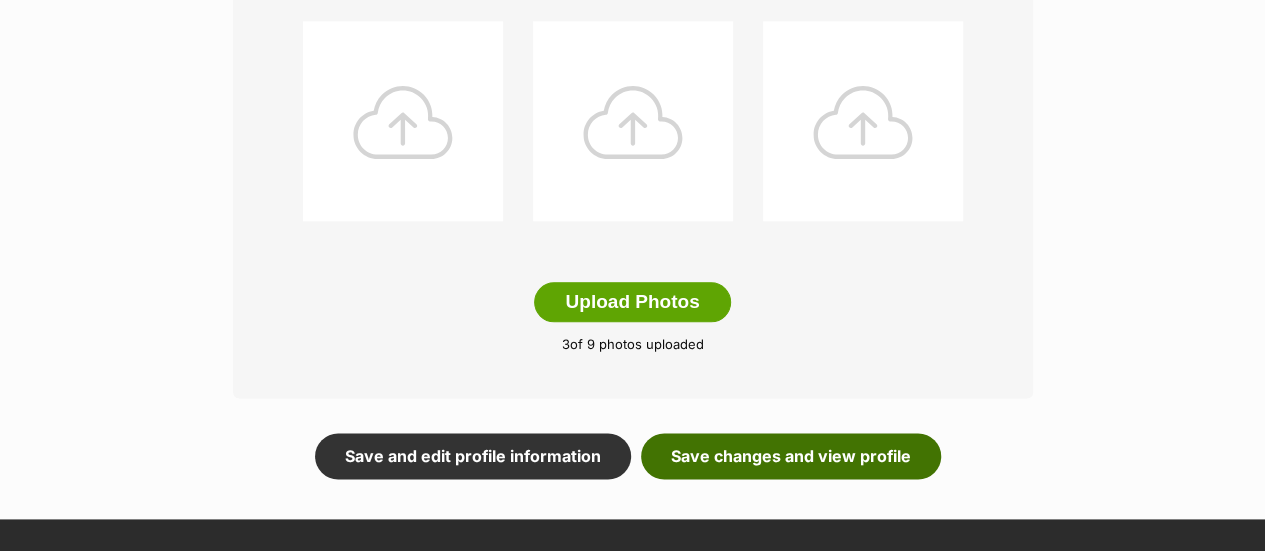scroll, scrollTop: 1100, scrollLeft: 0, axis: vertical 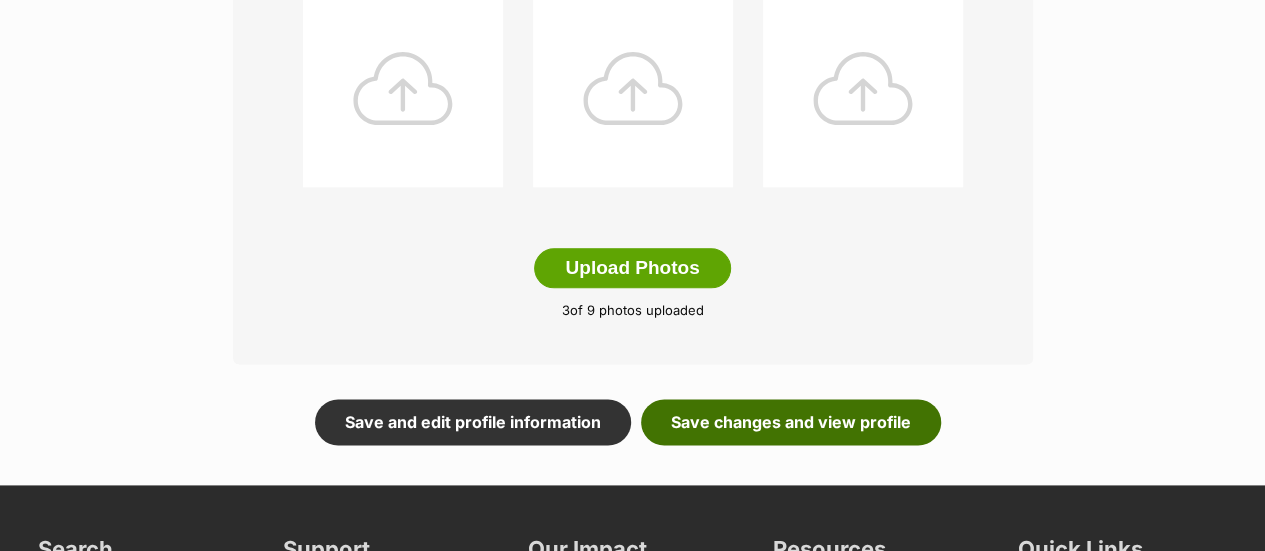click on "Save changes and view profile" at bounding box center [791, 422] 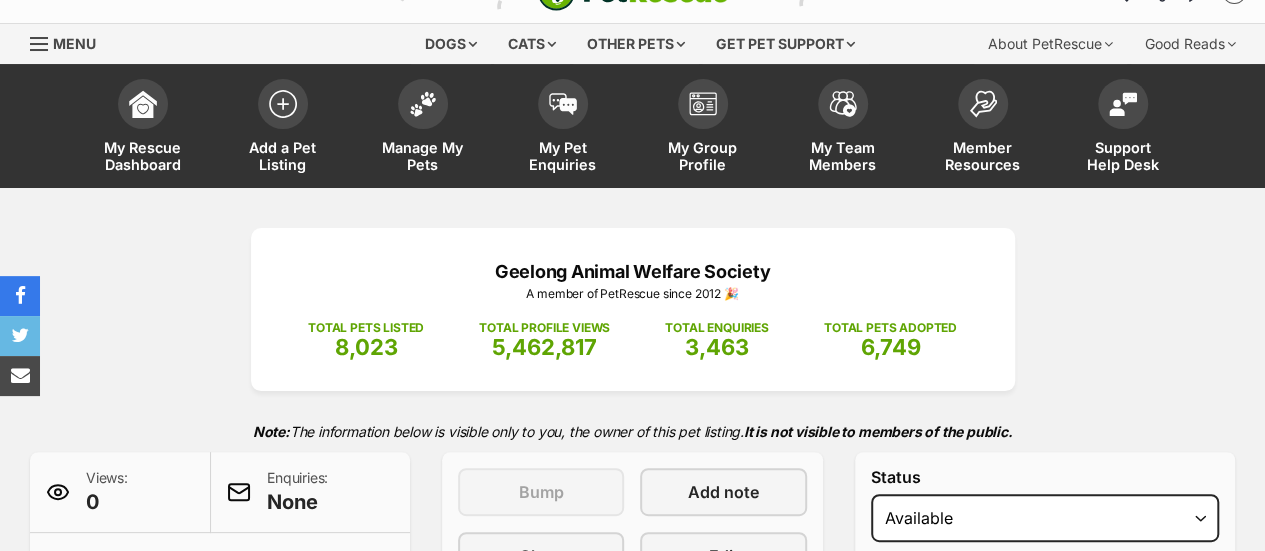 scroll, scrollTop: 101, scrollLeft: 0, axis: vertical 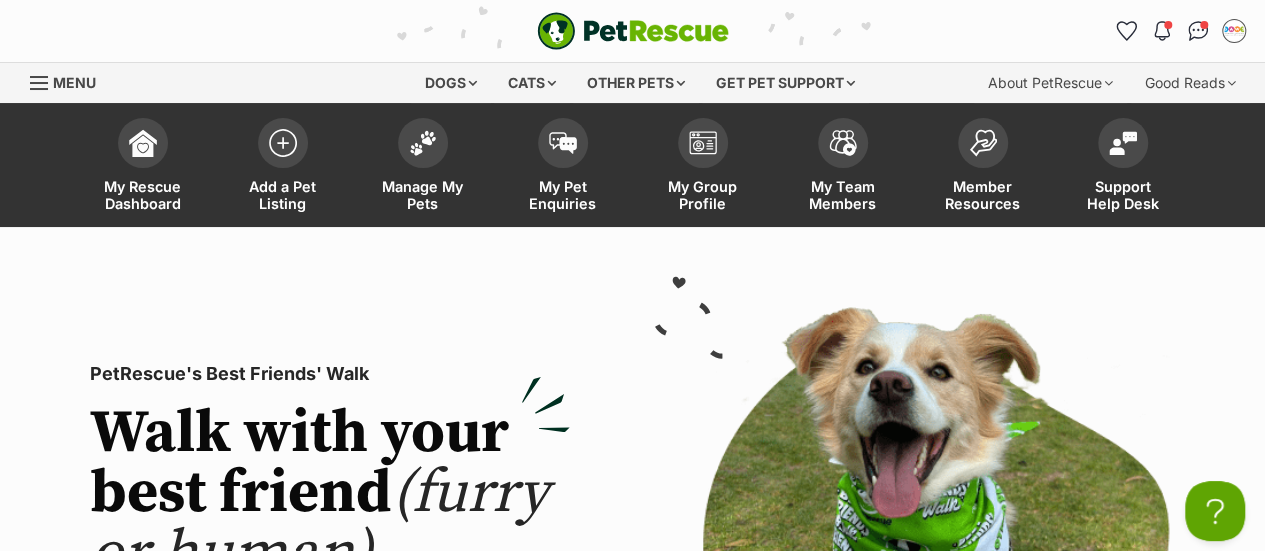 drag, startPoint x: 1142, startPoint y: 249, endPoint x: 1130, endPoint y: 251, distance: 12.165525 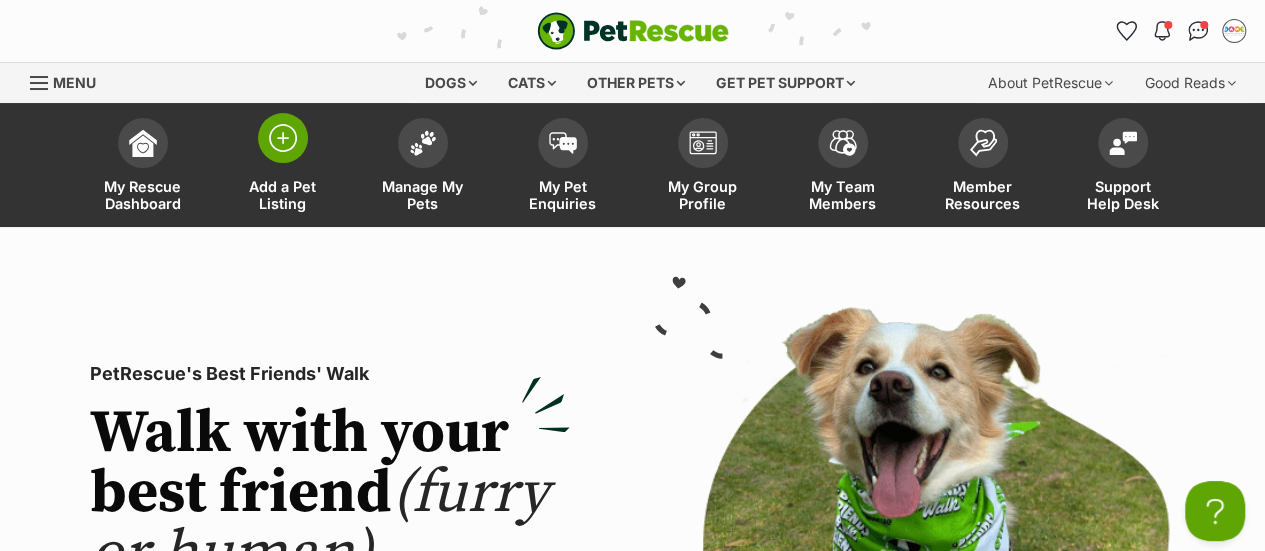 click at bounding box center (283, 138) 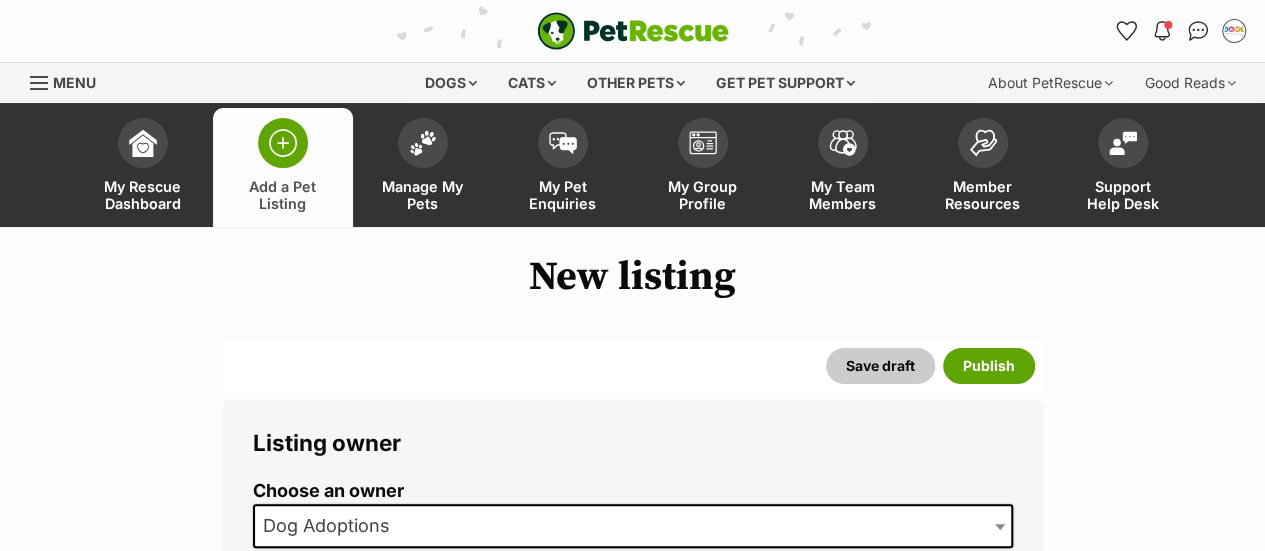 scroll, scrollTop: 300, scrollLeft: 0, axis: vertical 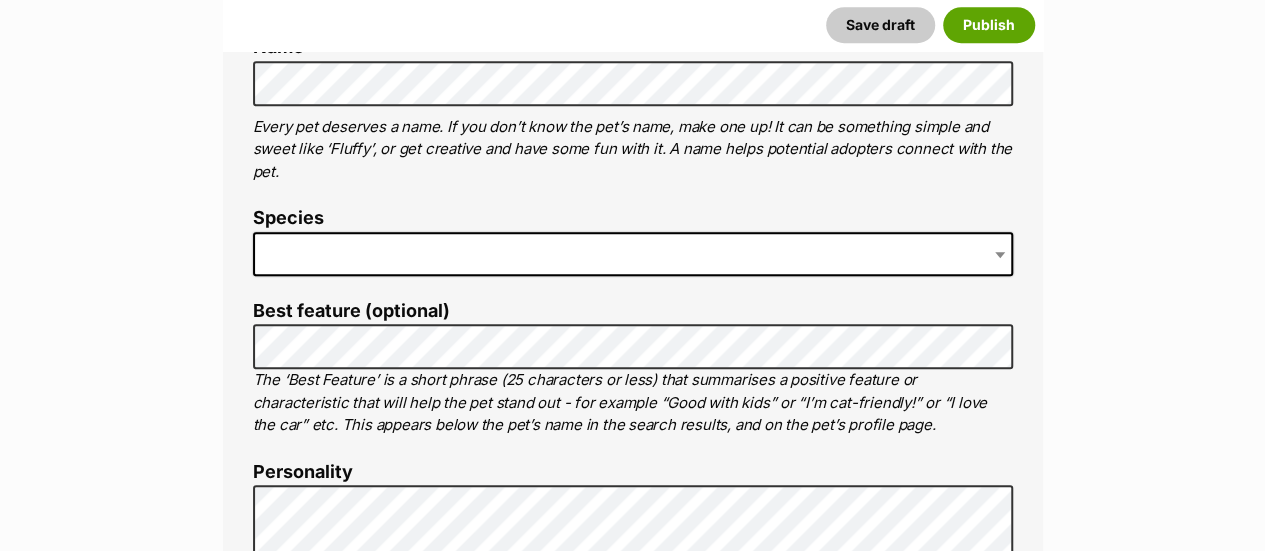 click on "Species" at bounding box center (633, 249) 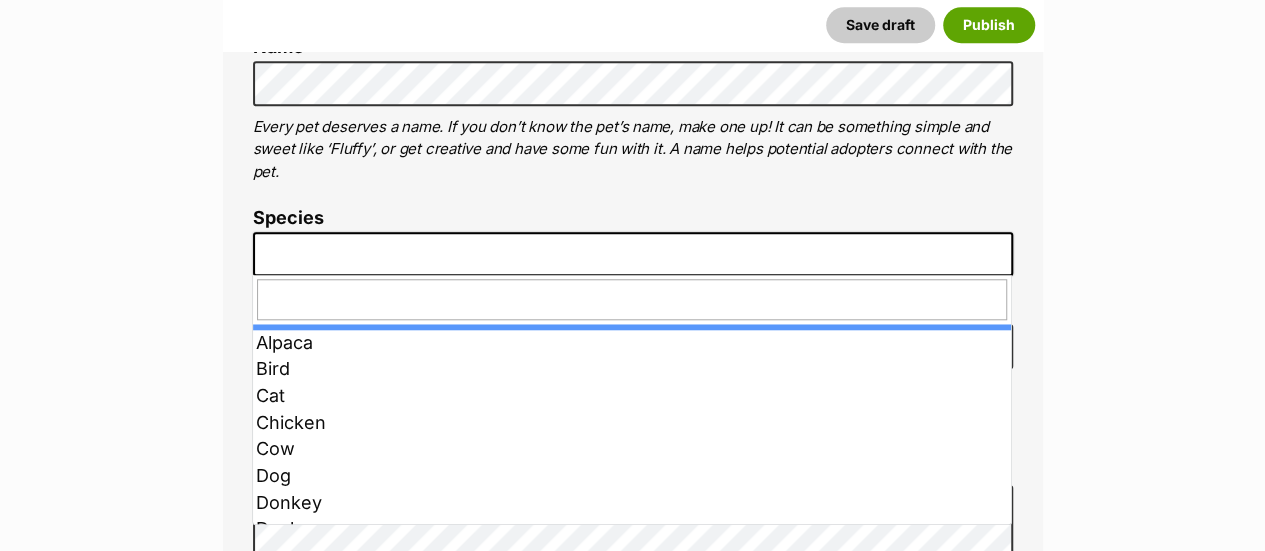 click at bounding box center [633, 254] 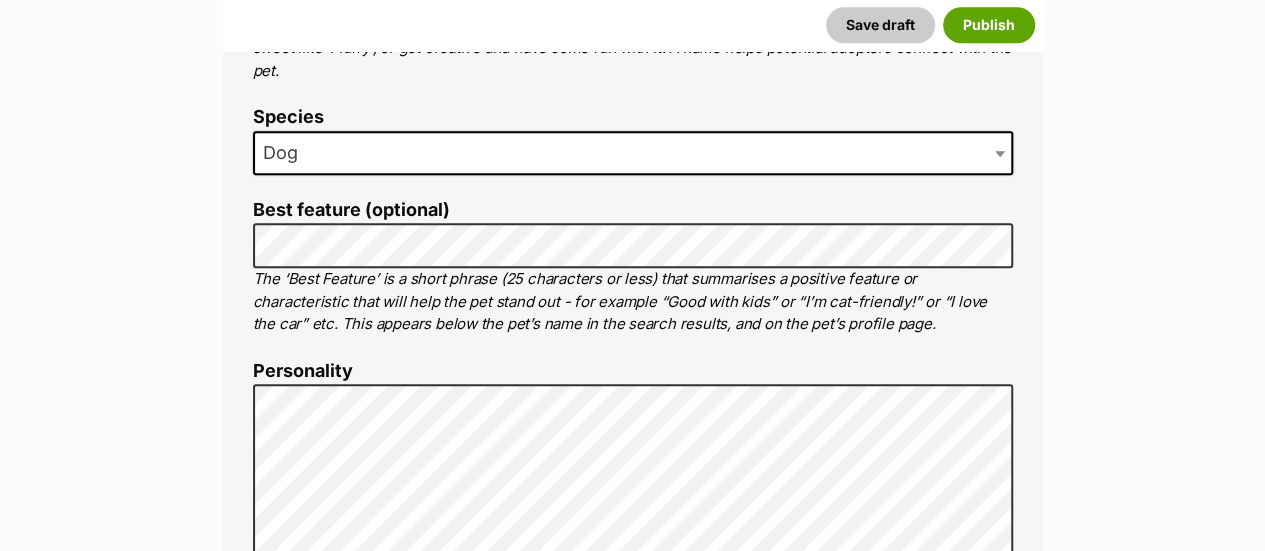 scroll, scrollTop: 1000, scrollLeft: 0, axis: vertical 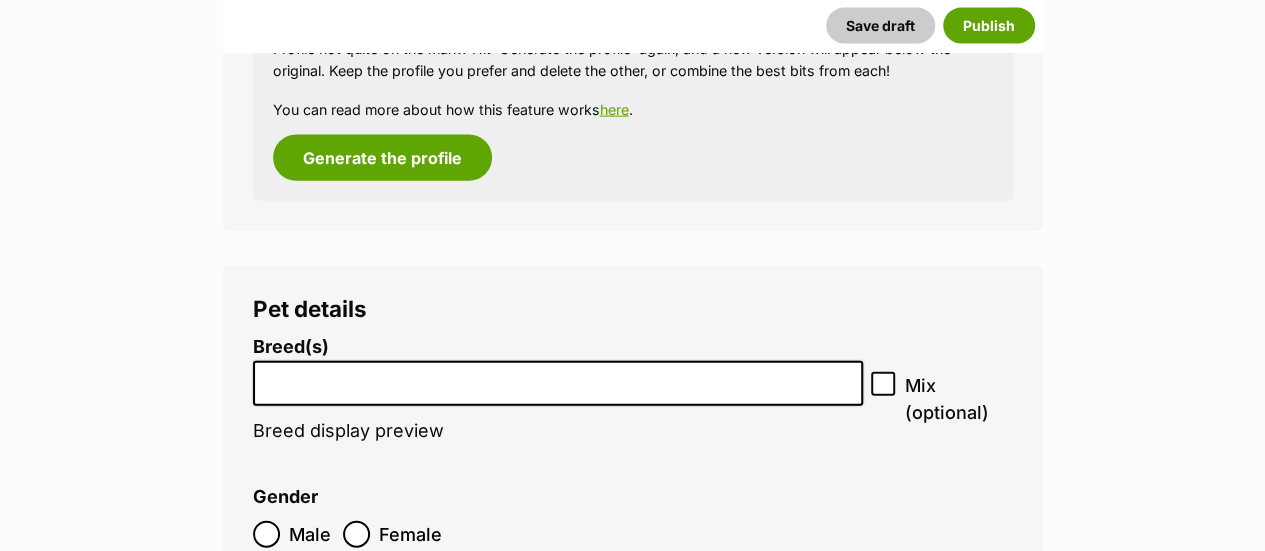 click at bounding box center [558, 378] 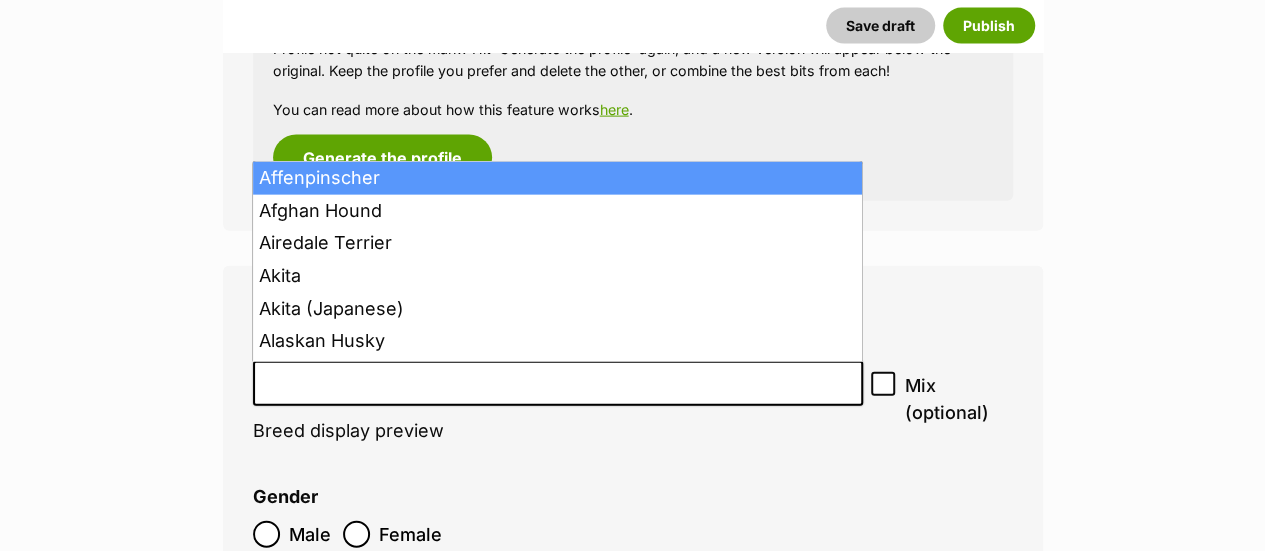 type on "b" 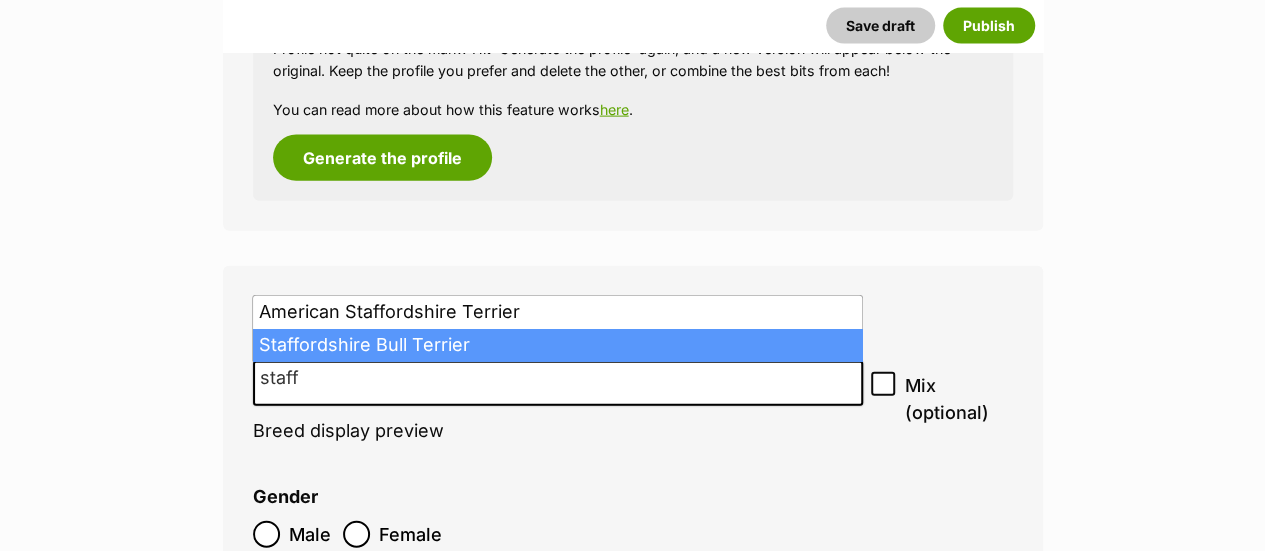 type on "staff" 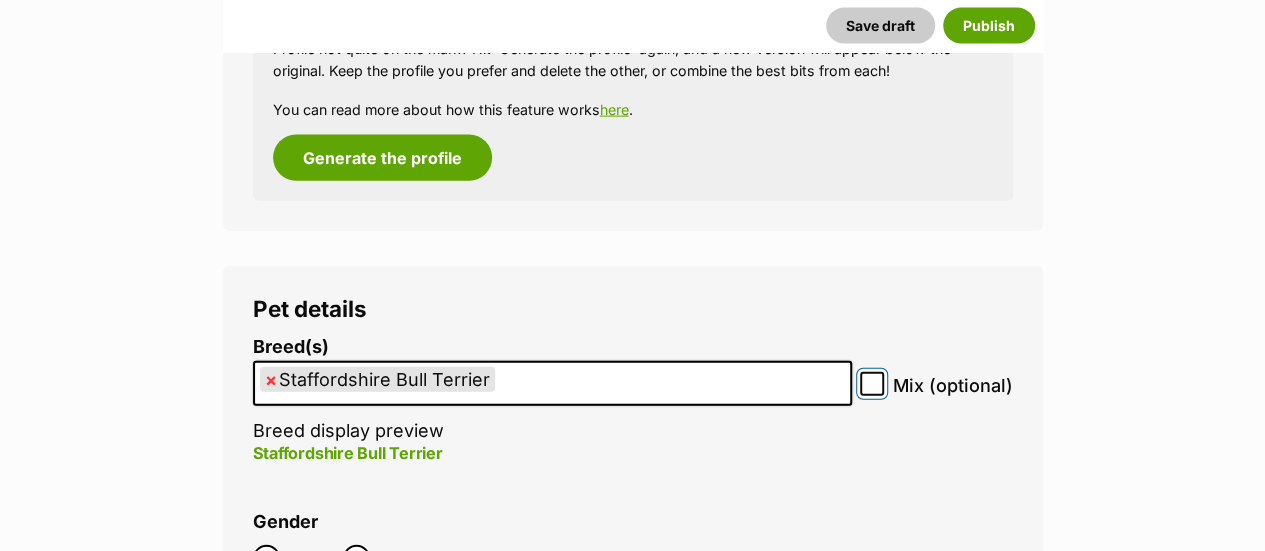 click on "Mix (optional)" at bounding box center (872, 384) 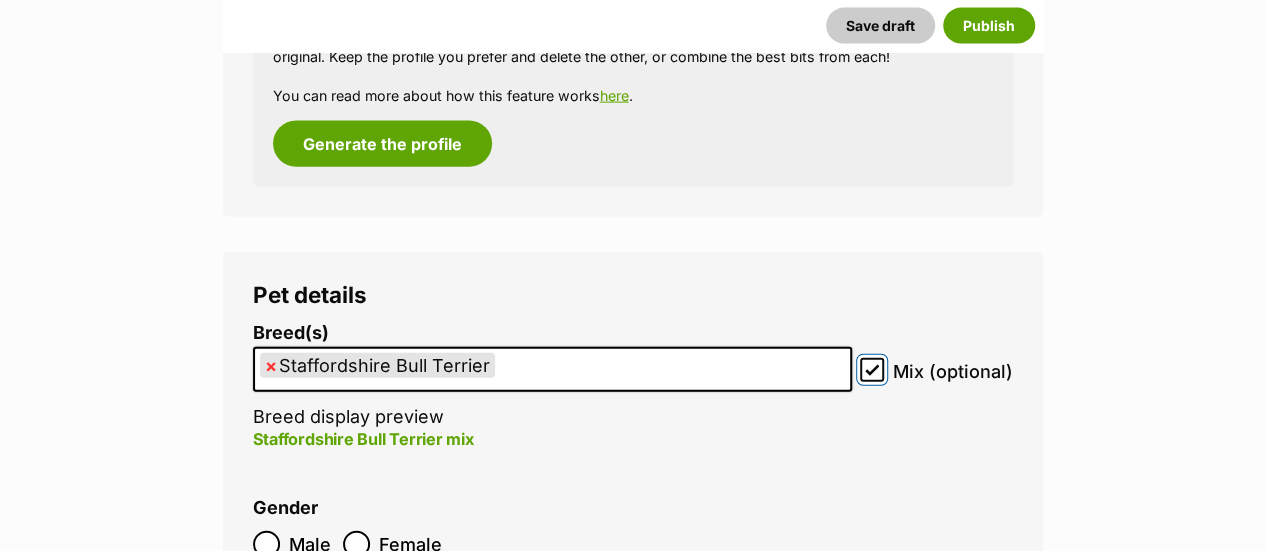 scroll, scrollTop: 2400, scrollLeft: 0, axis: vertical 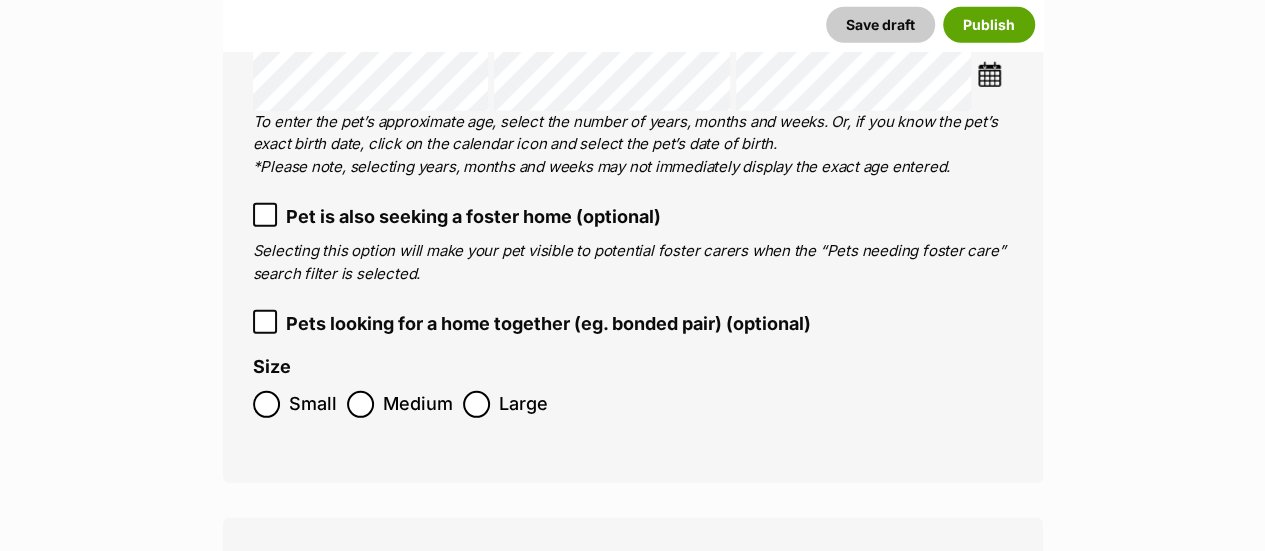 click on "Medium" at bounding box center [400, 404] 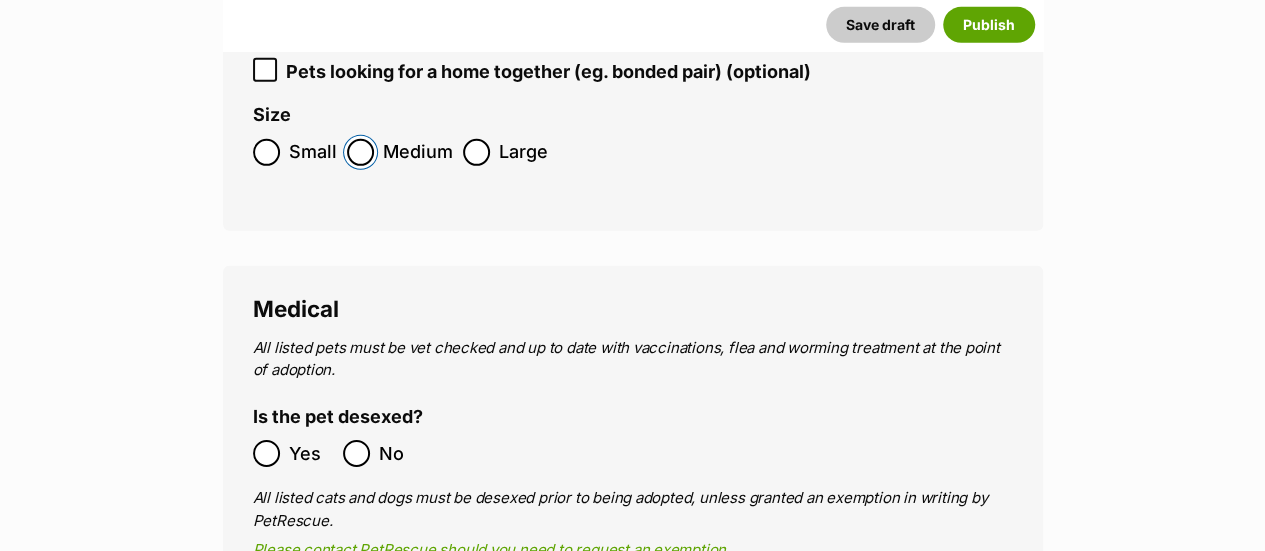 scroll, scrollTop: 3100, scrollLeft: 0, axis: vertical 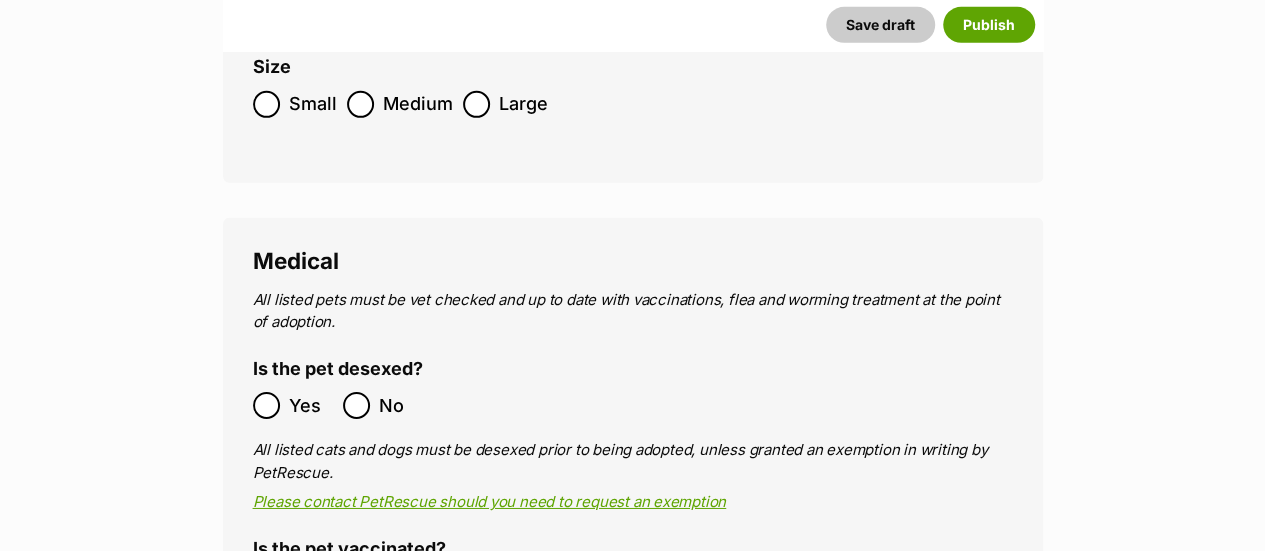 click on "No" at bounding box center (383, 405) 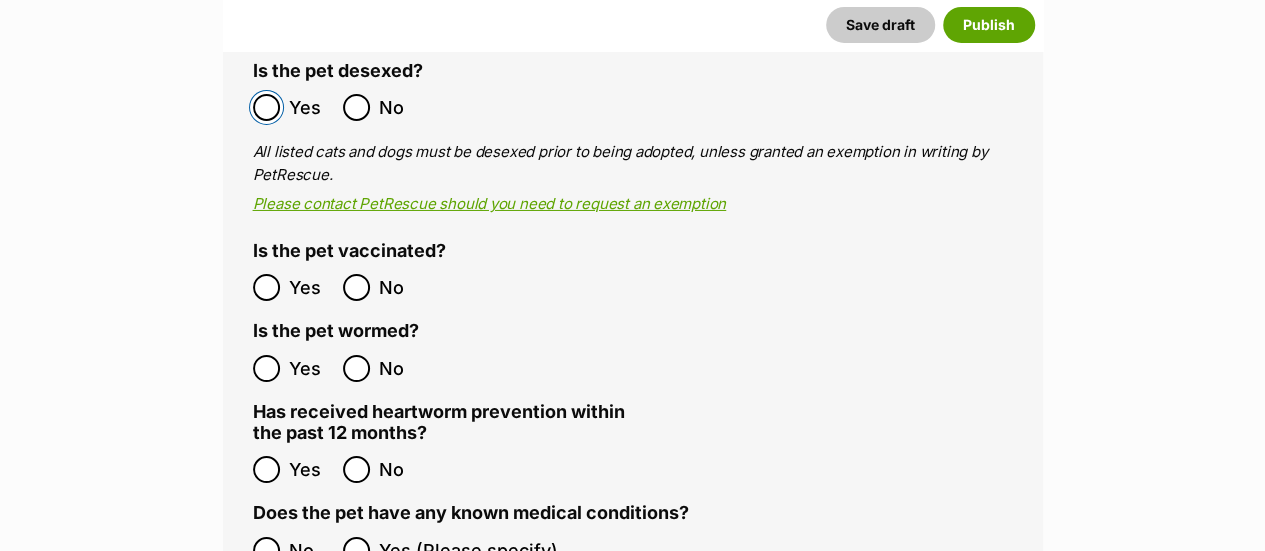 scroll, scrollTop: 3400, scrollLeft: 0, axis: vertical 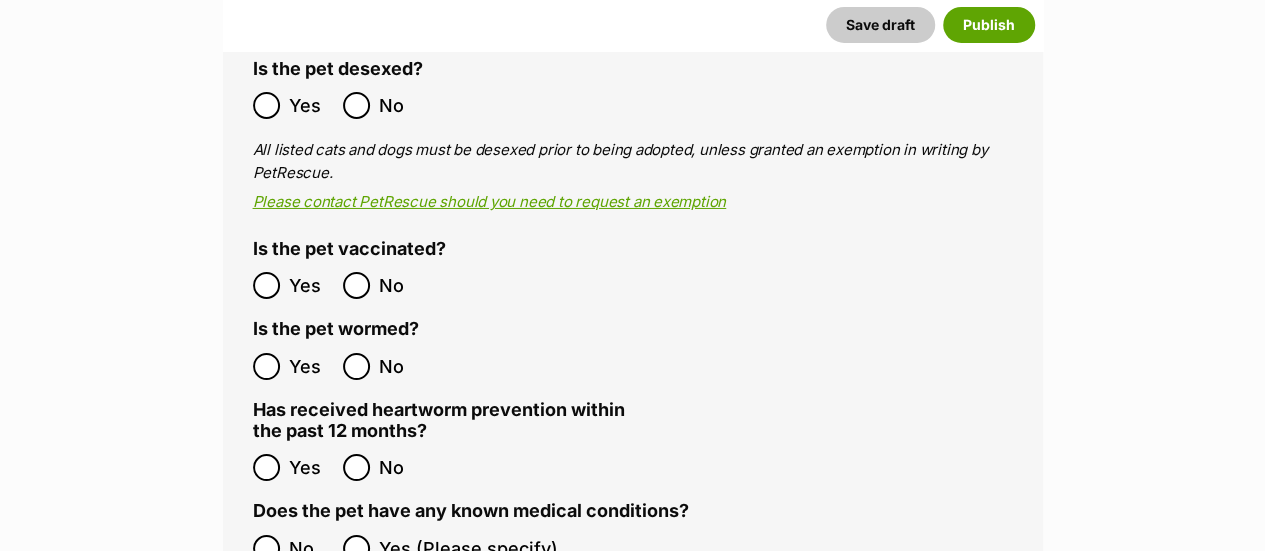 click on "Yes" at bounding box center [293, 285] 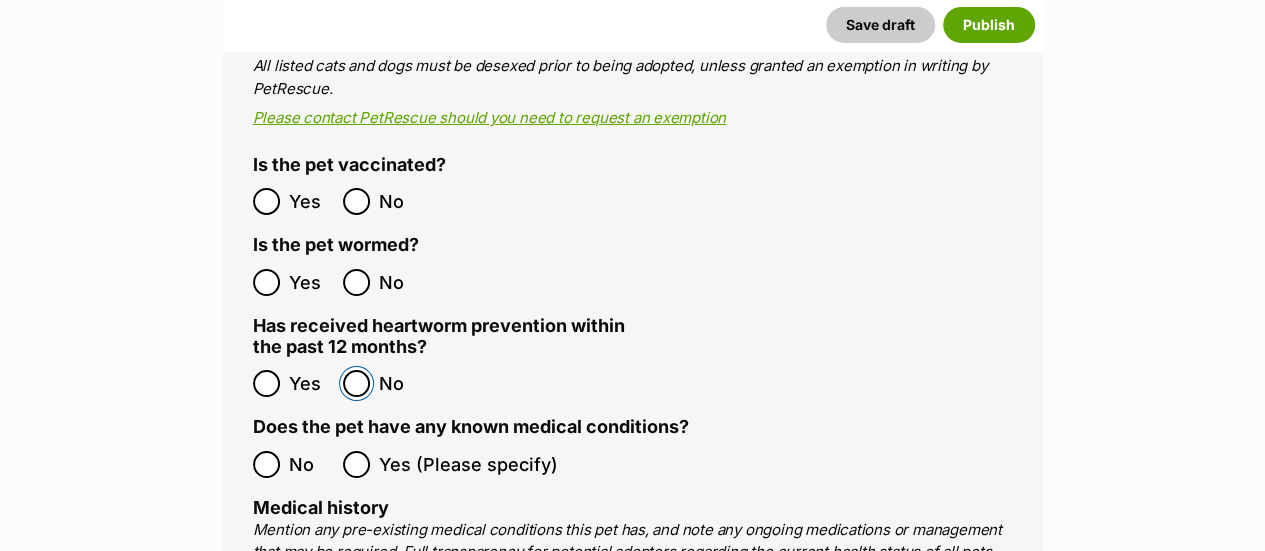 scroll, scrollTop: 3600, scrollLeft: 0, axis: vertical 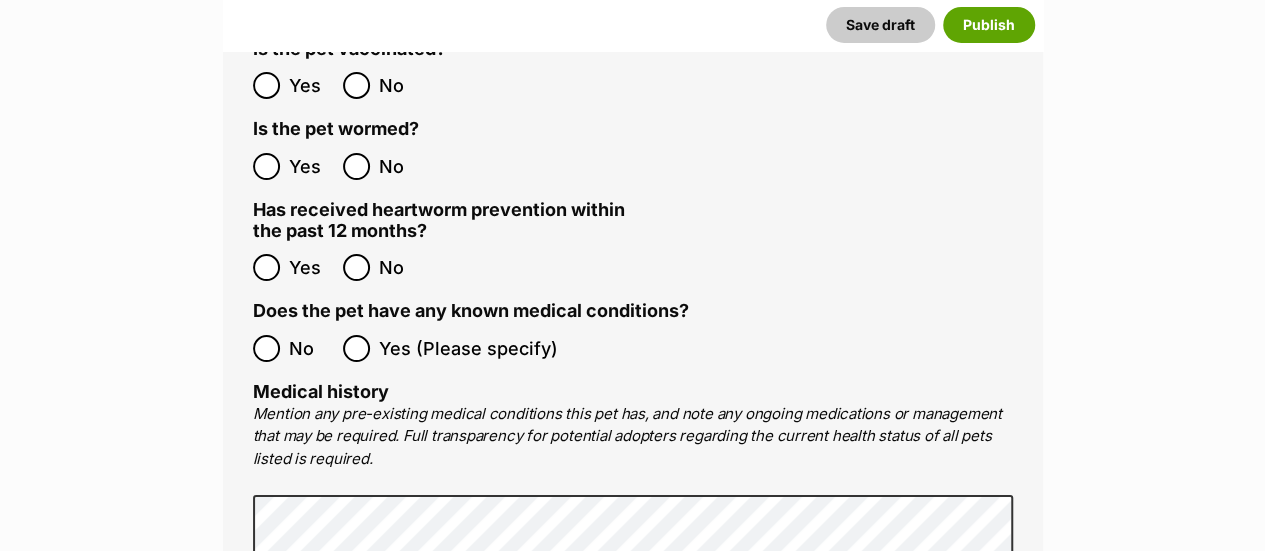click on "No
Yes (Please specify)" at bounding box center [633, 348] 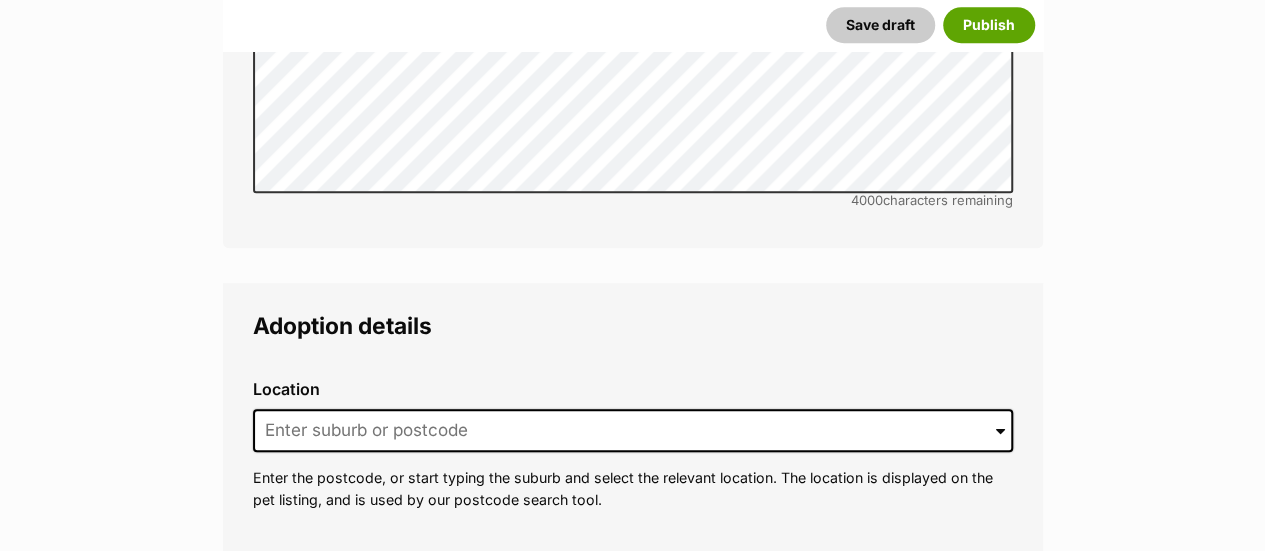 scroll, scrollTop: 4500, scrollLeft: 0, axis: vertical 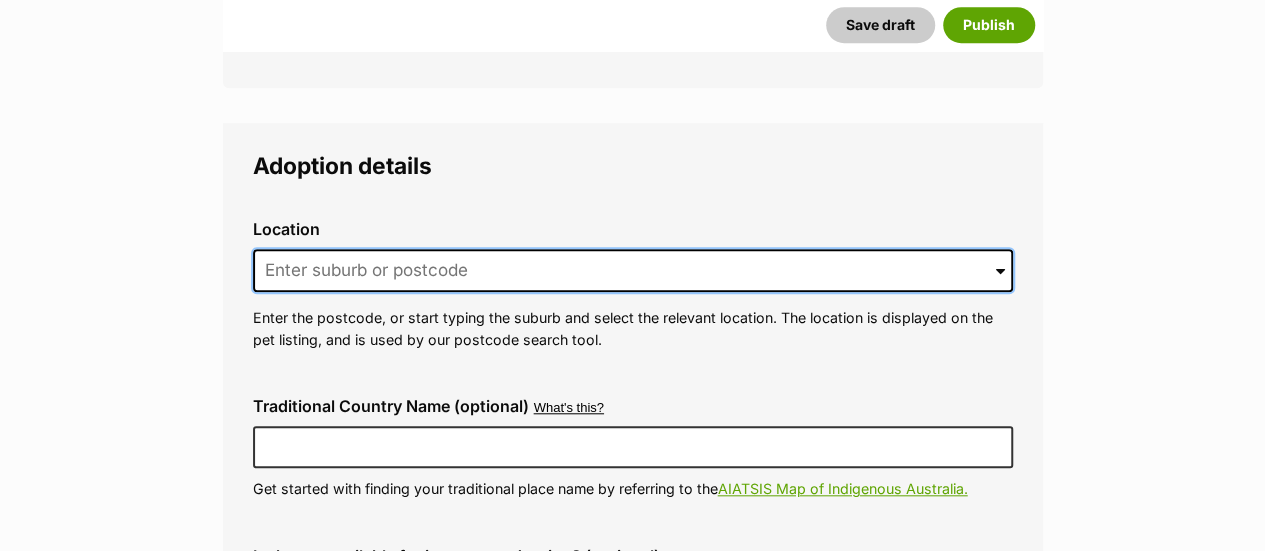 click at bounding box center (633, 271) 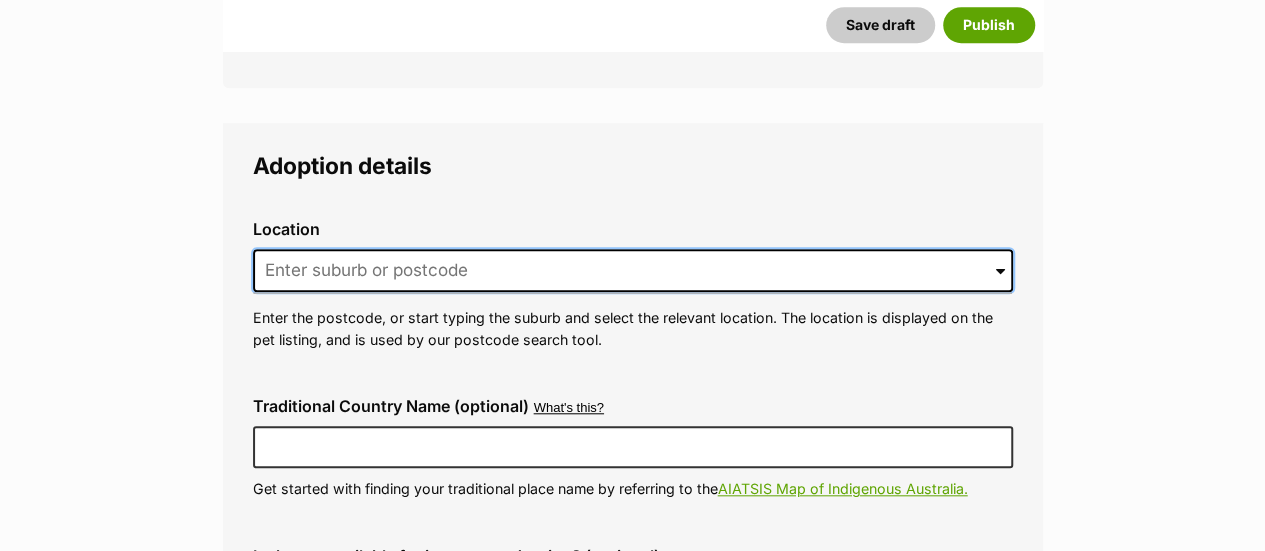 type on "MOOLAP" 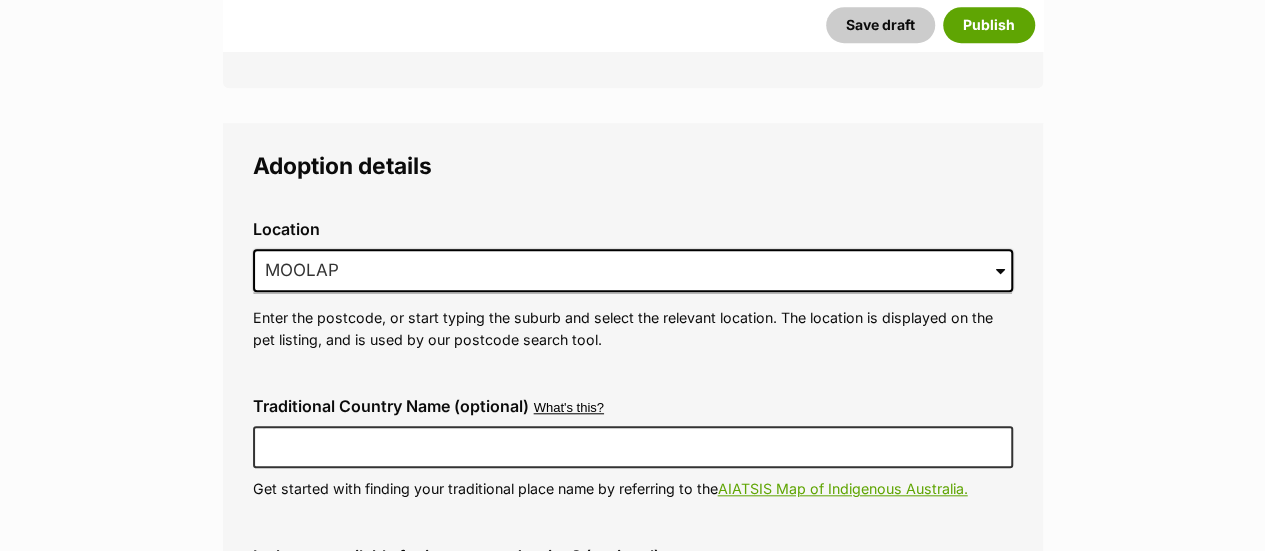type on "Australia" 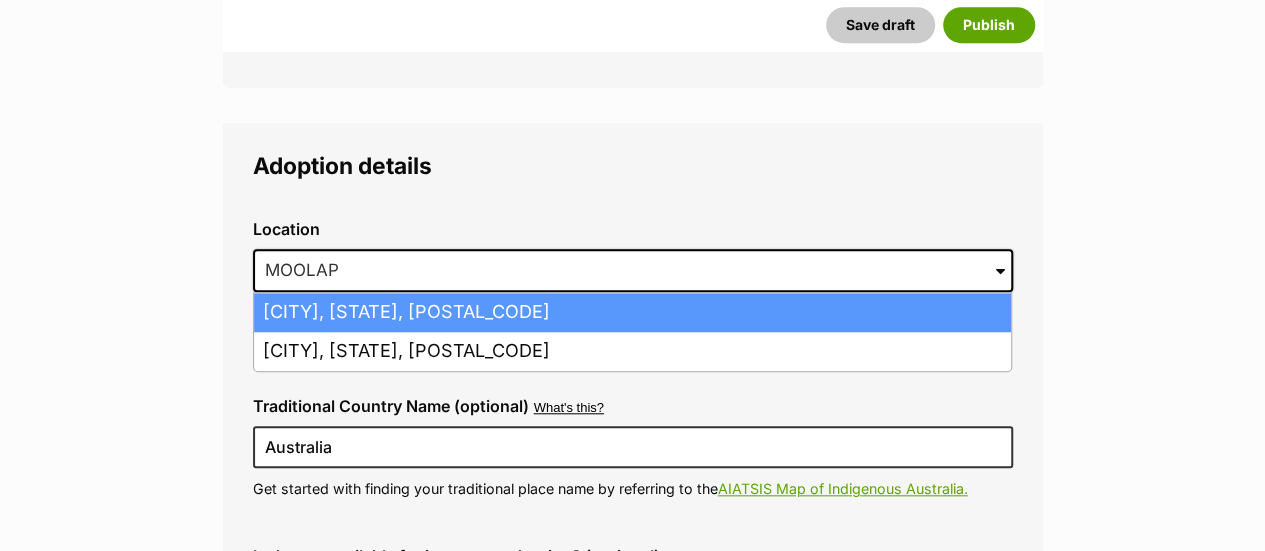 click on "Moolap, Victoria, 3221" at bounding box center (632, 312) 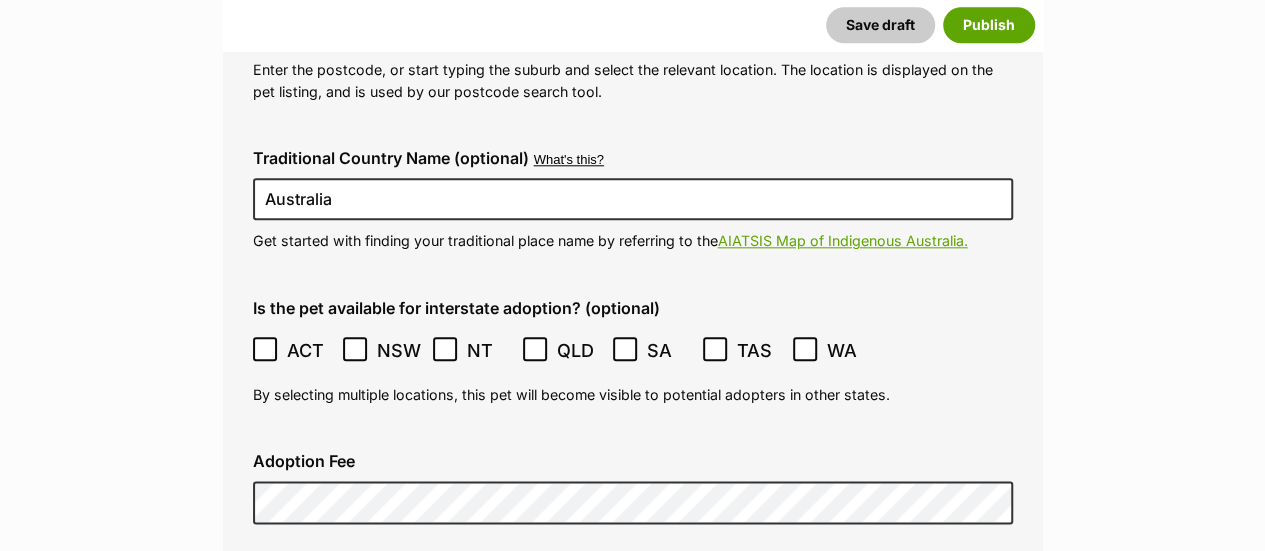 scroll, scrollTop: 4800, scrollLeft: 0, axis: vertical 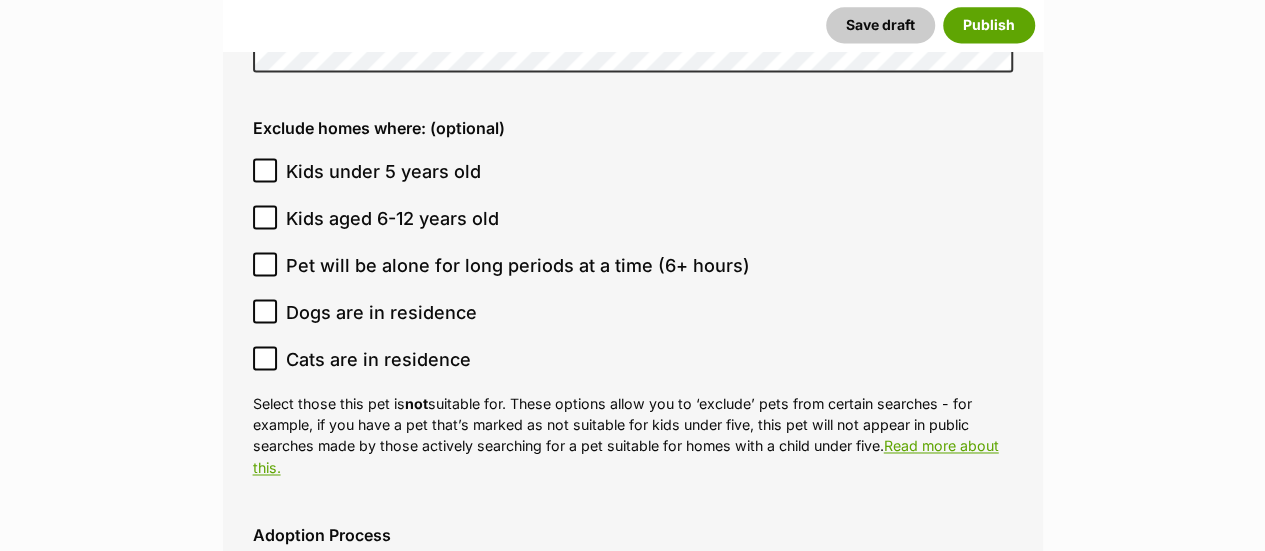 drag, startPoint x: 1134, startPoint y: 225, endPoint x: 1082, endPoint y: 221, distance: 52.153618 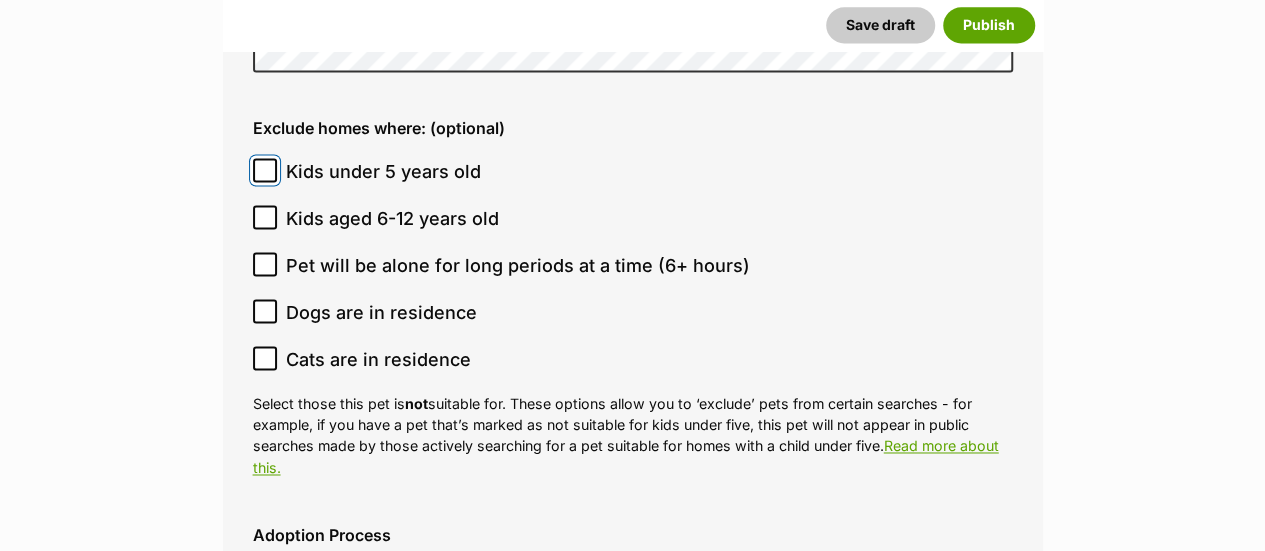 click on "Kids under 5 years old" at bounding box center (265, 170) 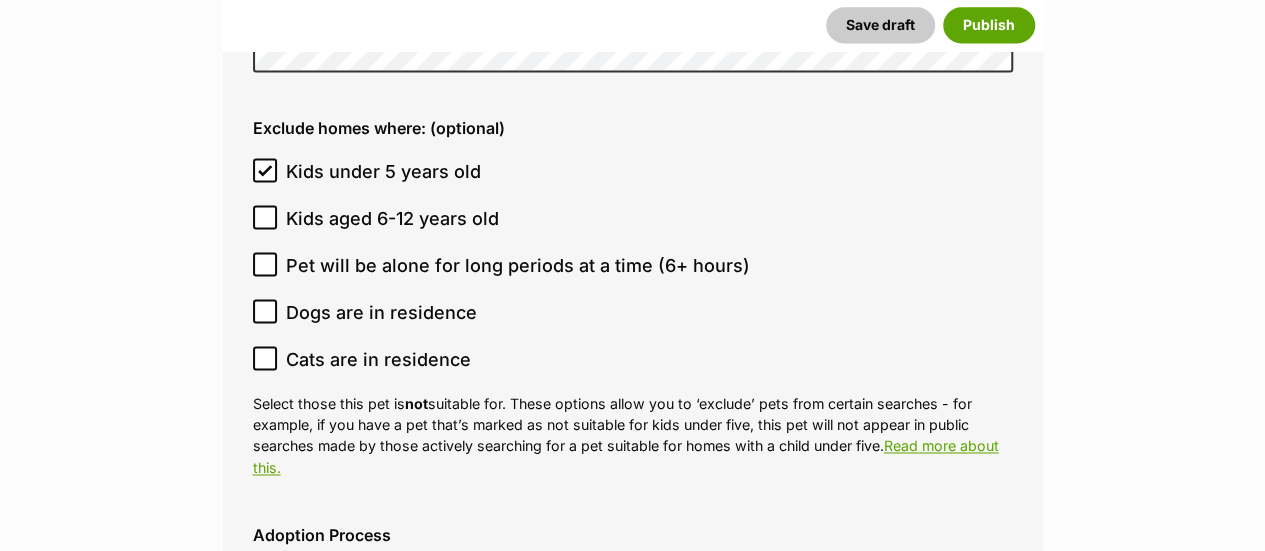 click on "Kids aged 6-12 years old" at bounding box center [392, 218] 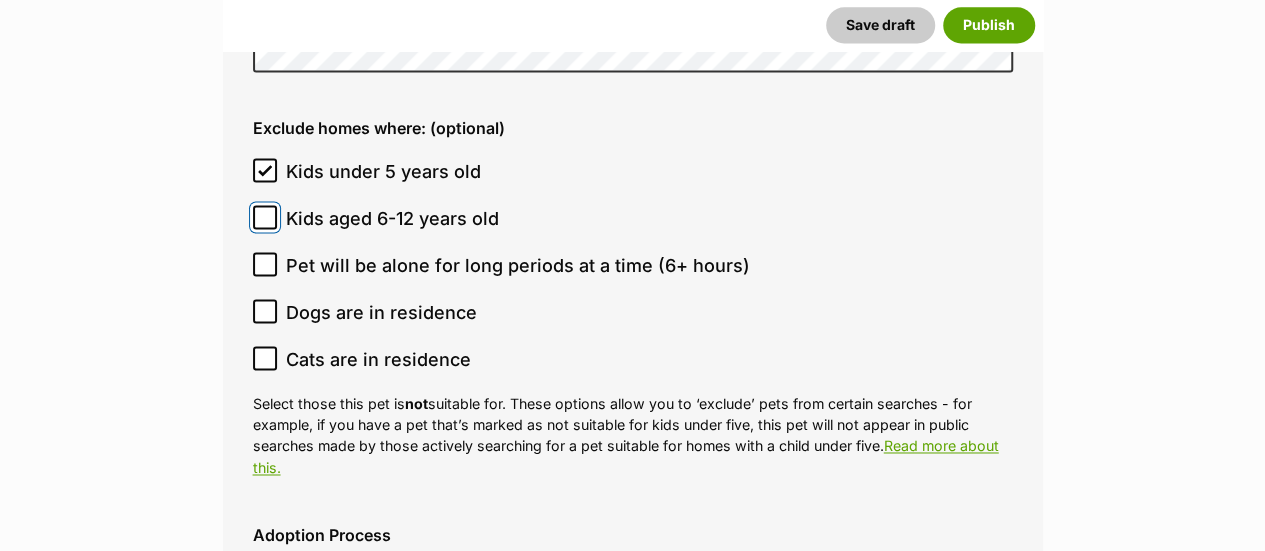 click on "Kids aged 6-12 years old" at bounding box center [265, 217] 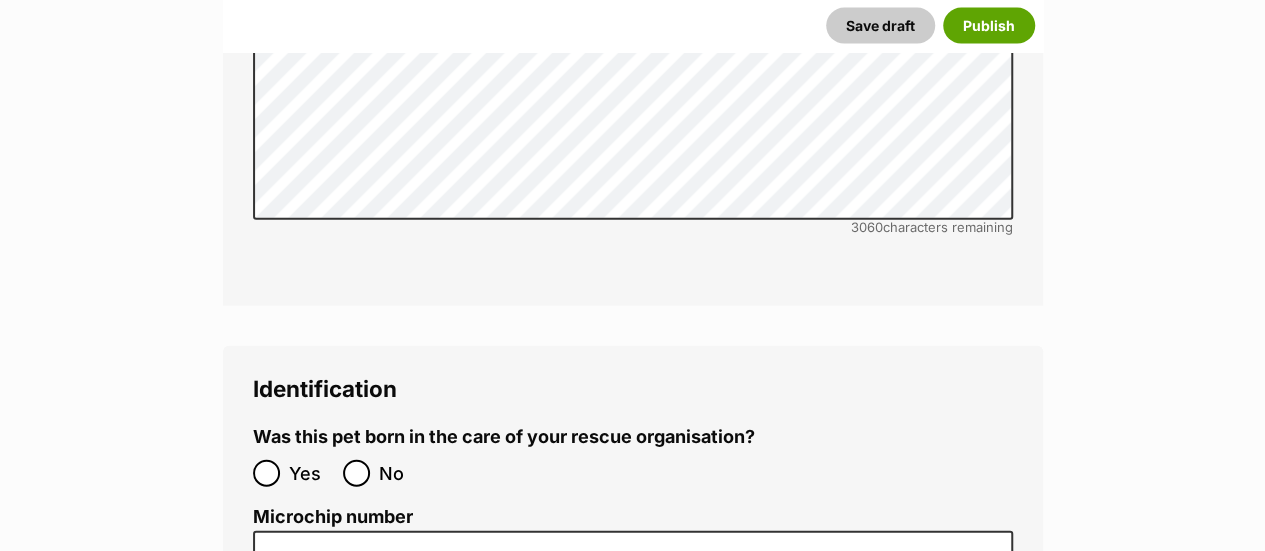 scroll, scrollTop: 6100, scrollLeft: 0, axis: vertical 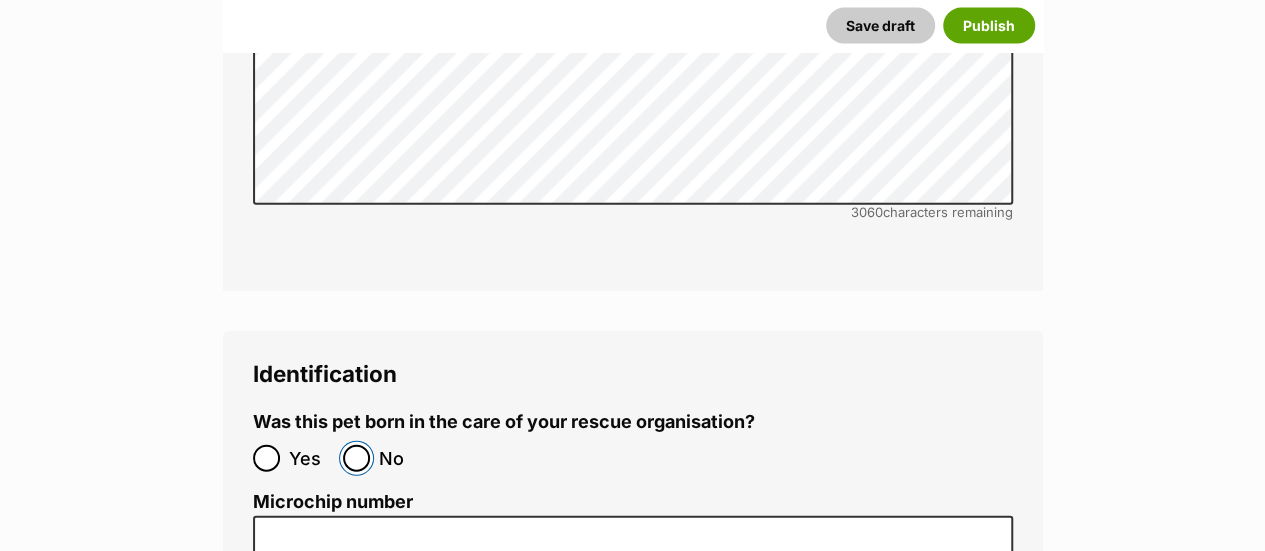 click on "No" at bounding box center (356, 458) 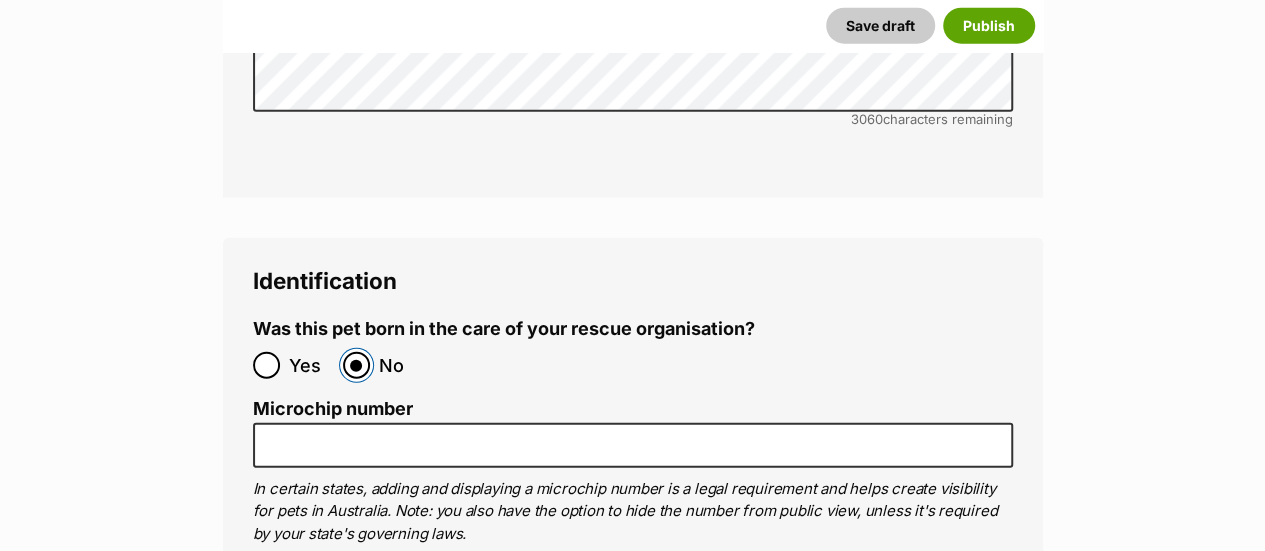 scroll, scrollTop: 6300, scrollLeft: 0, axis: vertical 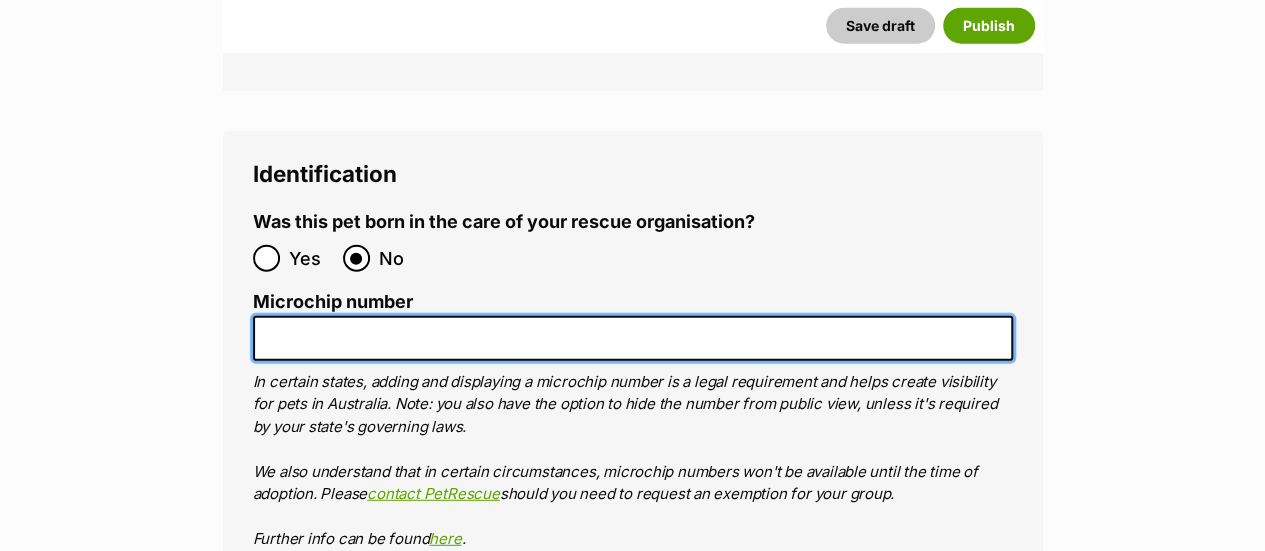 drag, startPoint x: 360, startPoint y: 318, endPoint x: 361, endPoint y: 330, distance: 12.0415945 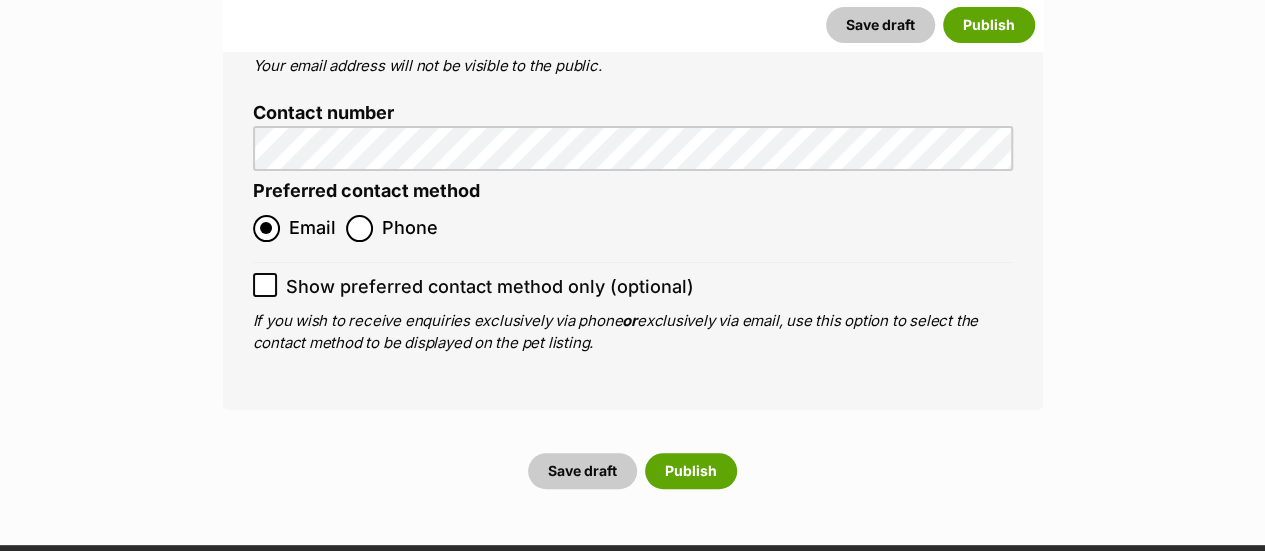 scroll, scrollTop: 7700, scrollLeft: 0, axis: vertical 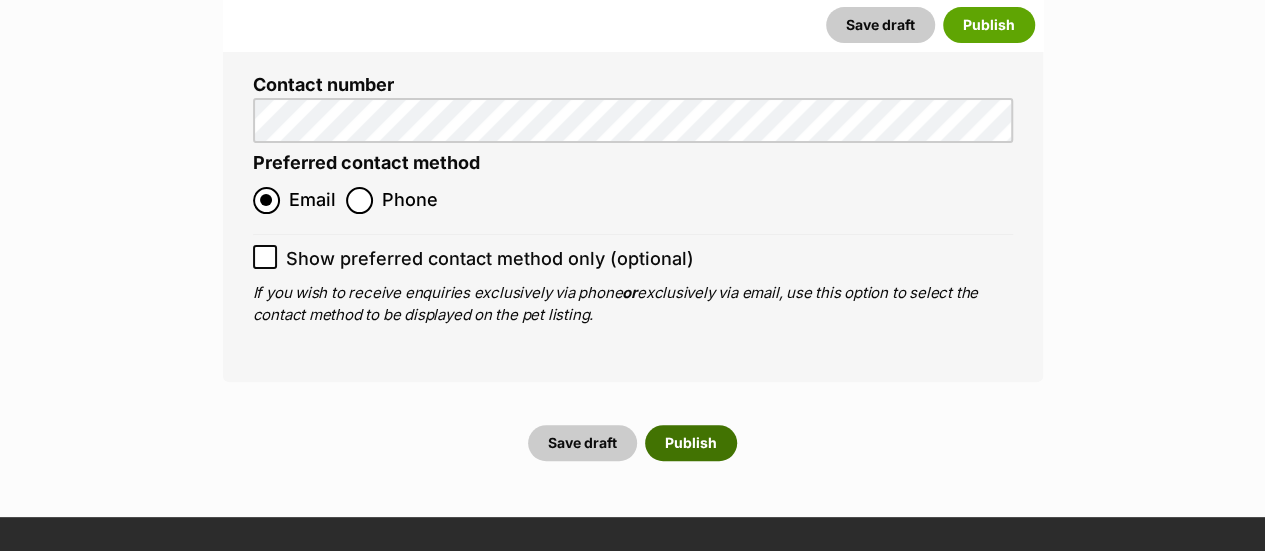 type on "956000018863747" 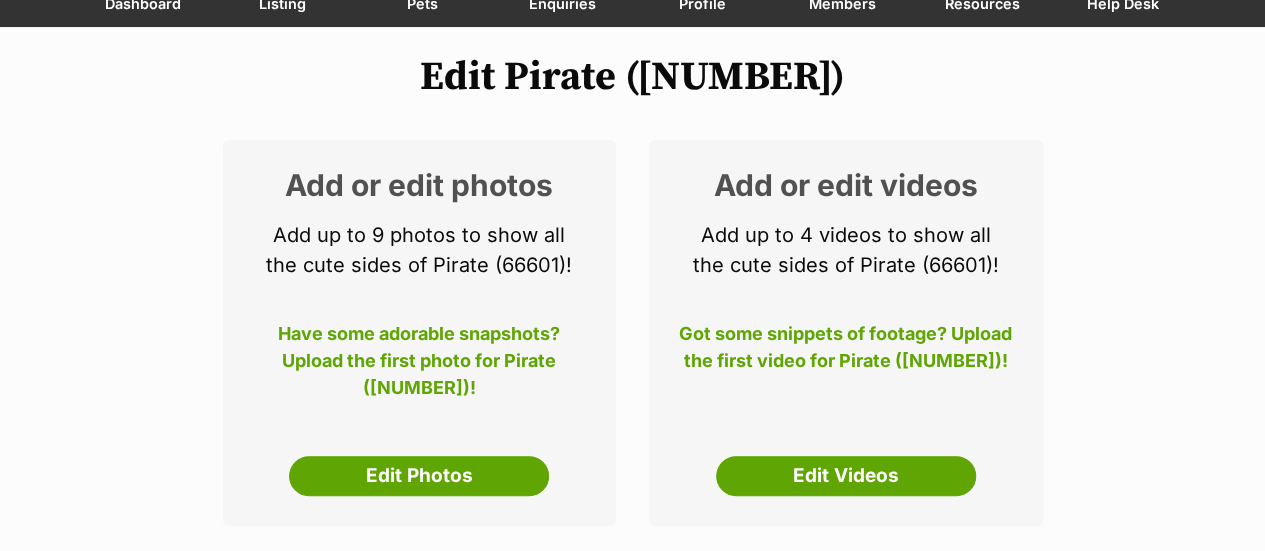 scroll, scrollTop: 200, scrollLeft: 0, axis: vertical 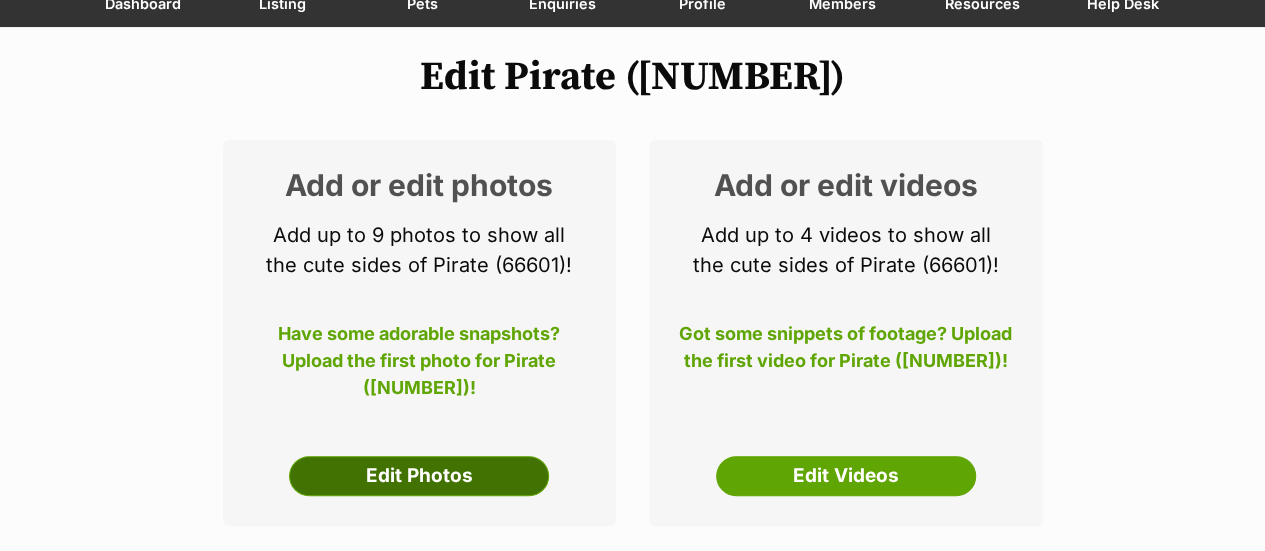 drag, startPoint x: 462, startPoint y: 463, endPoint x: 474, endPoint y: 456, distance: 13.892444 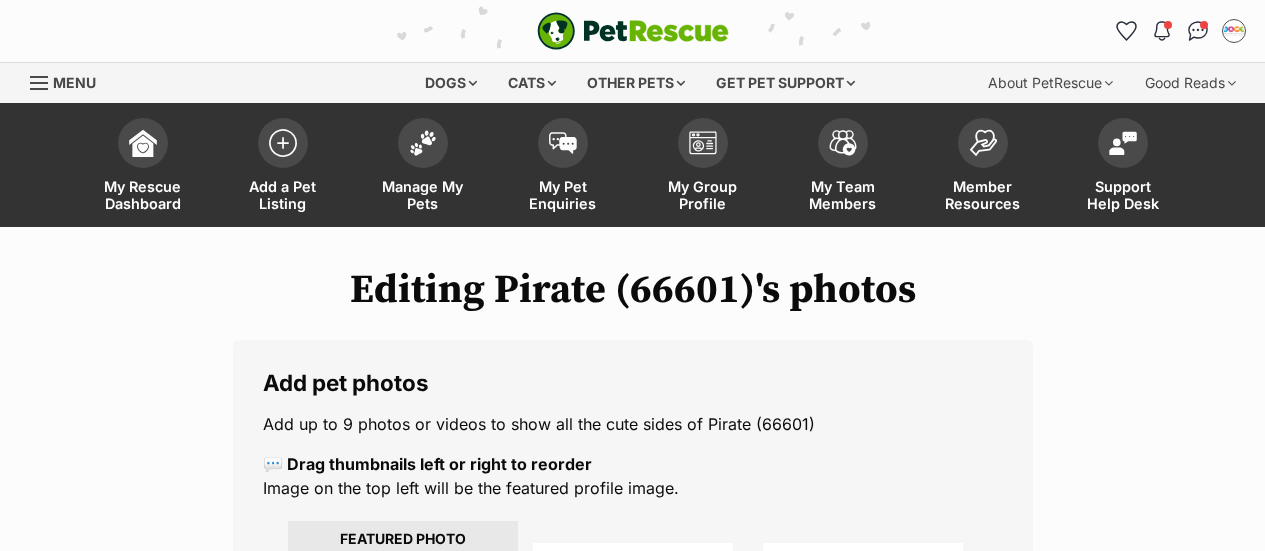 scroll, scrollTop: 0, scrollLeft: 0, axis: both 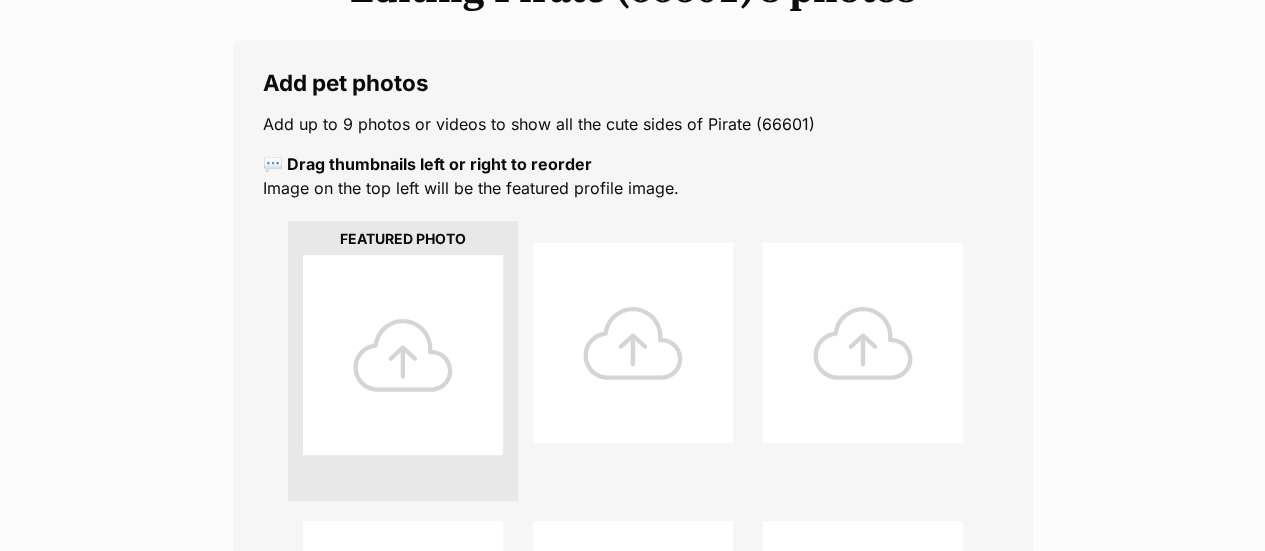 click at bounding box center (403, 355) 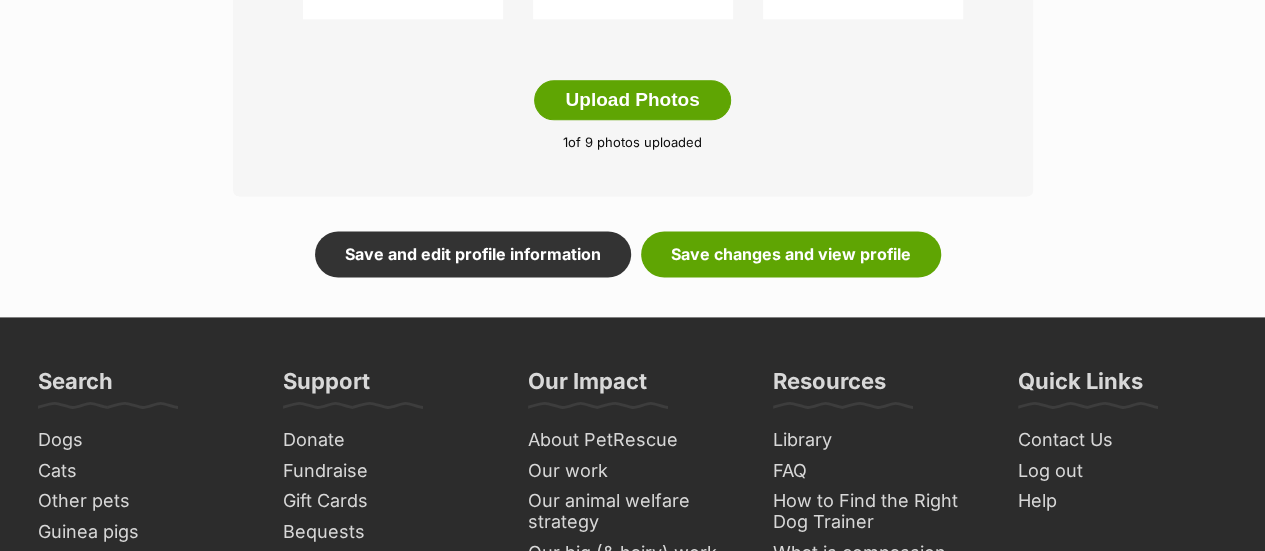 scroll, scrollTop: 1312, scrollLeft: 0, axis: vertical 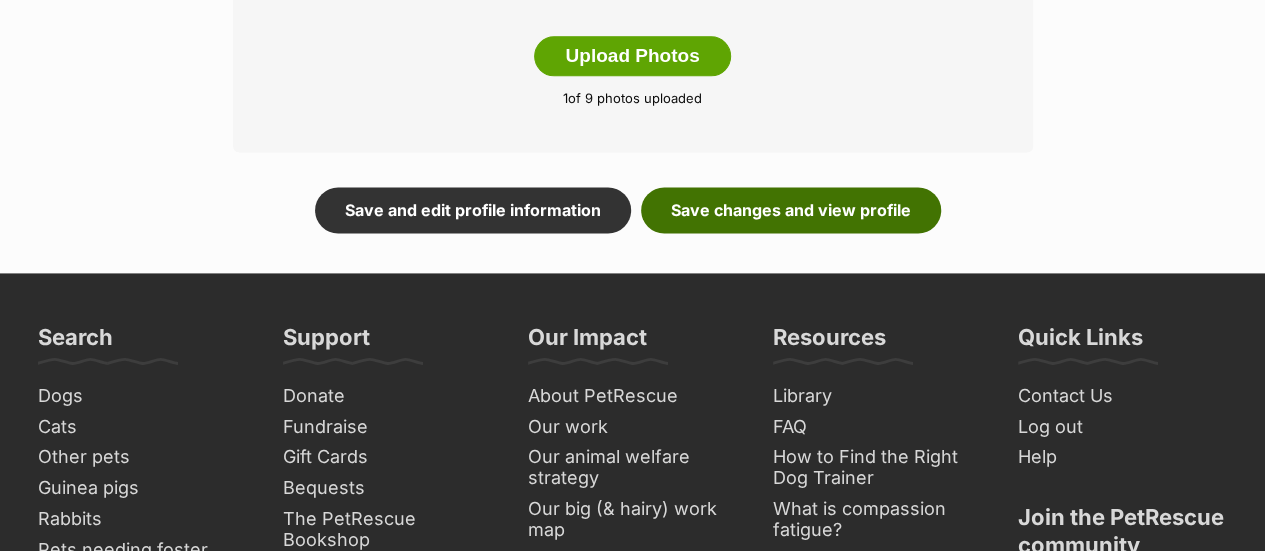 click on "Save changes and view profile" at bounding box center [791, 210] 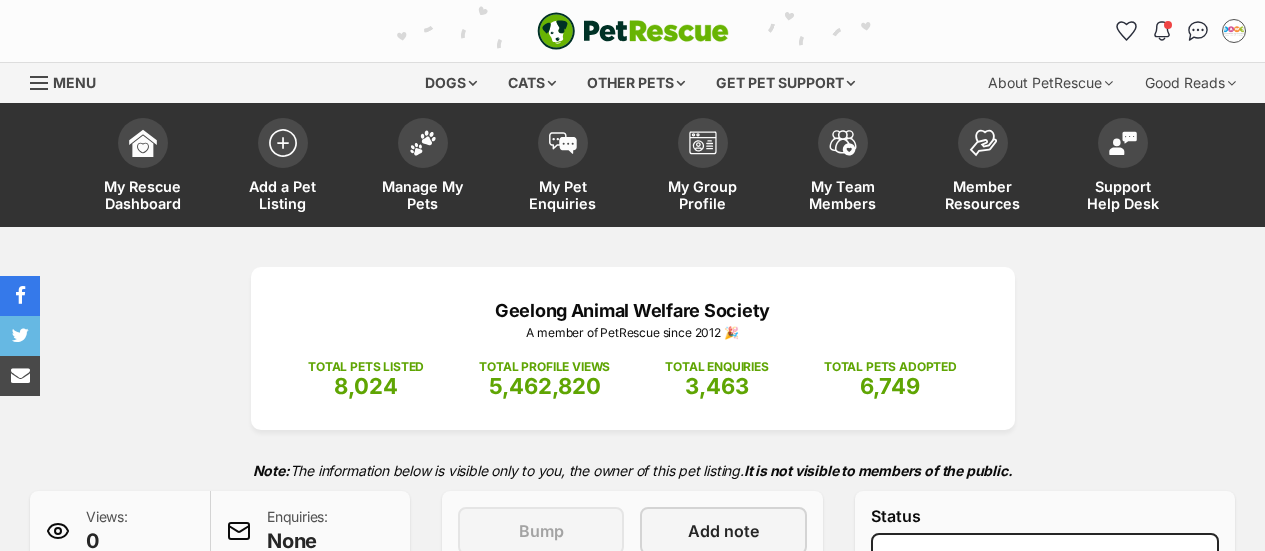 scroll, scrollTop: 0, scrollLeft: 0, axis: both 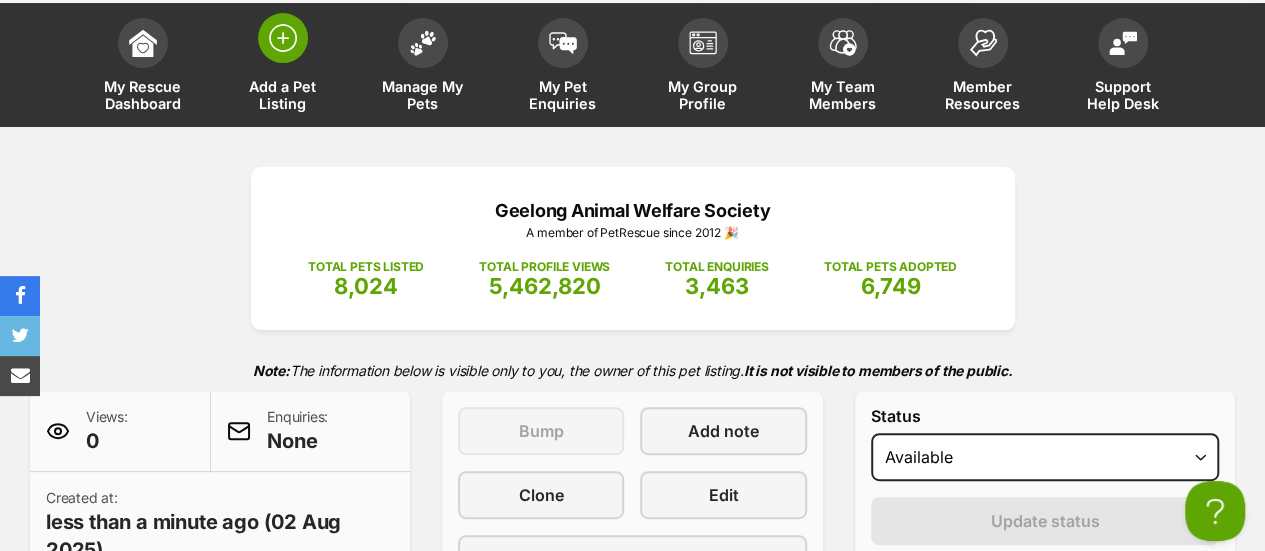 click at bounding box center (283, 38) 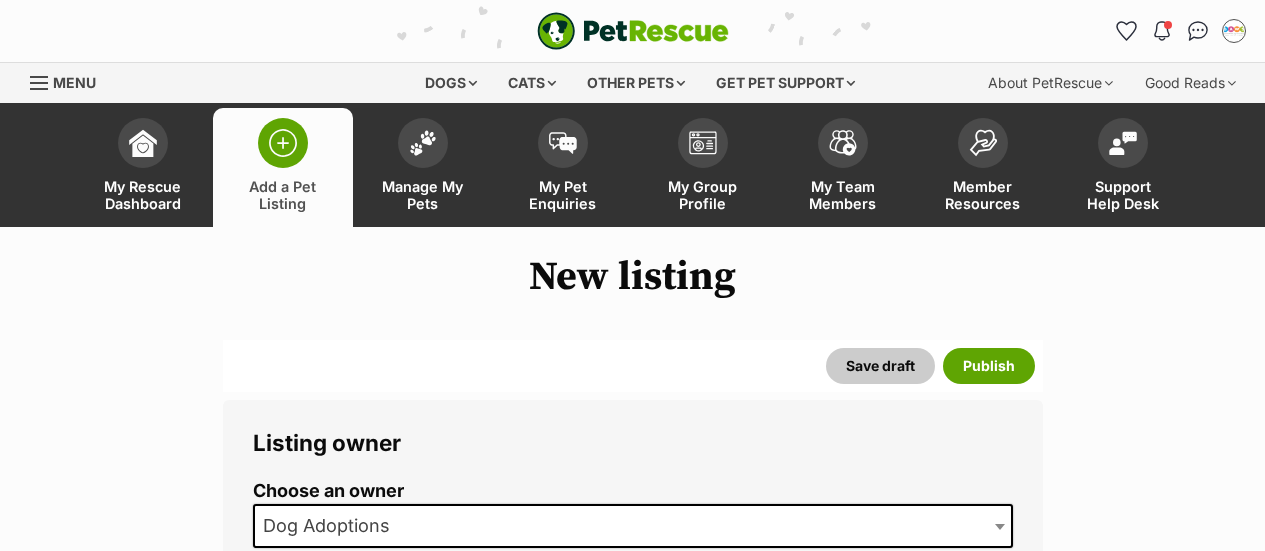 scroll, scrollTop: 0, scrollLeft: 0, axis: both 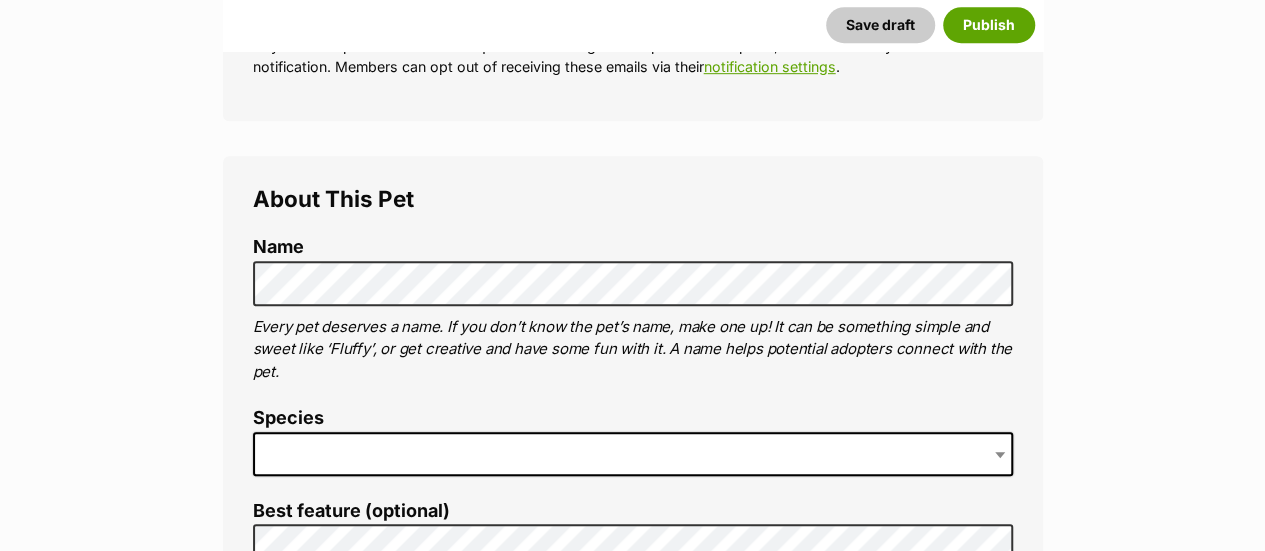 click at bounding box center (633, 454) 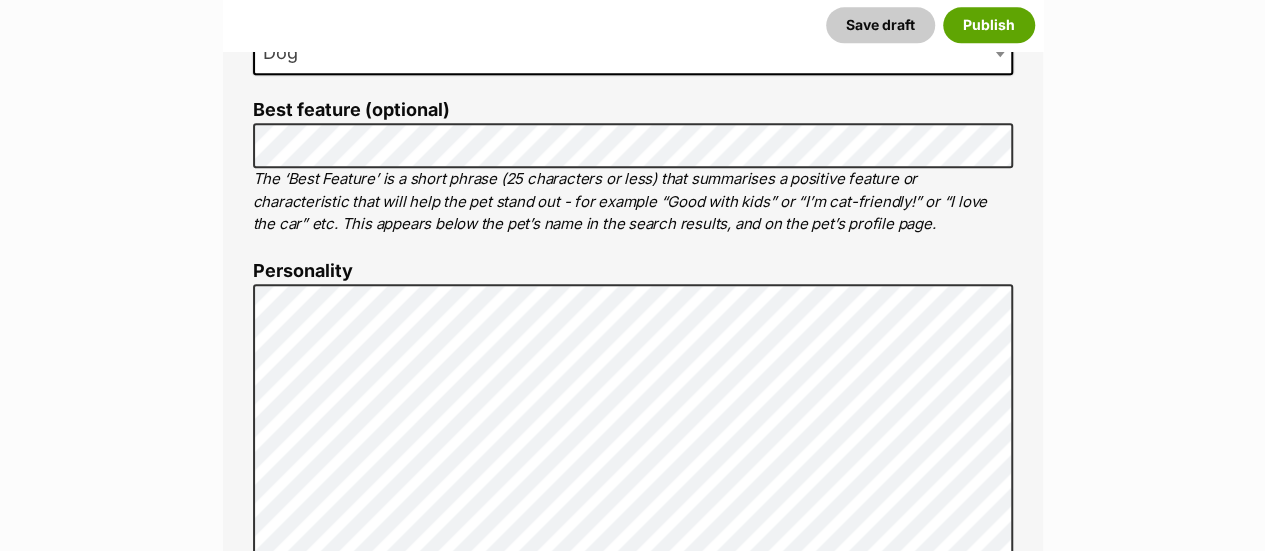 scroll, scrollTop: 1100, scrollLeft: 0, axis: vertical 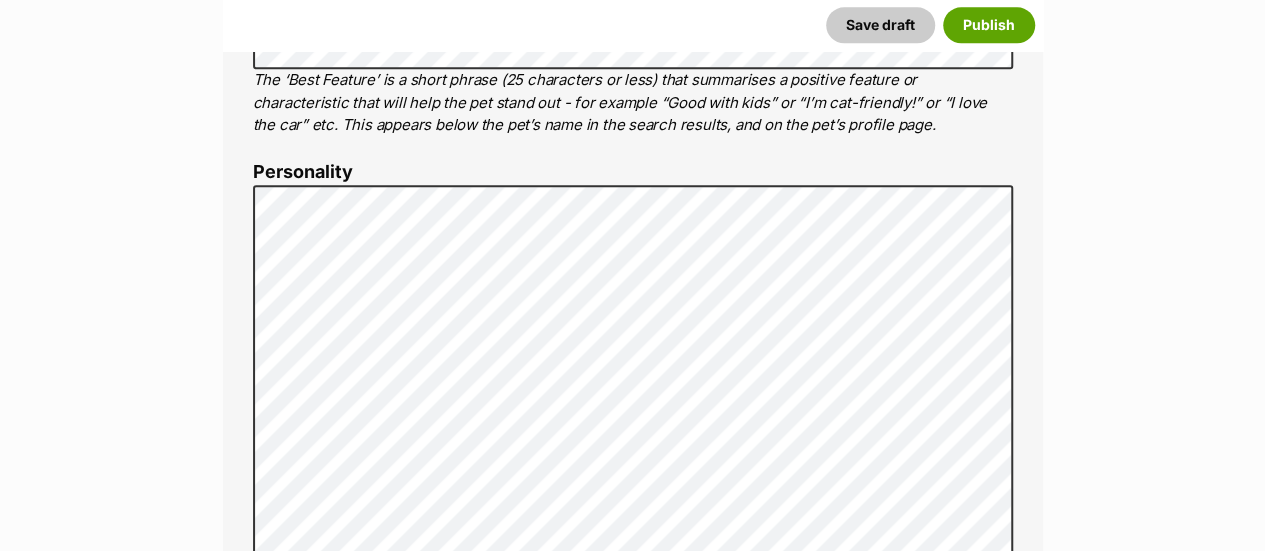 drag, startPoint x: 82, startPoint y: 327, endPoint x: 158, endPoint y: 331, distance: 76.105194 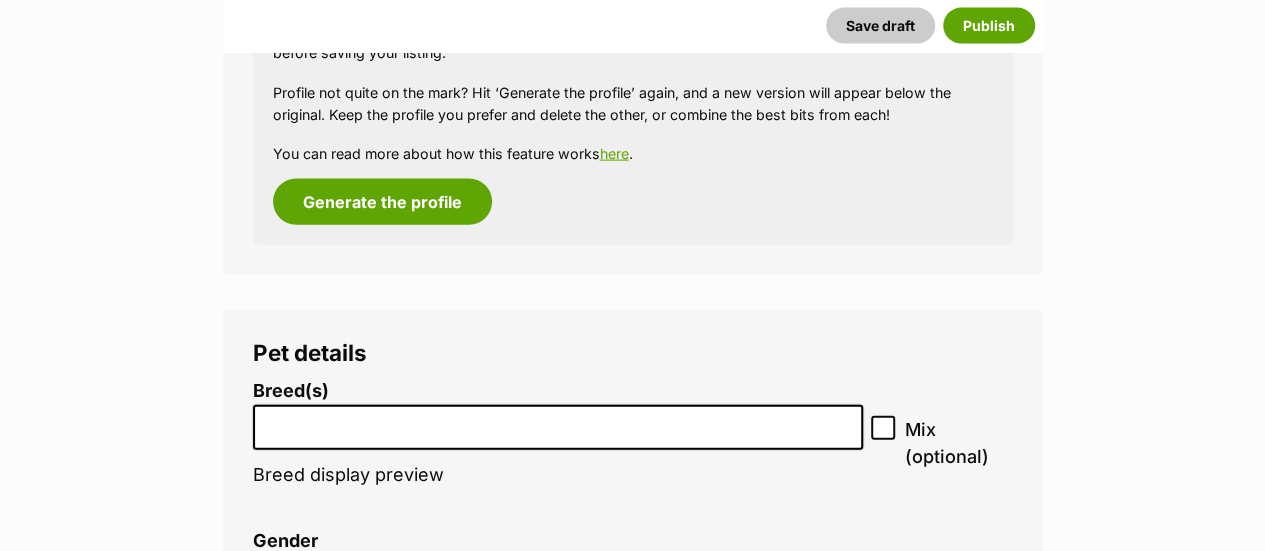 scroll, scrollTop: 2200, scrollLeft: 0, axis: vertical 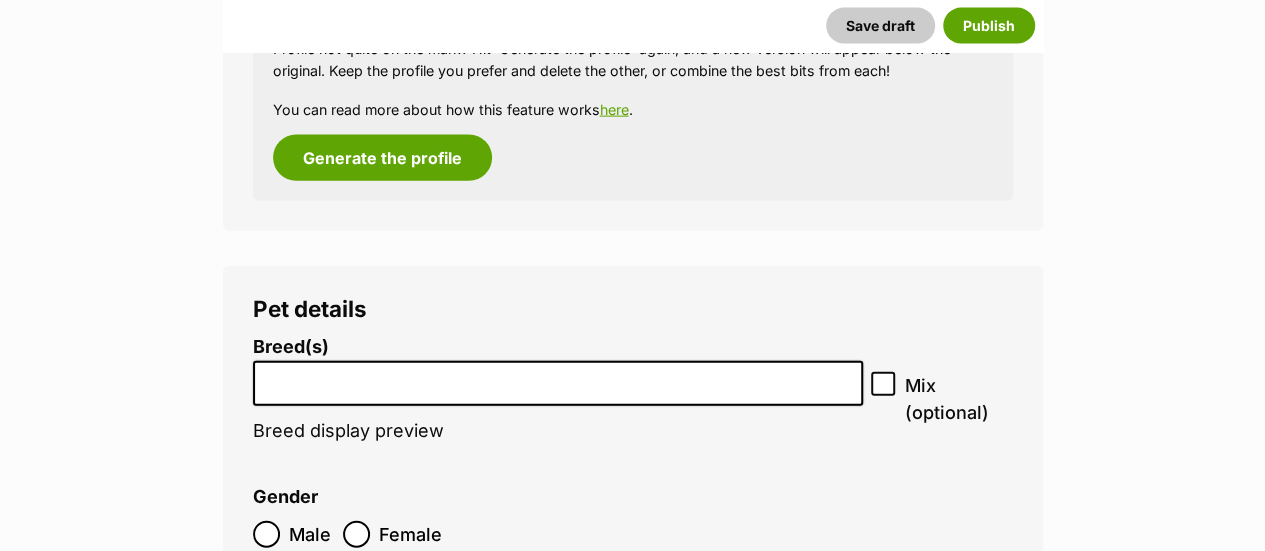 click at bounding box center (558, 383) 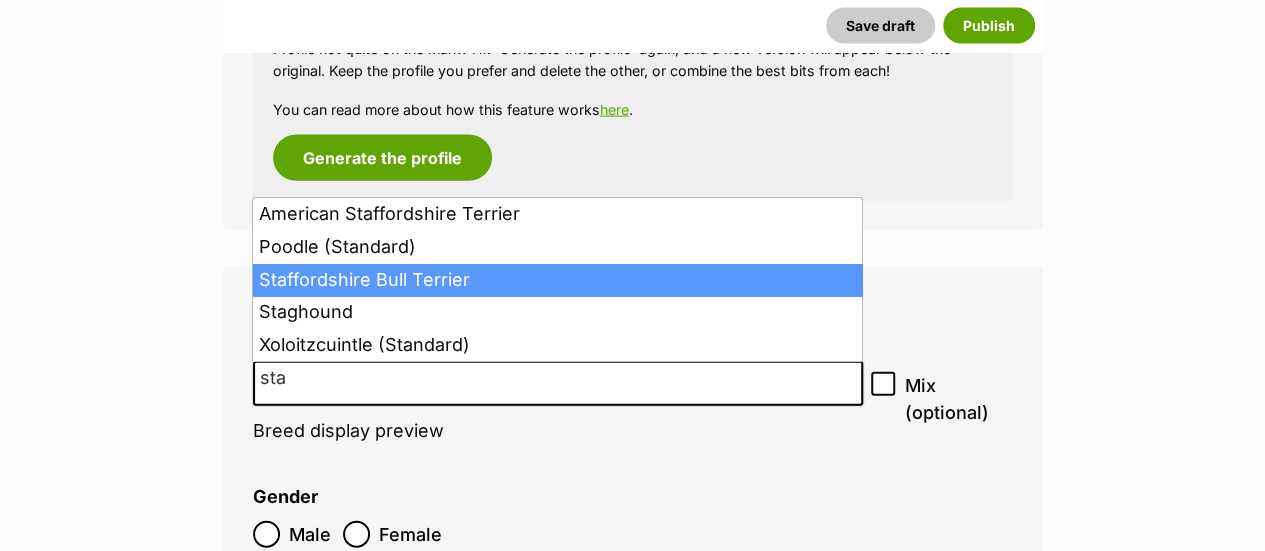 type on "sta" 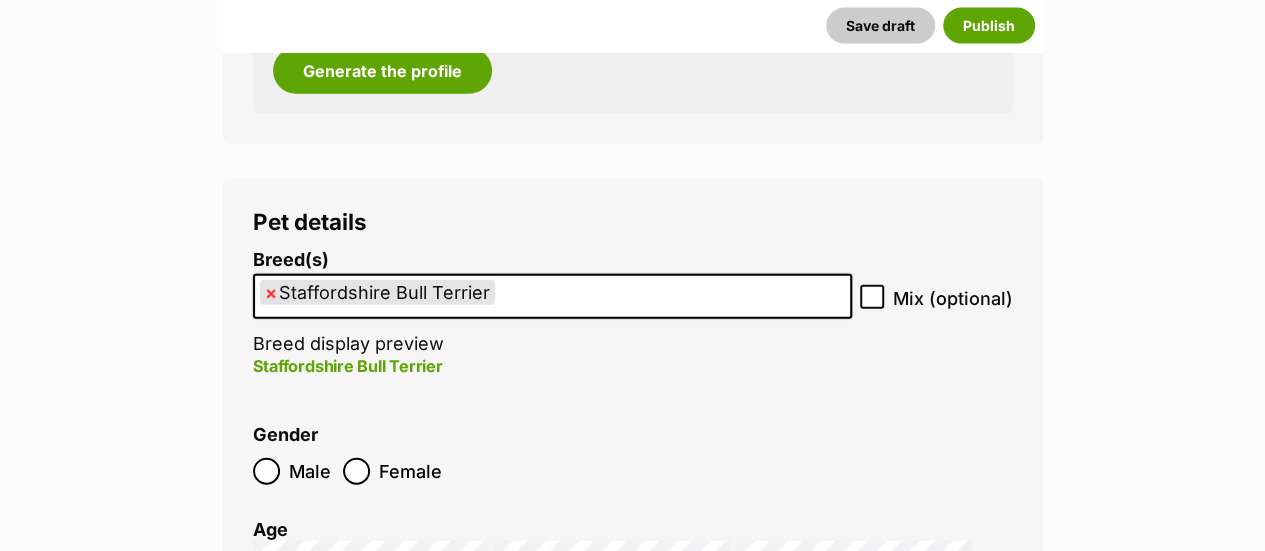 scroll, scrollTop: 2400, scrollLeft: 0, axis: vertical 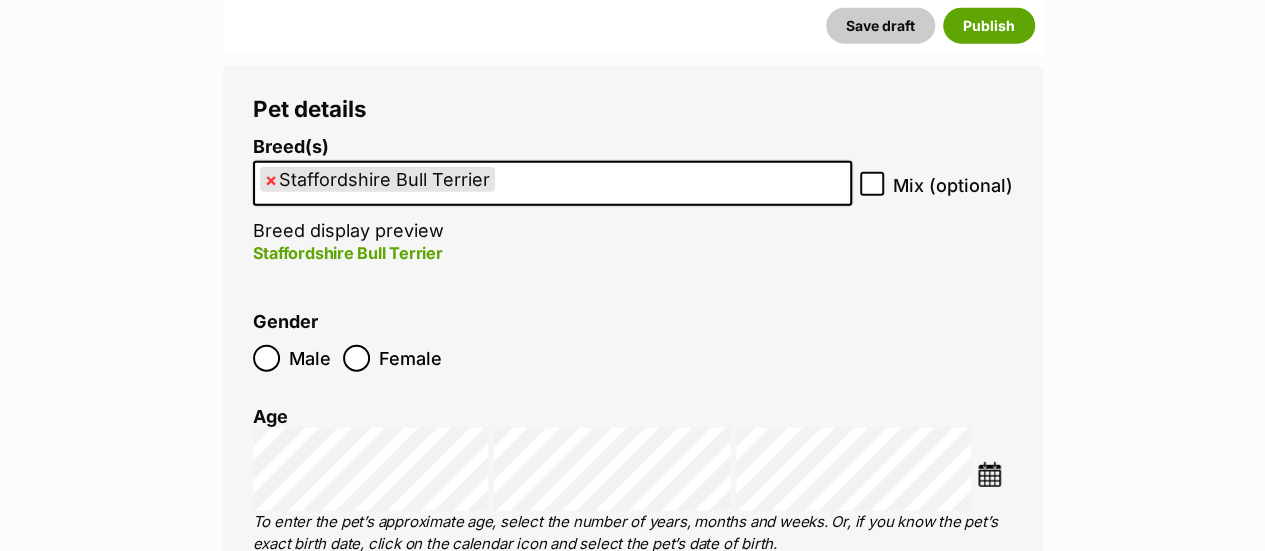 click on "Male" at bounding box center [311, 358] 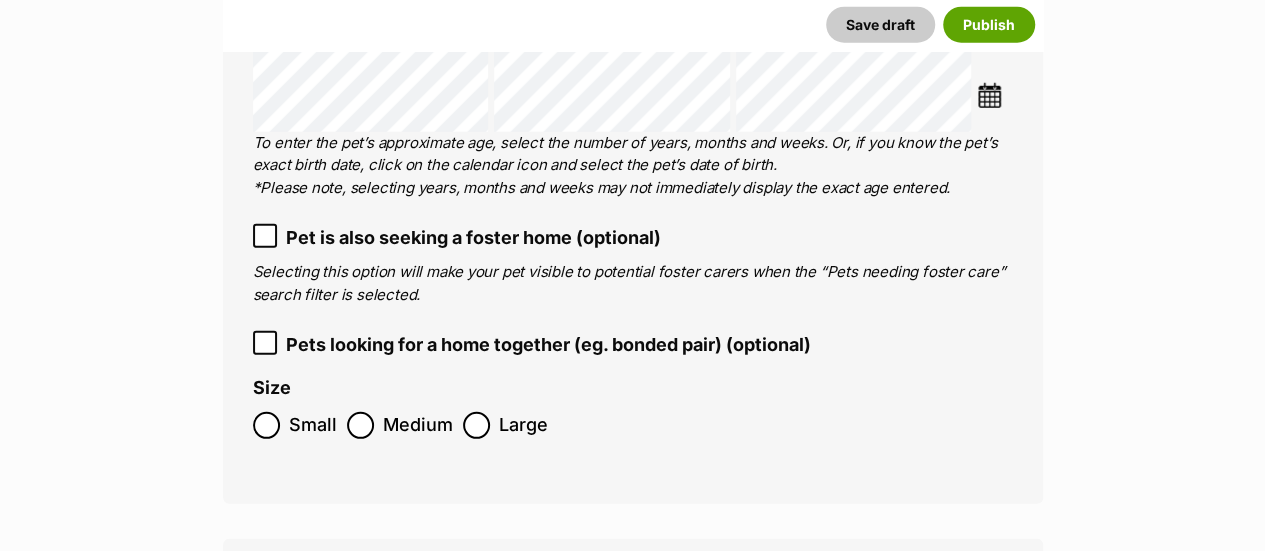 scroll, scrollTop: 2900, scrollLeft: 0, axis: vertical 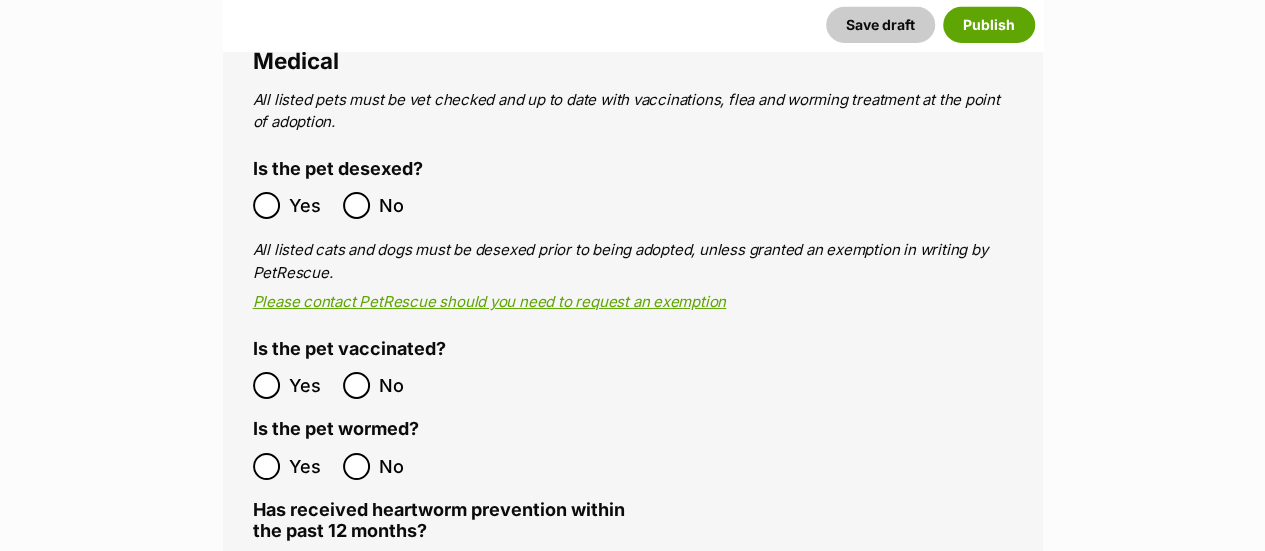 click on "Yes" at bounding box center (311, 205) 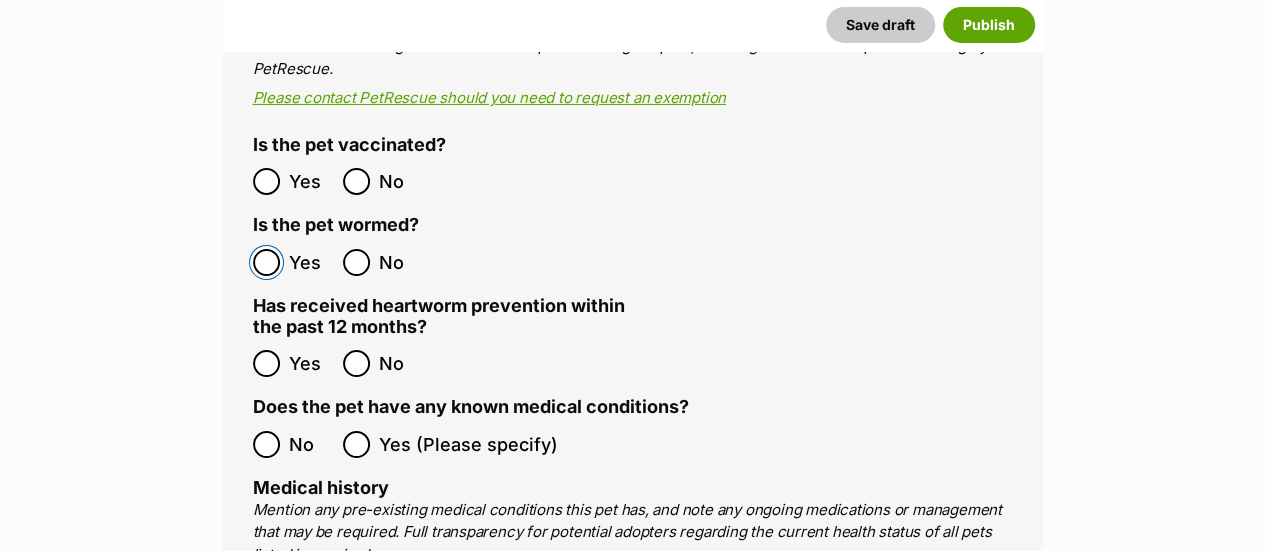 scroll, scrollTop: 3600, scrollLeft: 0, axis: vertical 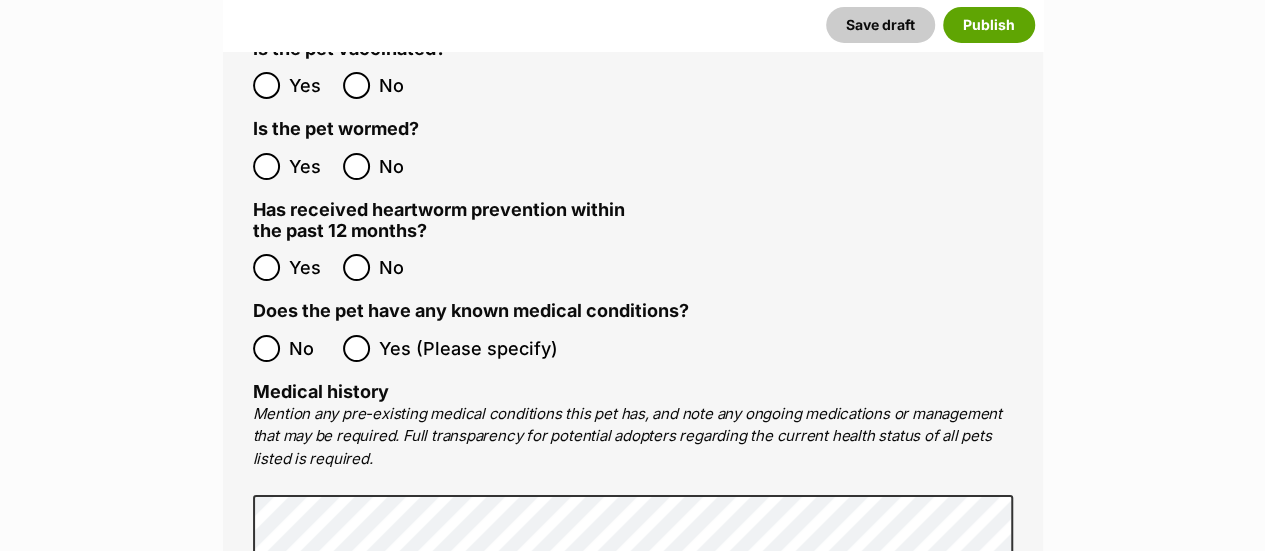 click on "Medical All listed pets must be vet checked and up to date with vaccinations, flea and worming treatment at the point of adoption.
Is the pet desexed?
Yes
No
All listed cats and dogs must be desexed prior to being adopted, unless granted an exemption in writing by PetRescue.
Please contact PetRescue should you need to request an exemption
Is the pet vaccinated?
Yes
No
Is the pet wormed?
Yes
No
Has received heartworm prevention within the past 12 months?
Yes
No
Does the pet have any known medical conditions?
No
Yes (Please specify)
Medical history
Mention any pre-existing medical conditions this pet has, and note any ongoing medications or management that may be required. Full transparency for potential adopters regarding the current health status of all pets listed is required.
4000" at bounding box center [633, 353] 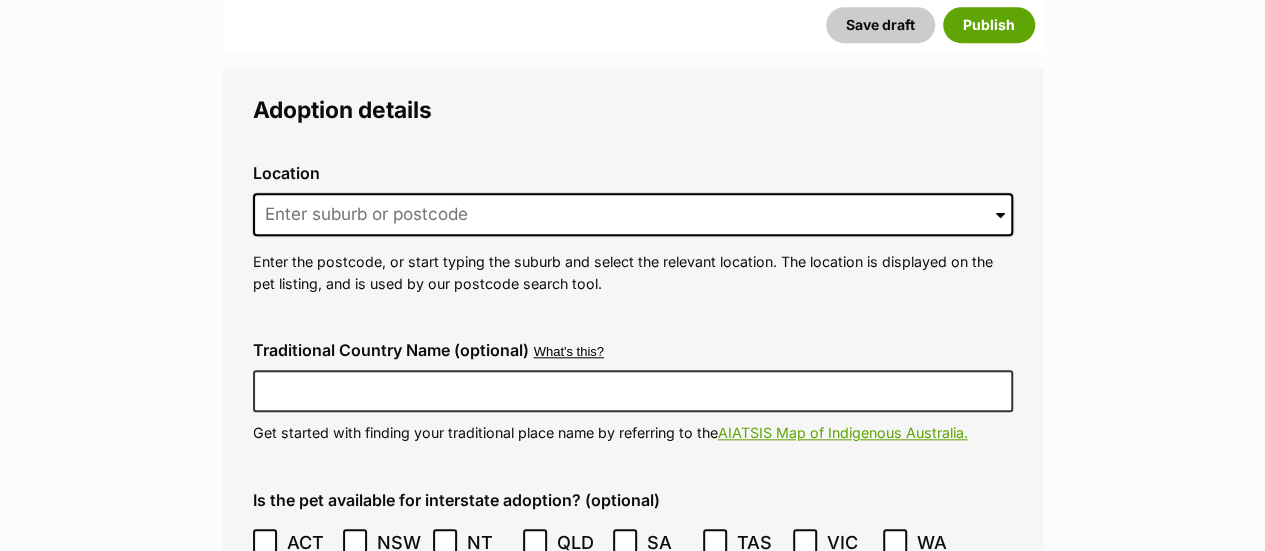 scroll, scrollTop: 4600, scrollLeft: 0, axis: vertical 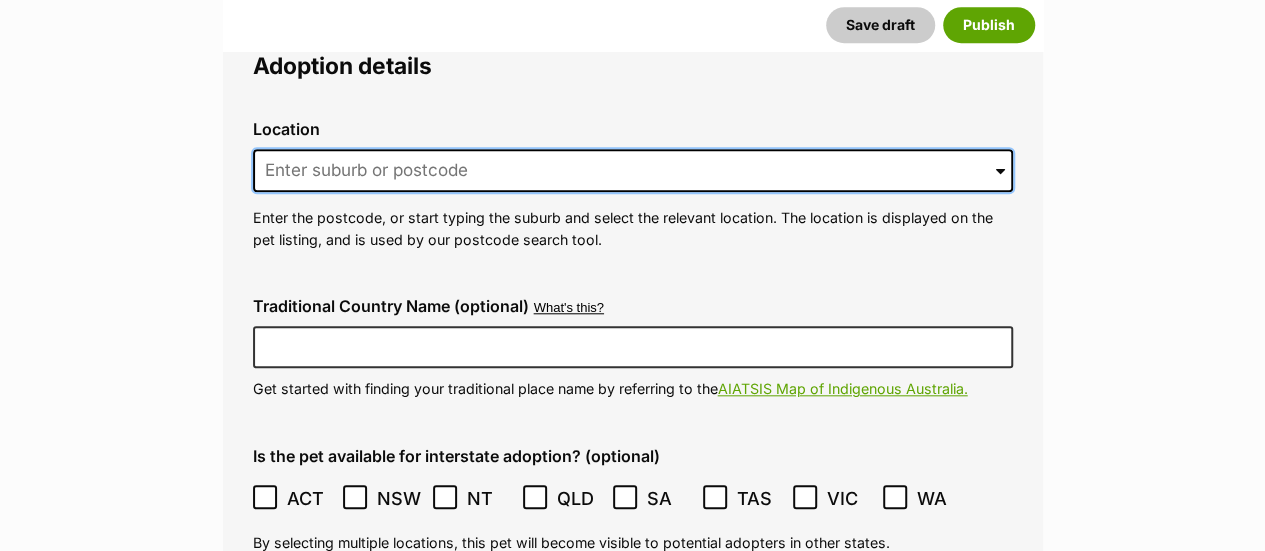 click at bounding box center (633, 171) 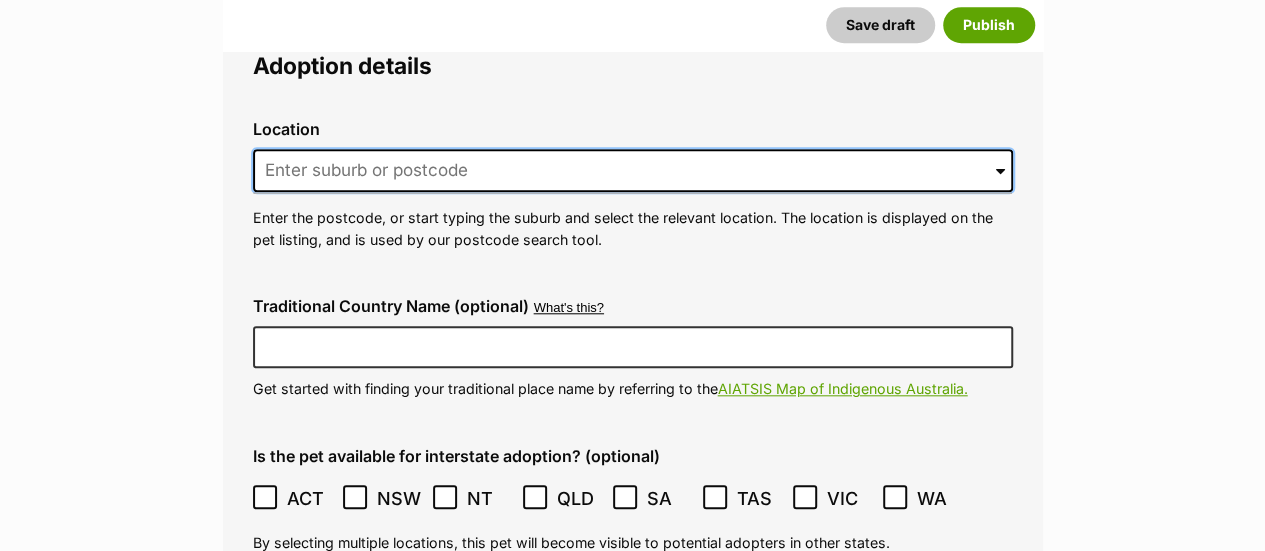 type on "MOOLAP" 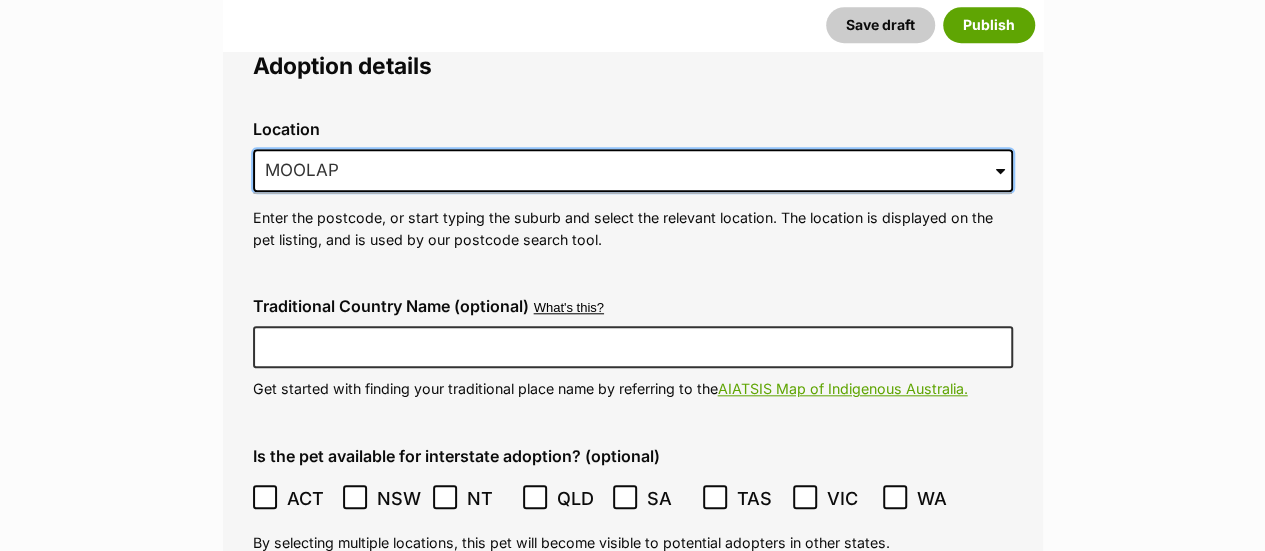type on "Australia" 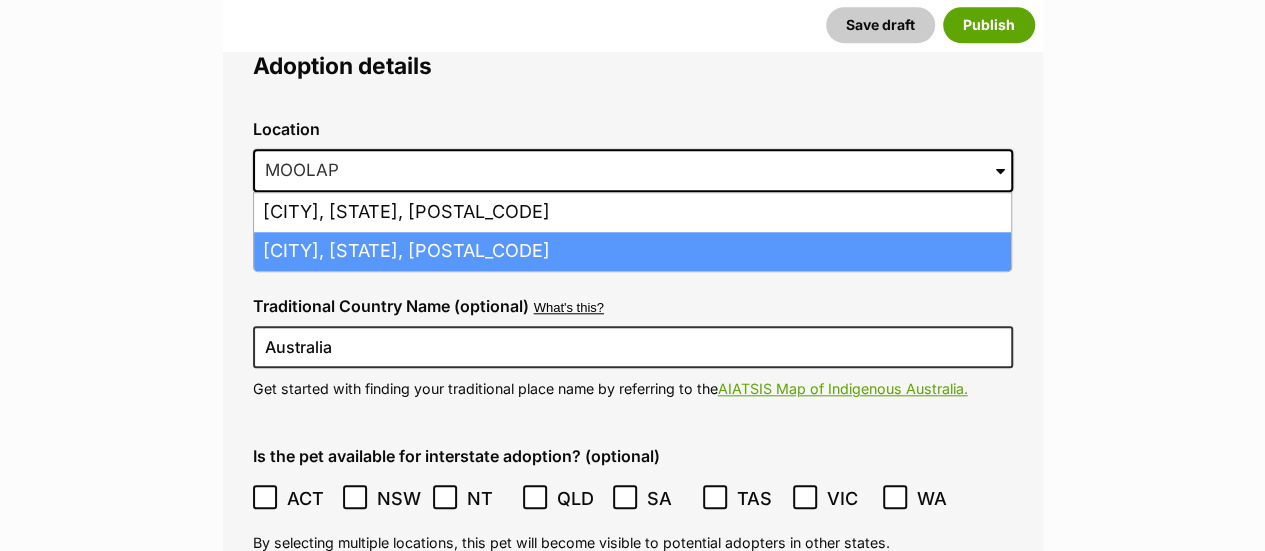 click on "Moolap, Victoria, 3224" at bounding box center [632, 251] 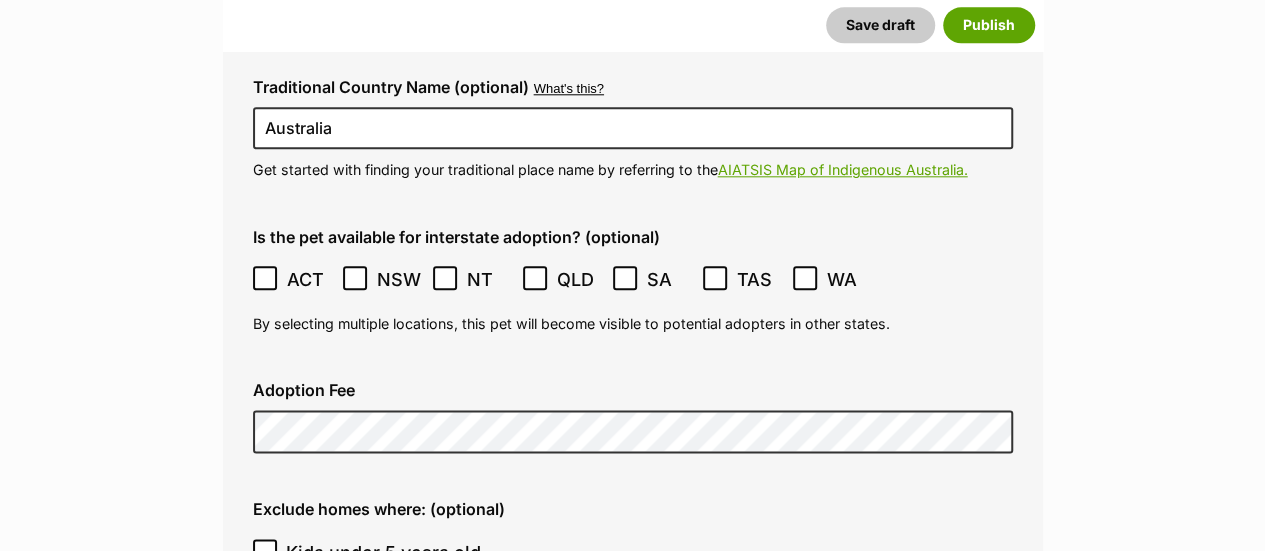 scroll, scrollTop: 4900, scrollLeft: 0, axis: vertical 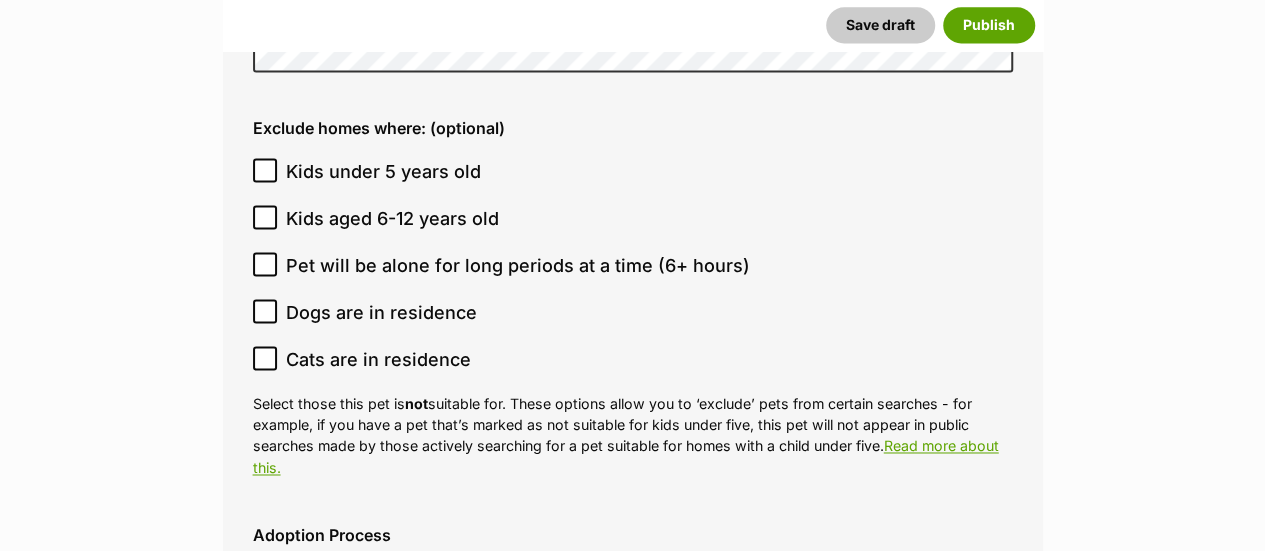 drag, startPoint x: 345, startPoint y: 160, endPoint x: 344, endPoint y: 196, distance: 36.013885 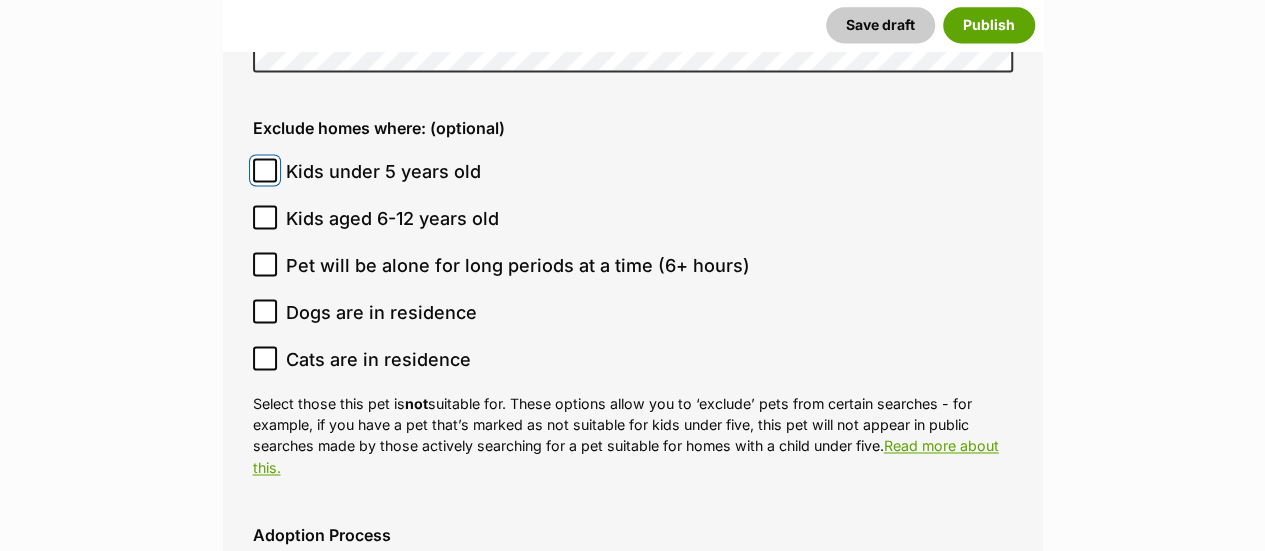 click on "Kids under 5 years old" at bounding box center (265, 170) 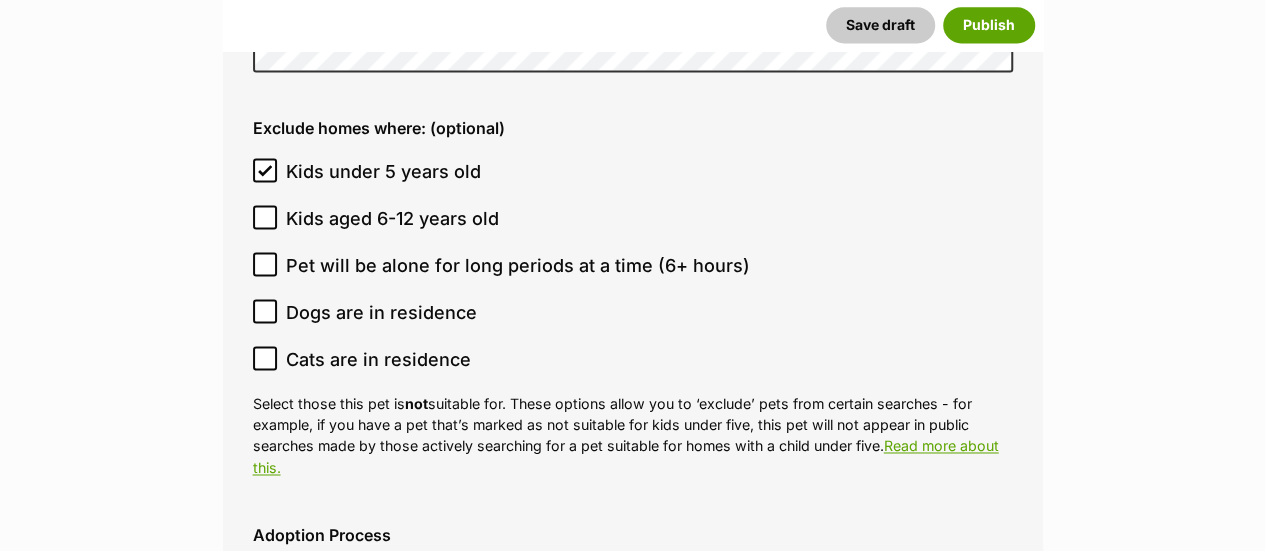click on "Kids aged 6-12 years old" at bounding box center [392, 218] 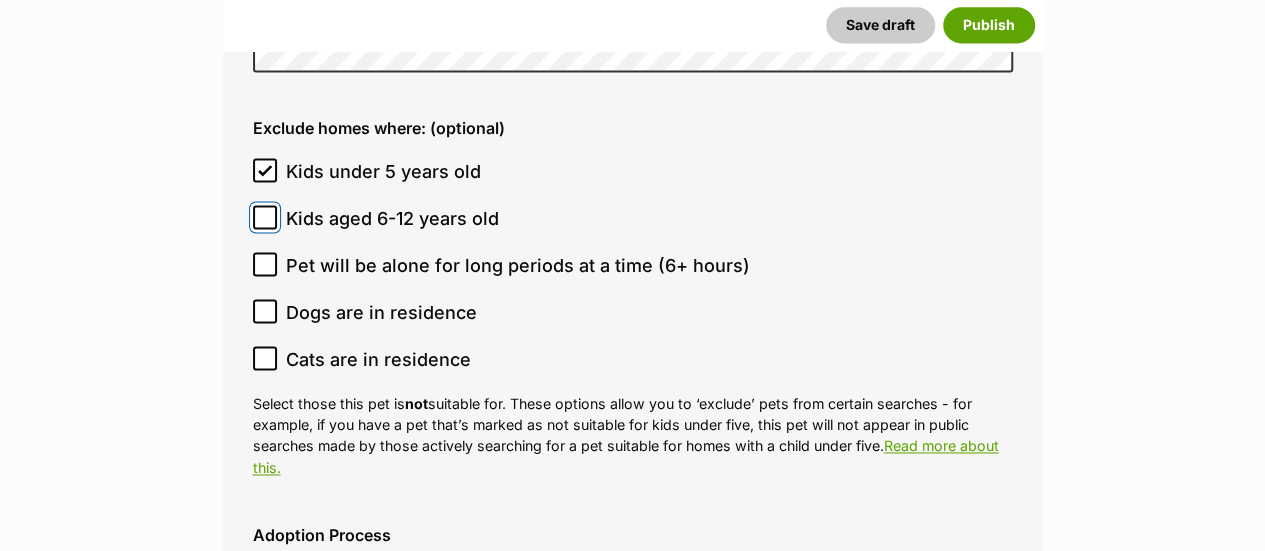 click on "Kids aged 6-12 years old" at bounding box center (265, 217) 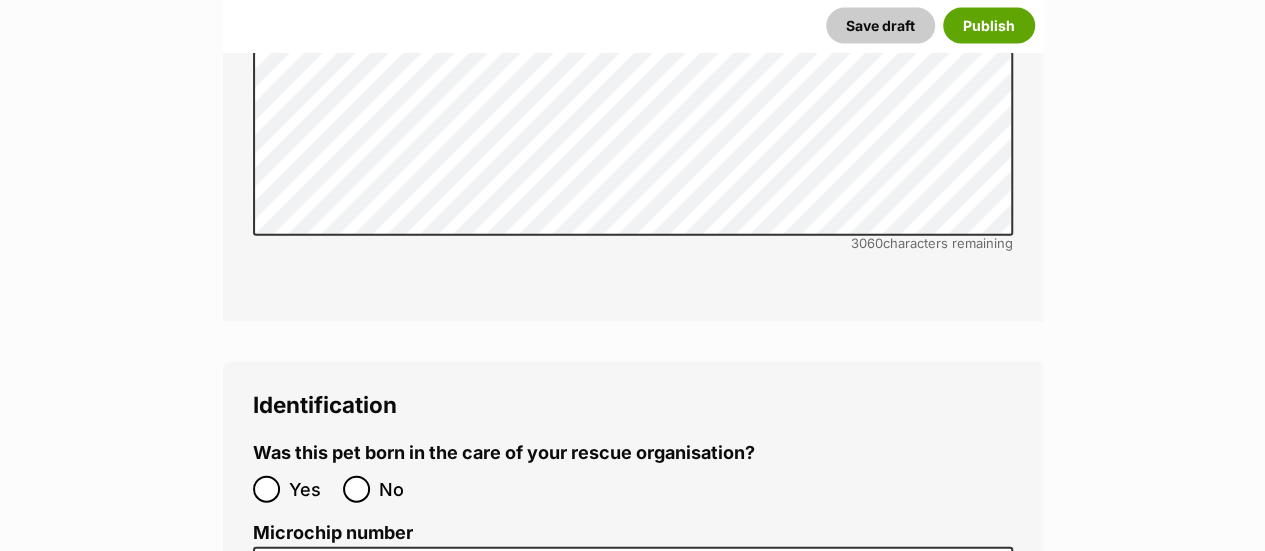 scroll, scrollTop: 6100, scrollLeft: 0, axis: vertical 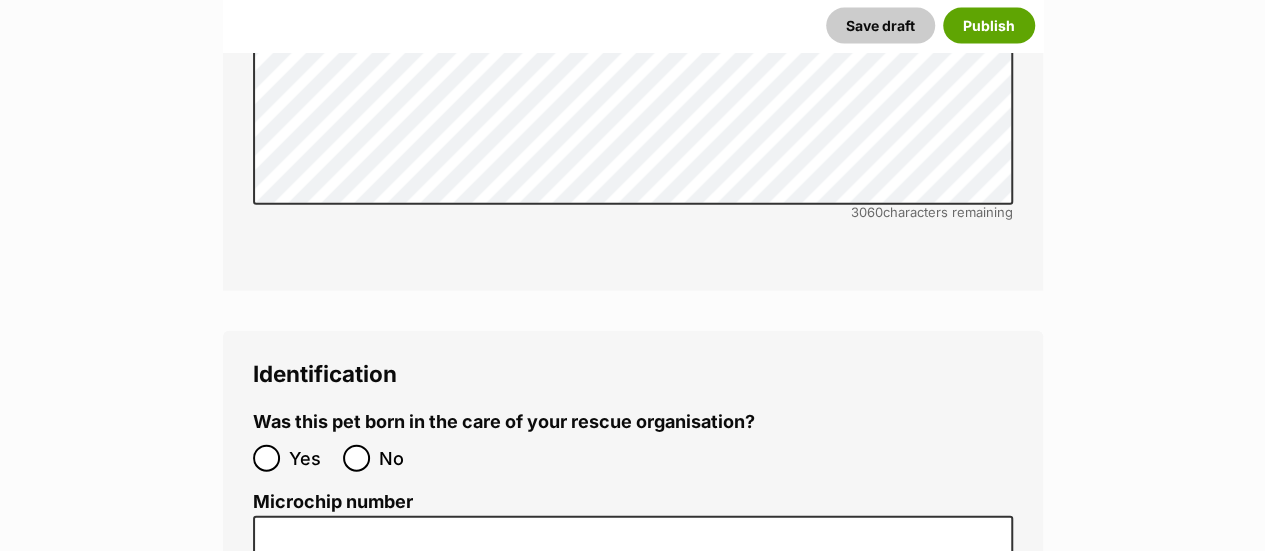 click on "No" at bounding box center [401, 458] 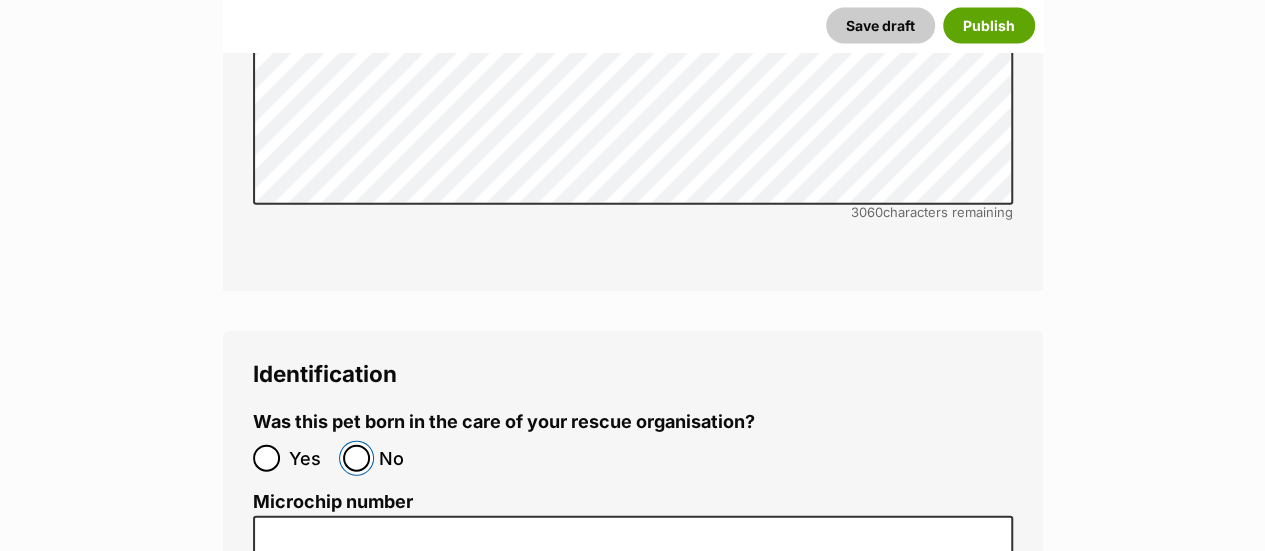 click on "No" at bounding box center (356, 458) 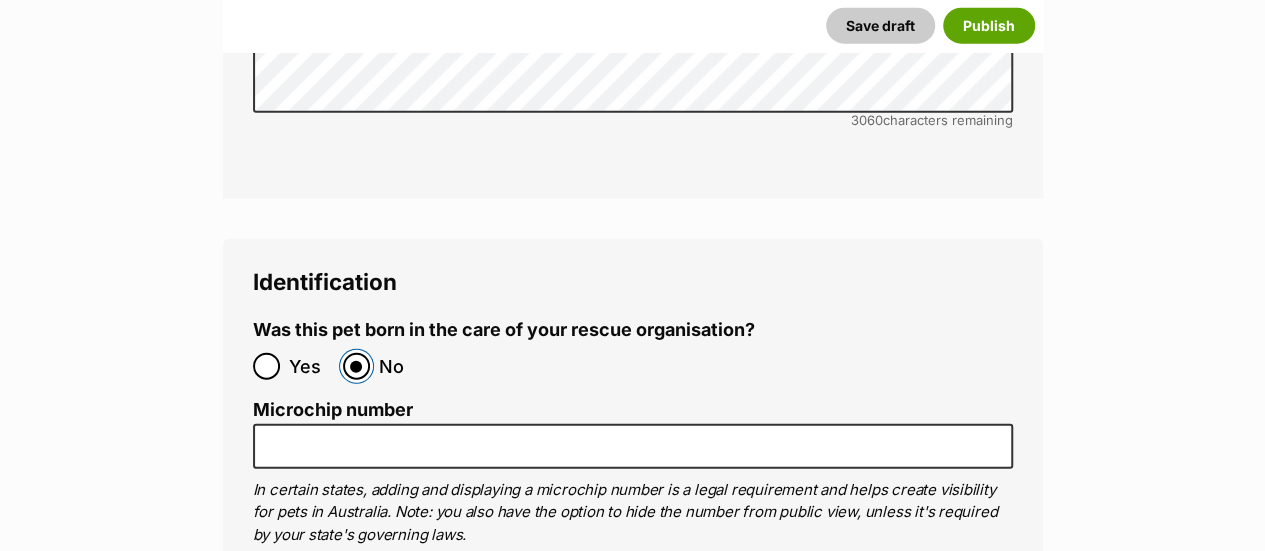 scroll, scrollTop: 6300, scrollLeft: 0, axis: vertical 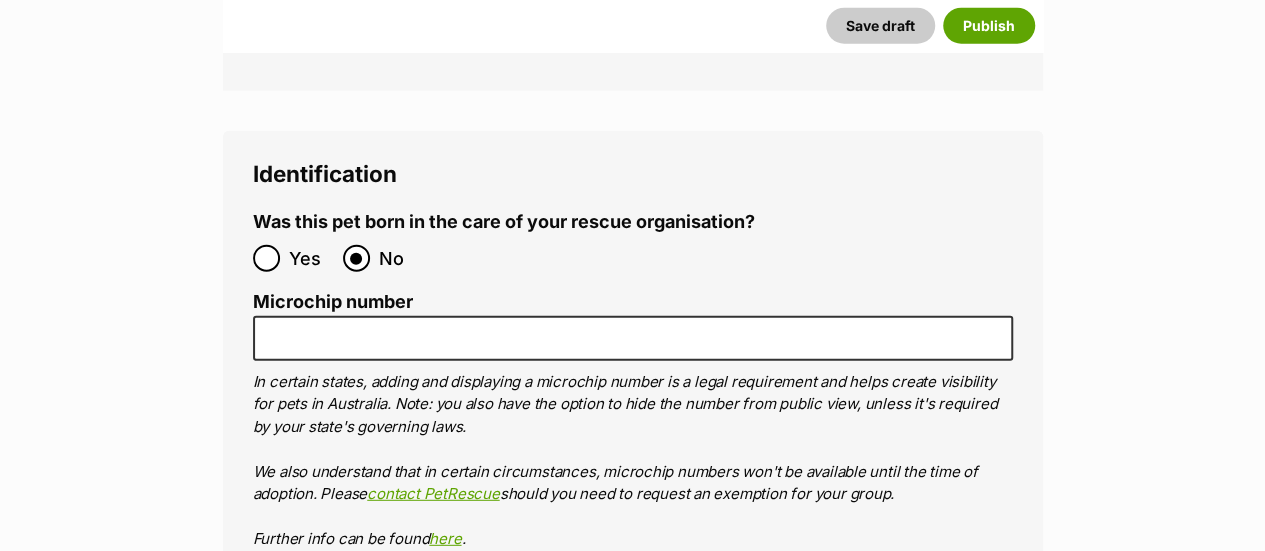 click on "In certain states, adding and displaying a microchip number is a legal requirement and helps create visibility for pets in Australia. Note: you also have the option to hide the number from public view, unless it's required by your state's governing laws. We also understand that in certain circumstances, microchip numbers won't be available until the time of adoption. Please  contact PetRescue  should you need to request an exemption for your group. Further info can be found  here ." at bounding box center (633, 461) 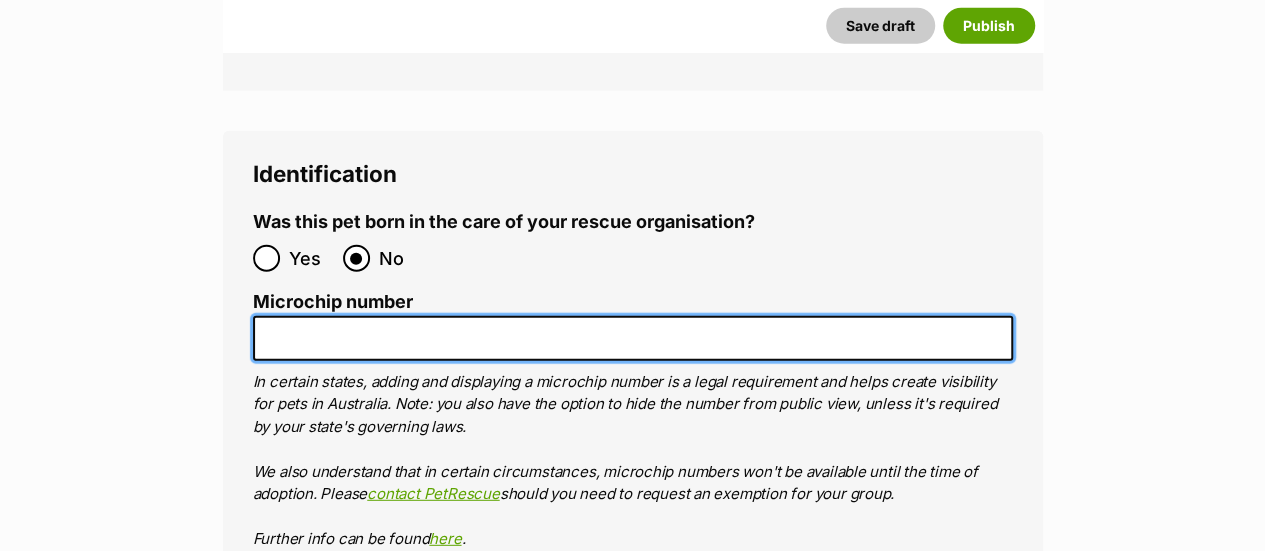 click on "Microchip number" at bounding box center (633, 338) 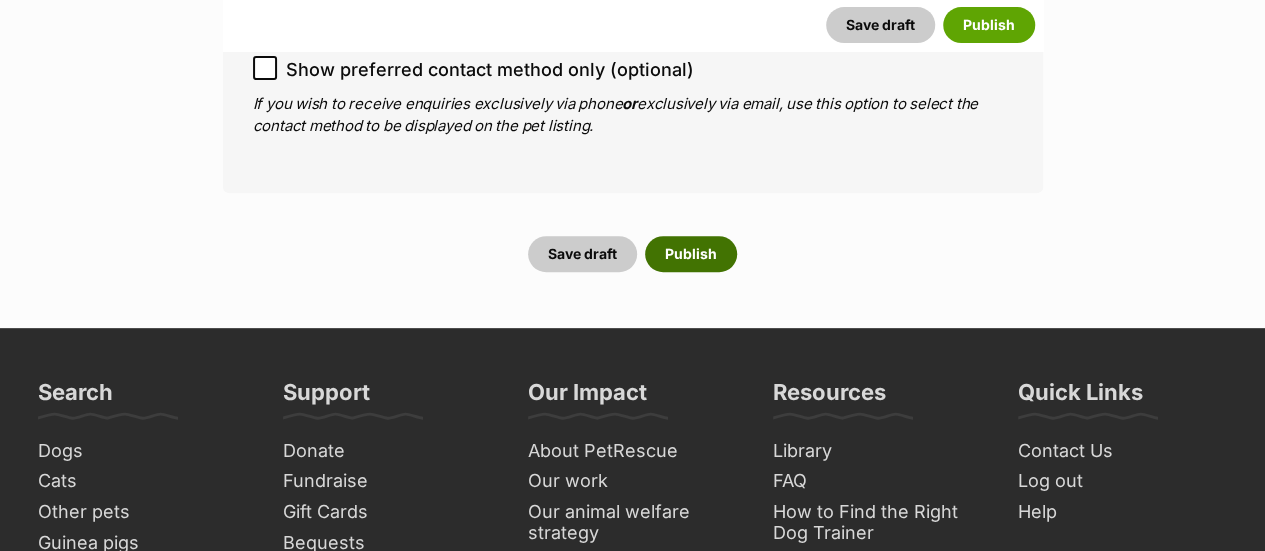 scroll, scrollTop: 7900, scrollLeft: 0, axis: vertical 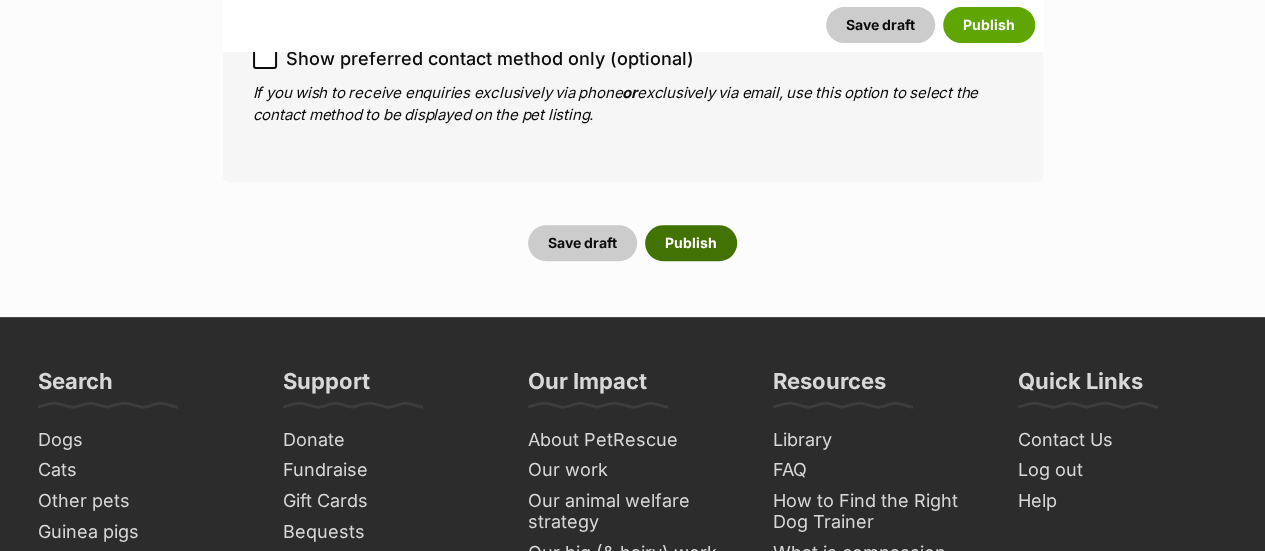 type on "956000013342370" 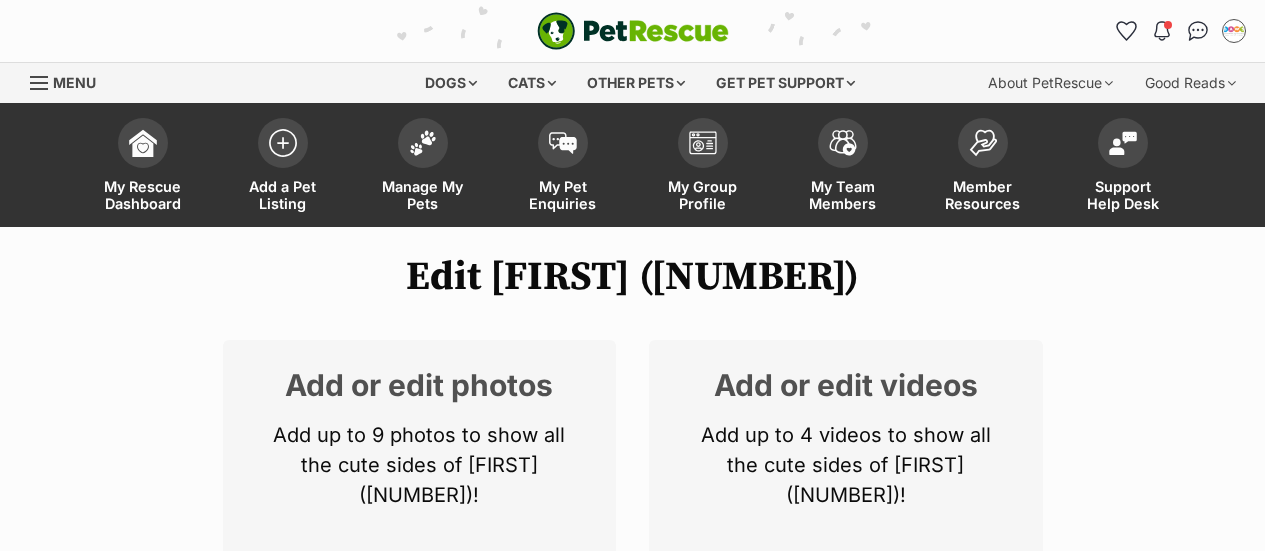 scroll, scrollTop: 0, scrollLeft: 0, axis: both 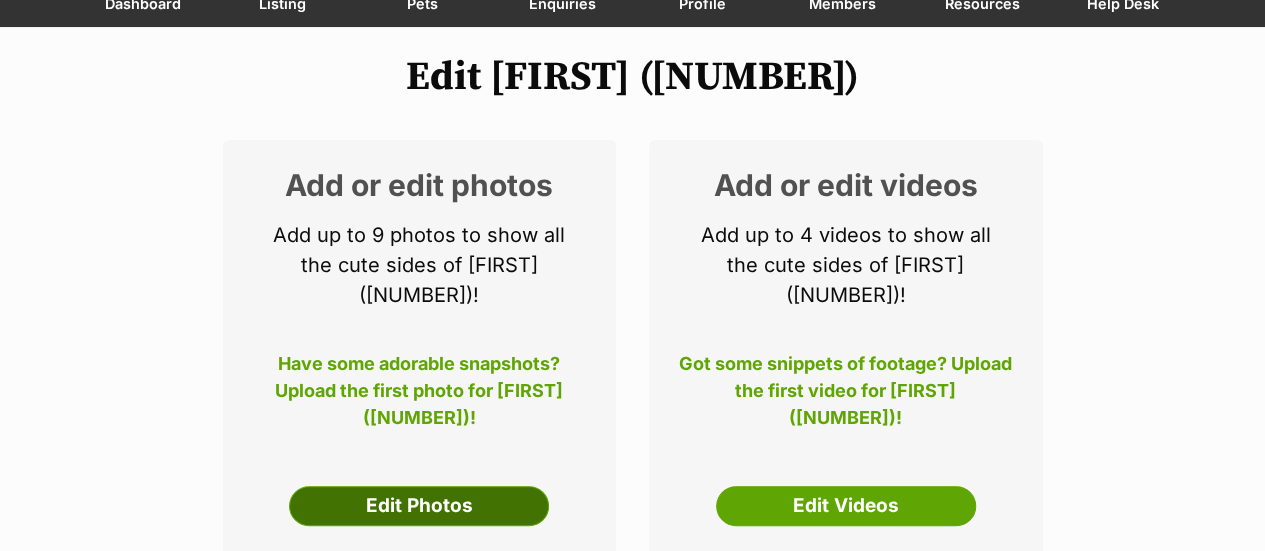 click on "Edit Photos" at bounding box center (419, 506) 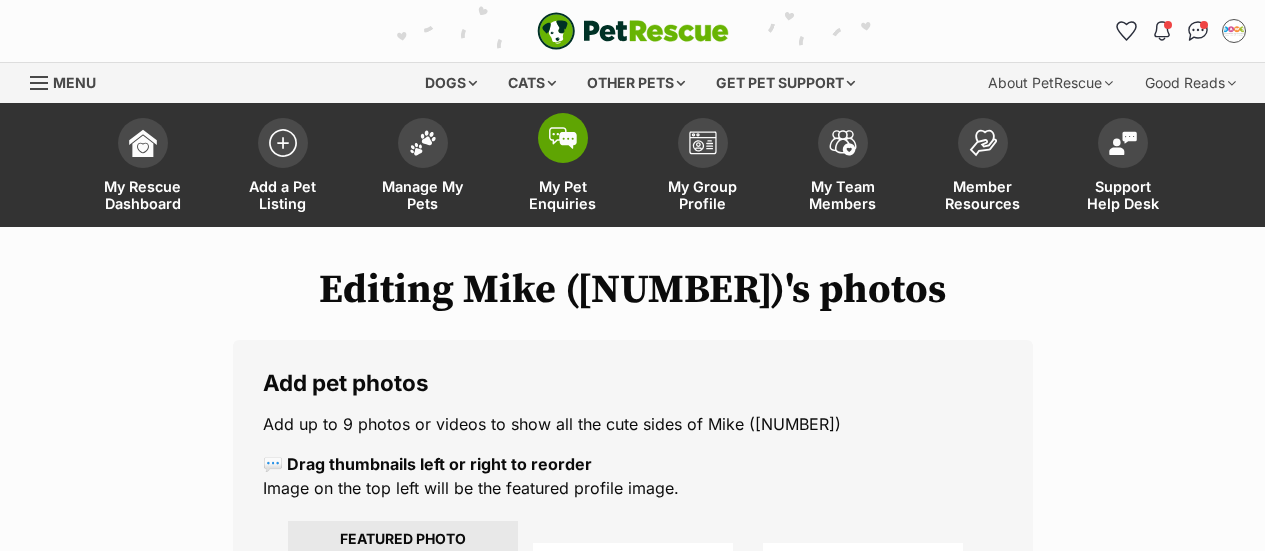 scroll, scrollTop: 0, scrollLeft: 0, axis: both 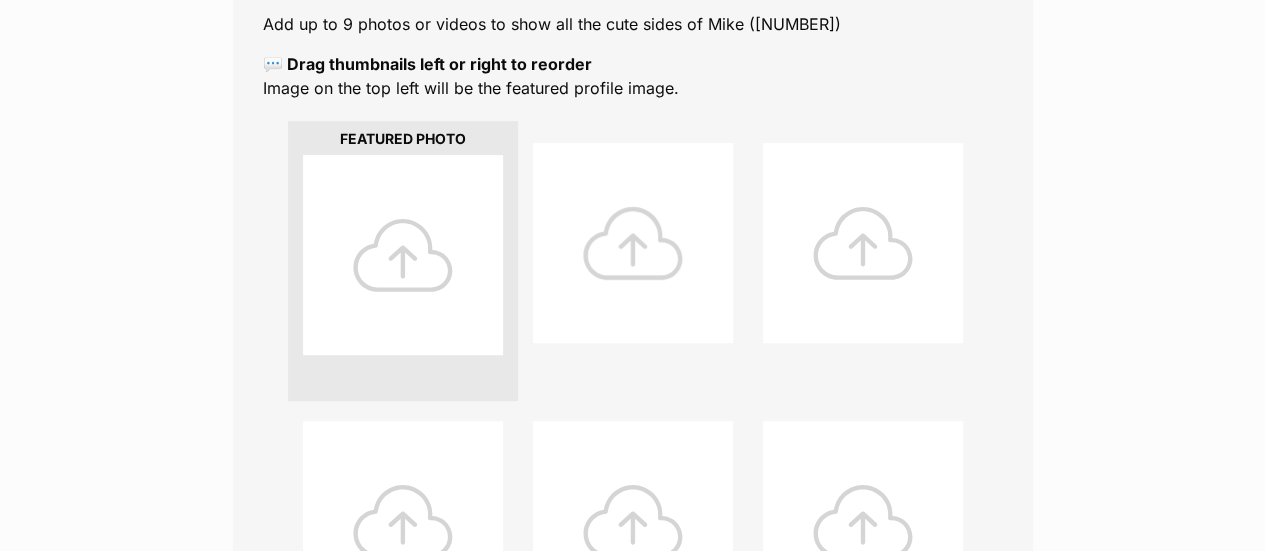 click at bounding box center (633, 261) 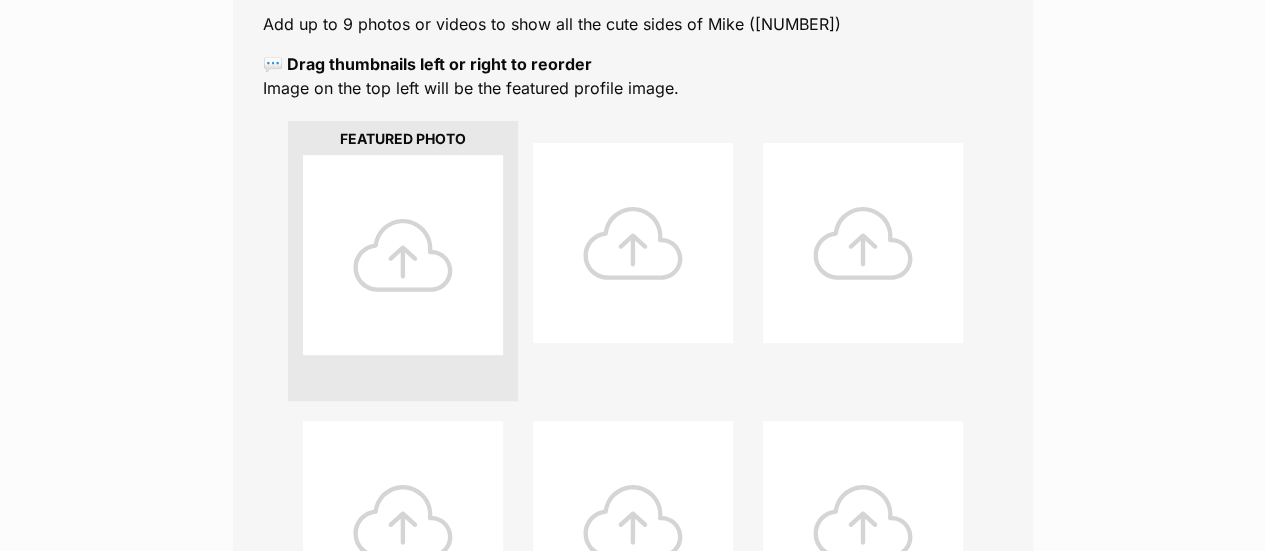 click at bounding box center [403, 255] 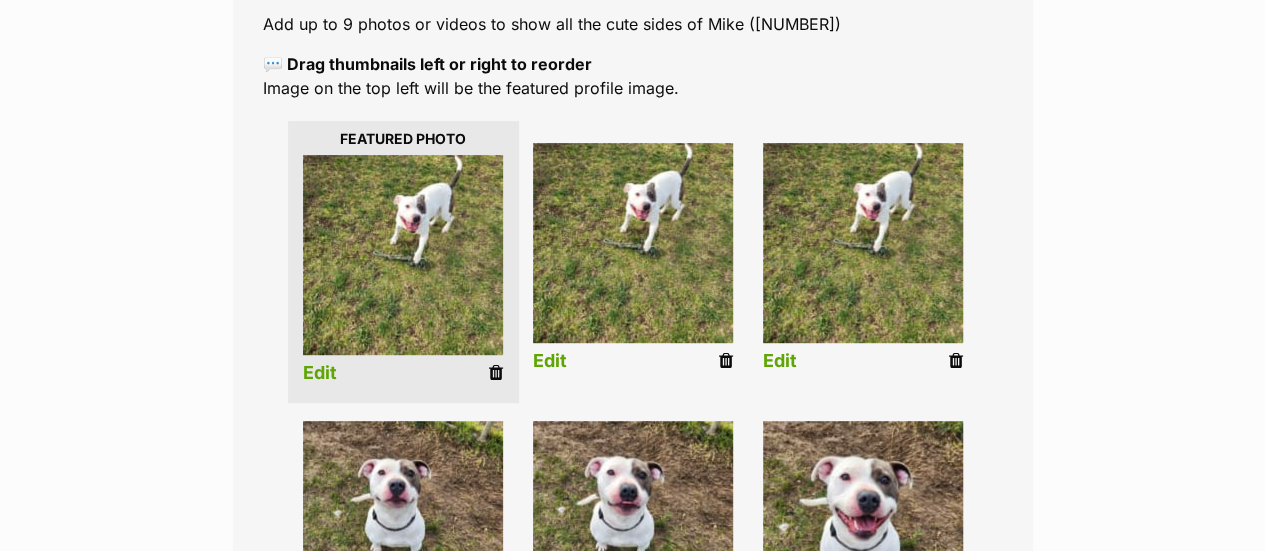 click at bounding box center (496, 373) 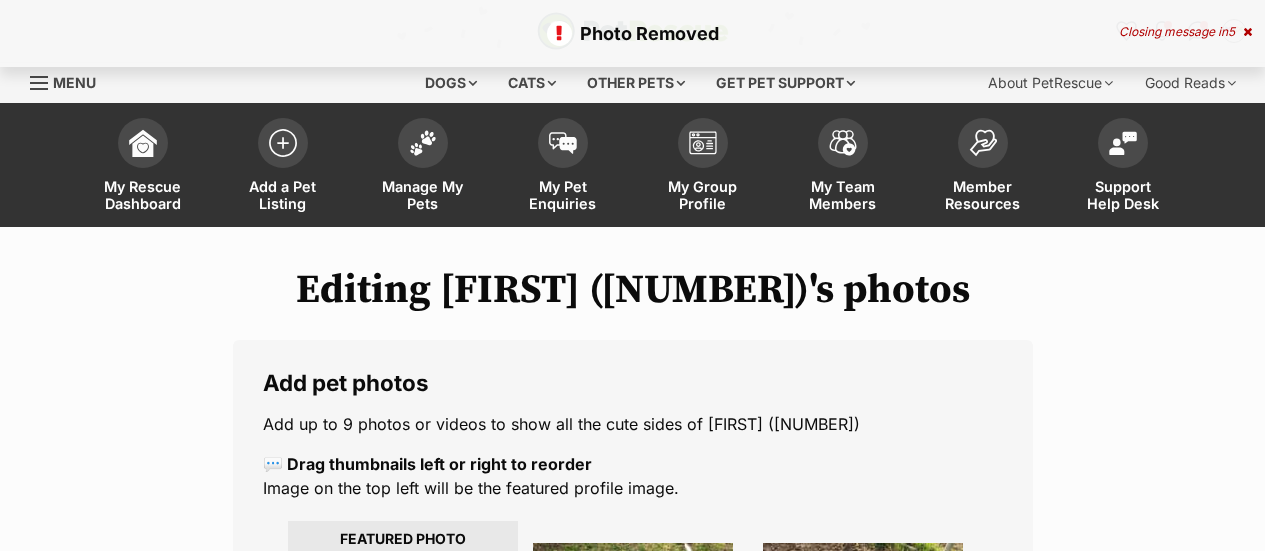 scroll, scrollTop: 0, scrollLeft: 0, axis: both 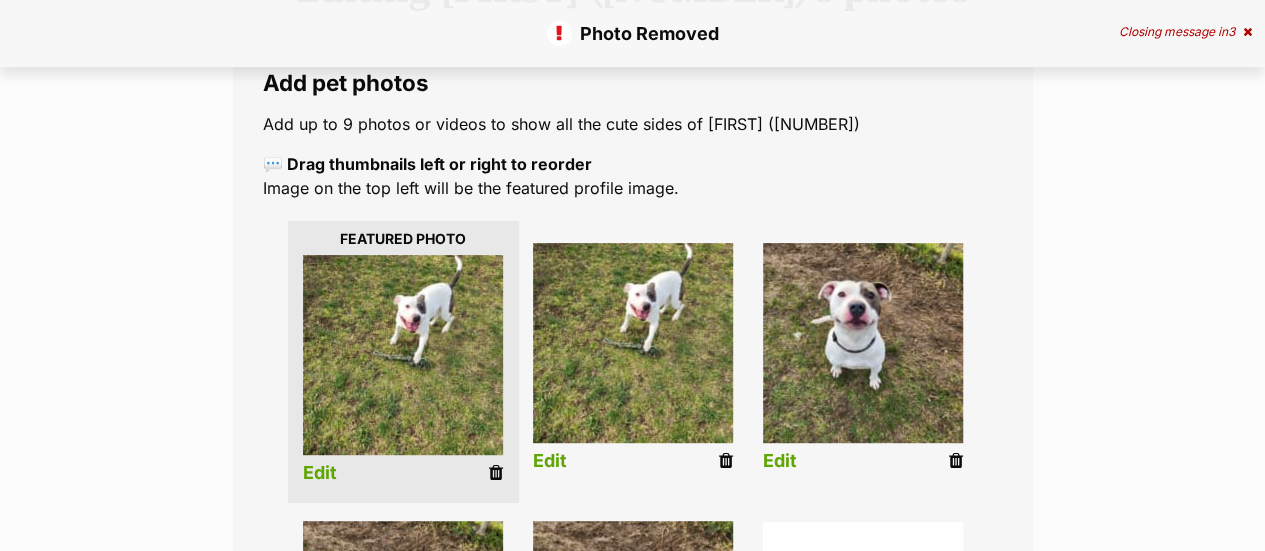 click at bounding box center [496, 473] 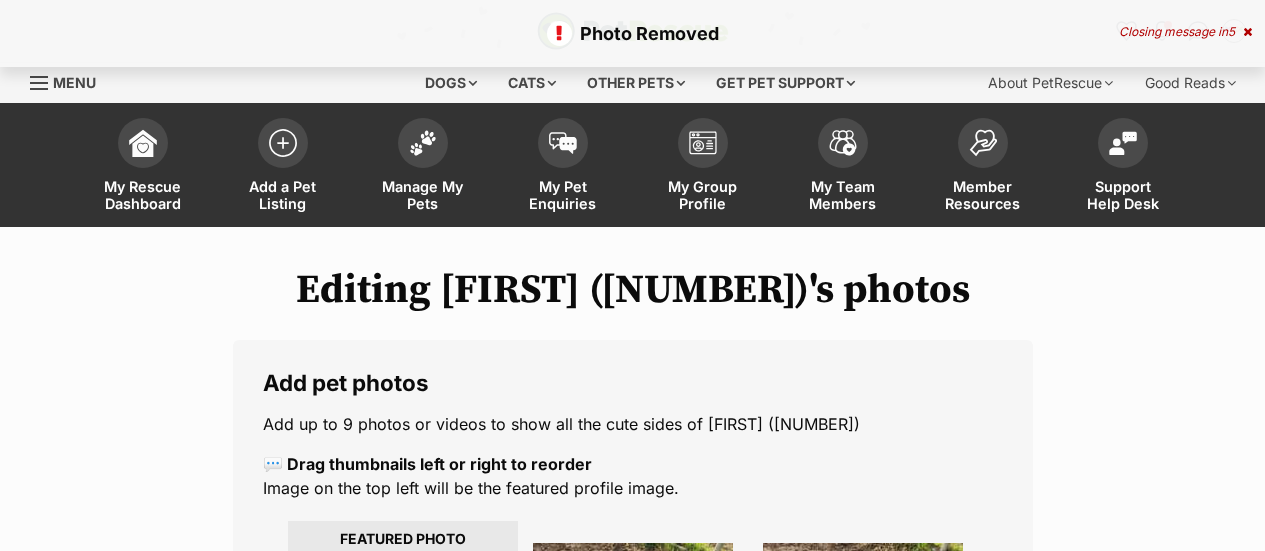 scroll, scrollTop: 186, scrollLeft: 0, axis: vertical 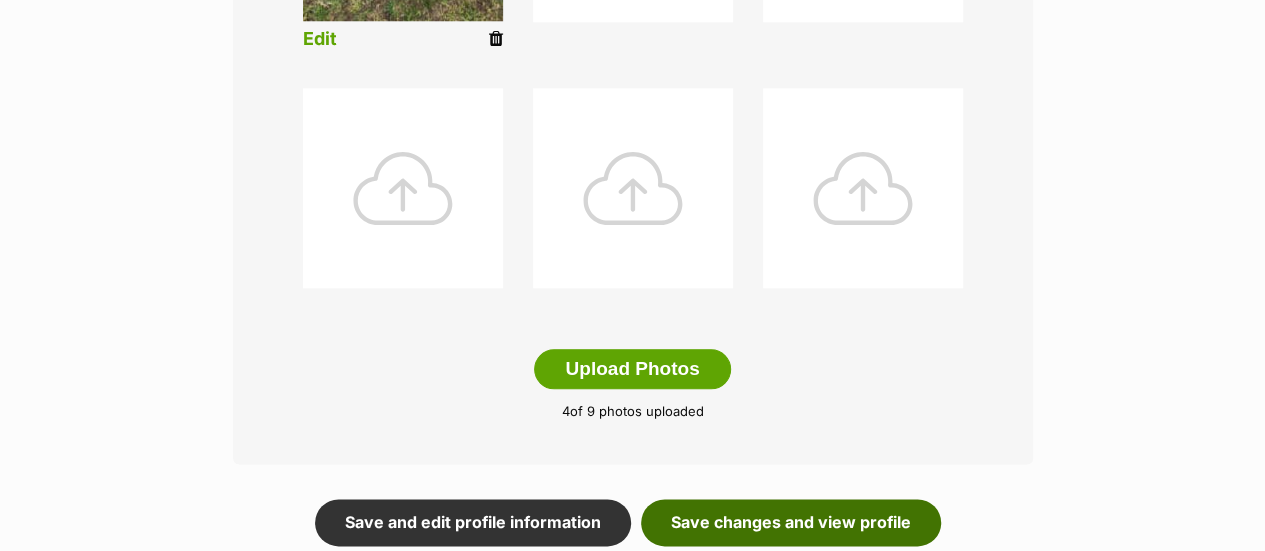 click on "Save changes and view profile" at bounding box center [791, 522] 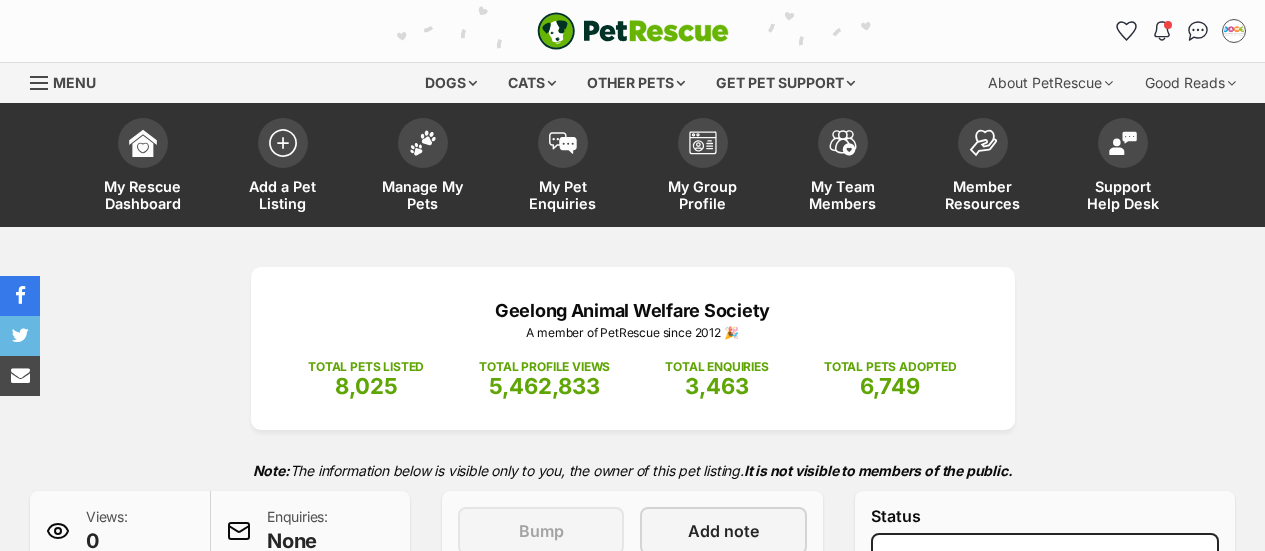 scroll, scrollTop: 500, scrollLeft: 0, axis: vertical 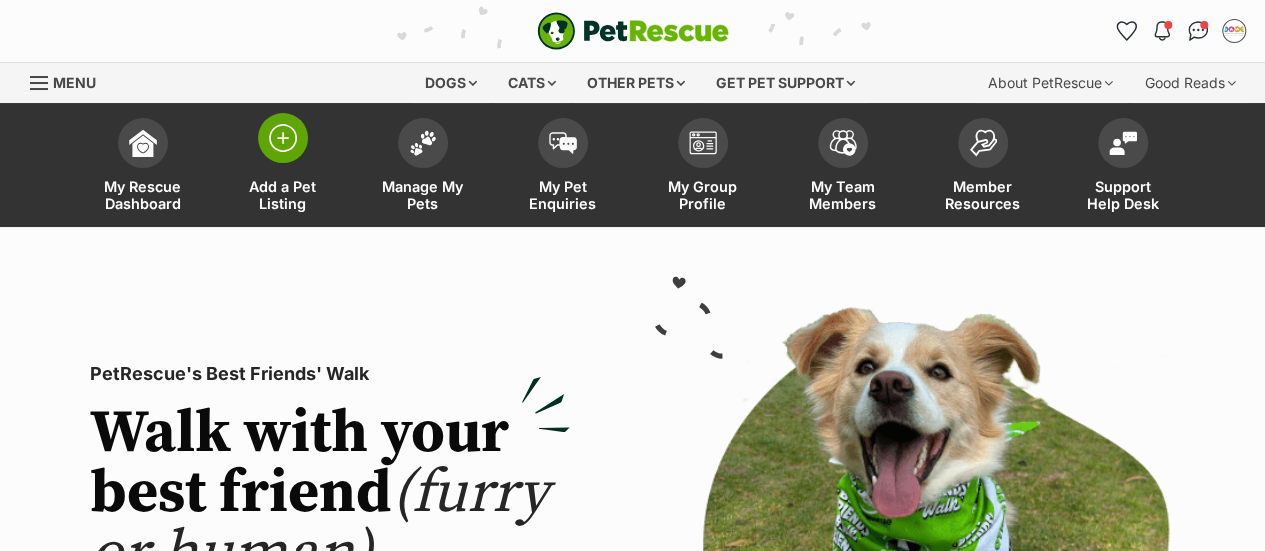 click on "Add a Pet Listing" at bounding box center [283, 167] 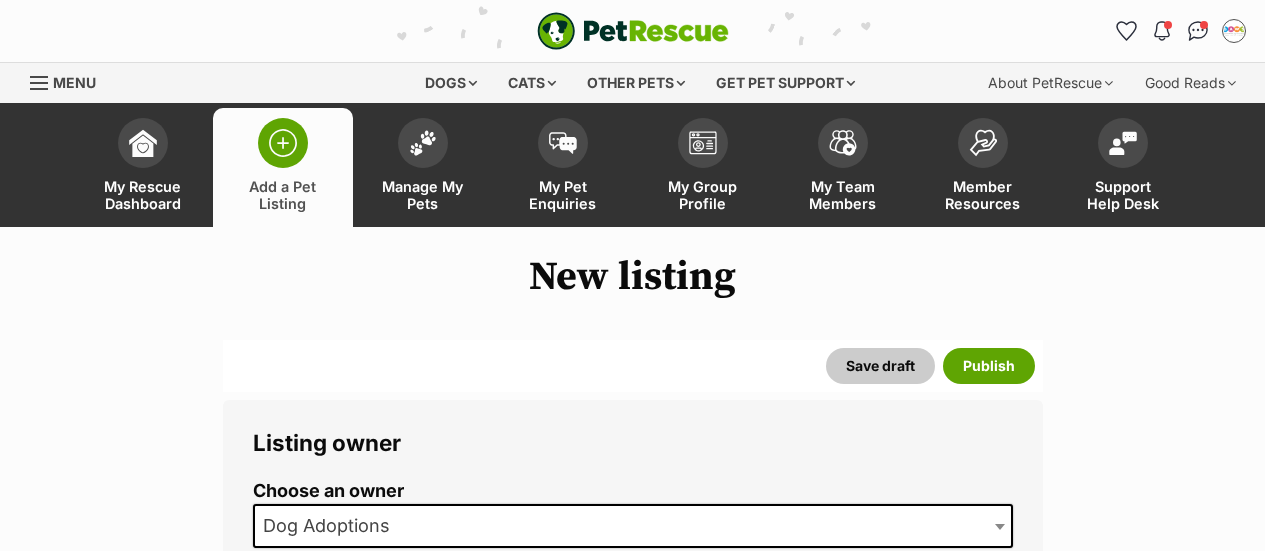 scroll, scrollTop: 0, scrollLeft: 0, axis: both 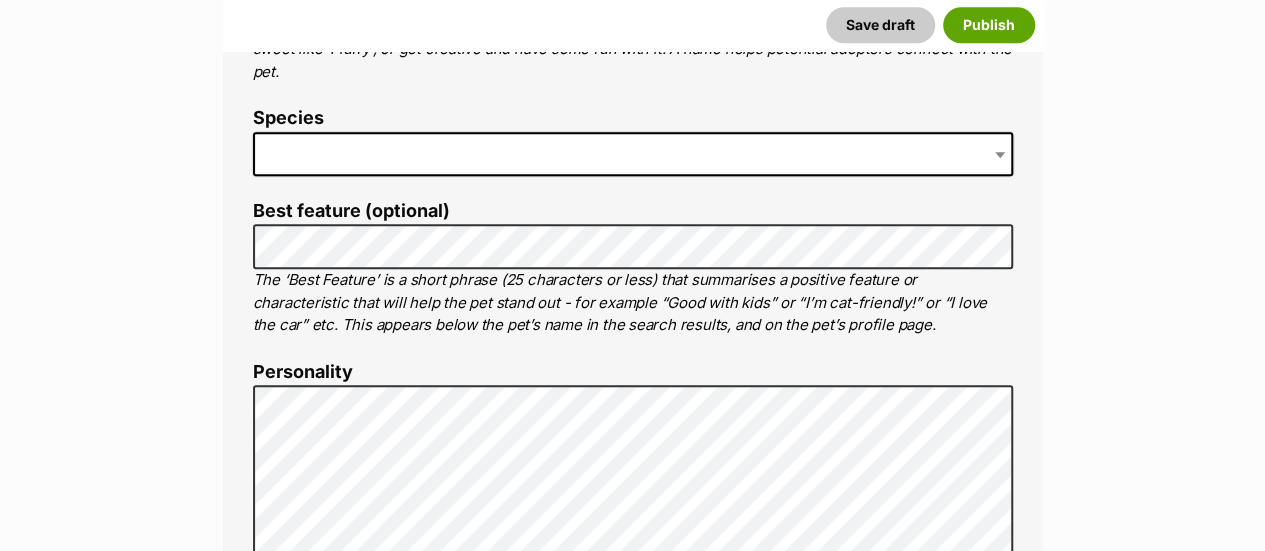 click at bounding box center (633, 154) 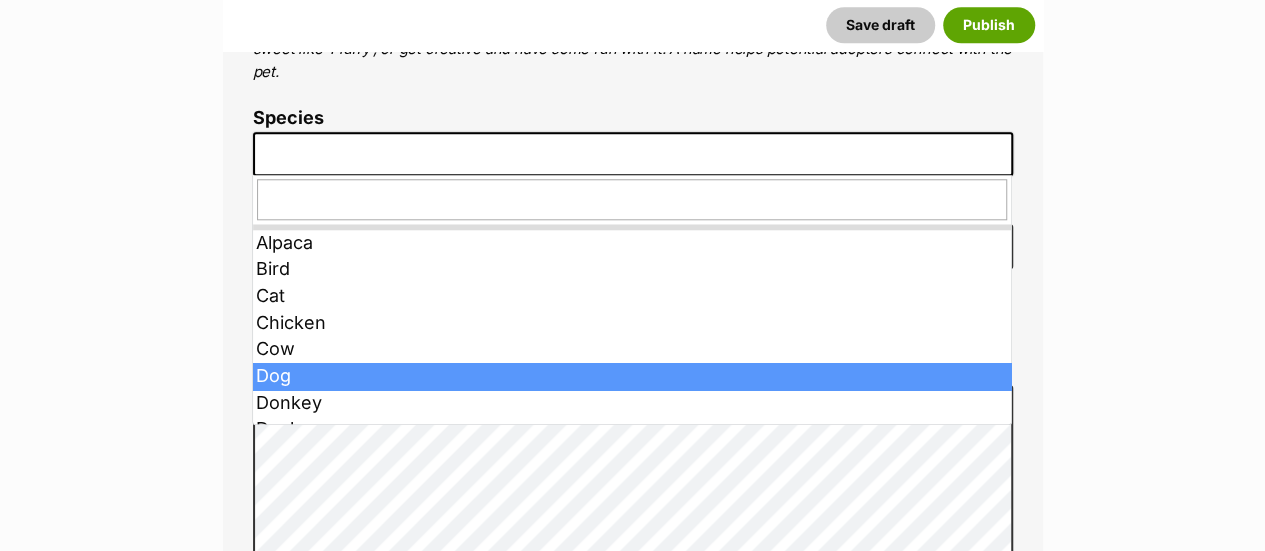 drag, startPoint x: 459, startPoint y: 355, endPoint x: 464, endPoint y: 379, distance: 24.5153 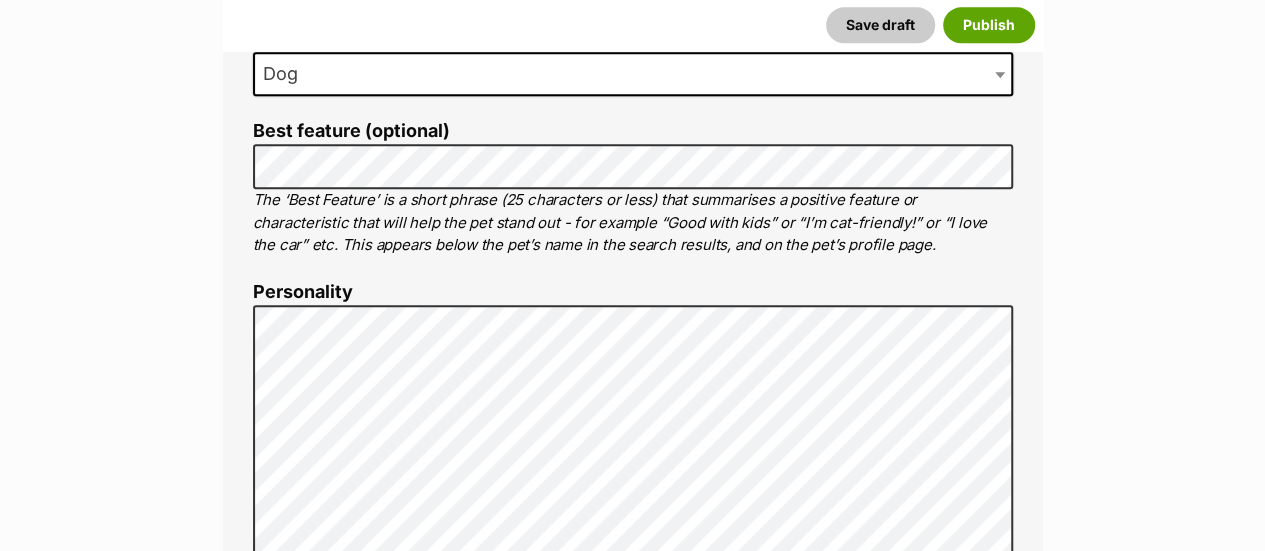 scroll, scrollTop: 1100, scrollLeft: 0, axis: vertical 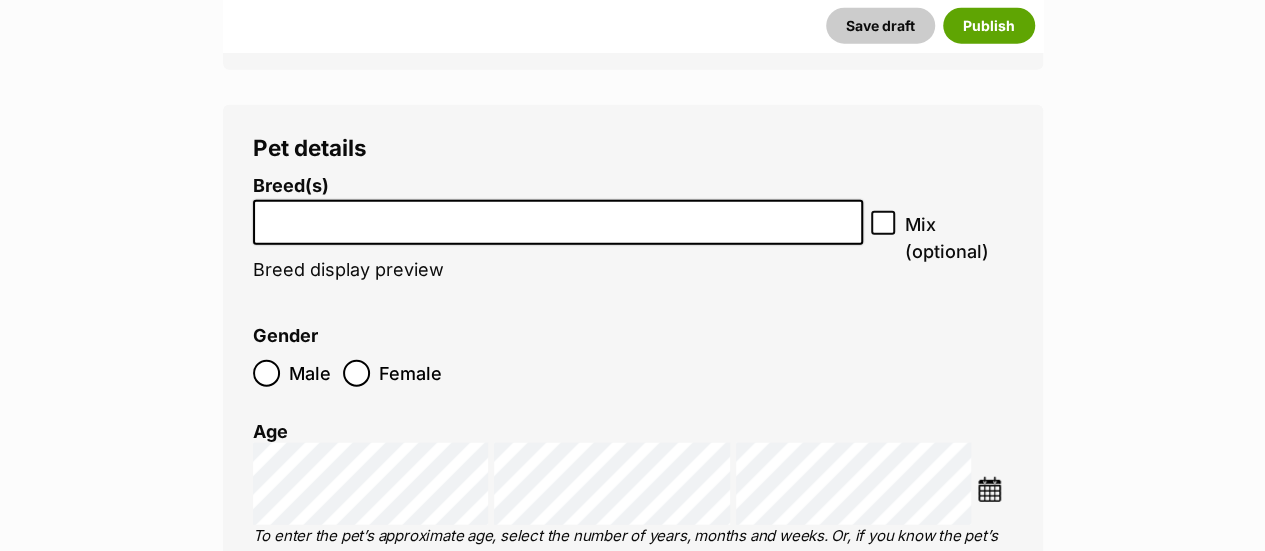 click at bounding box center [558, 217] 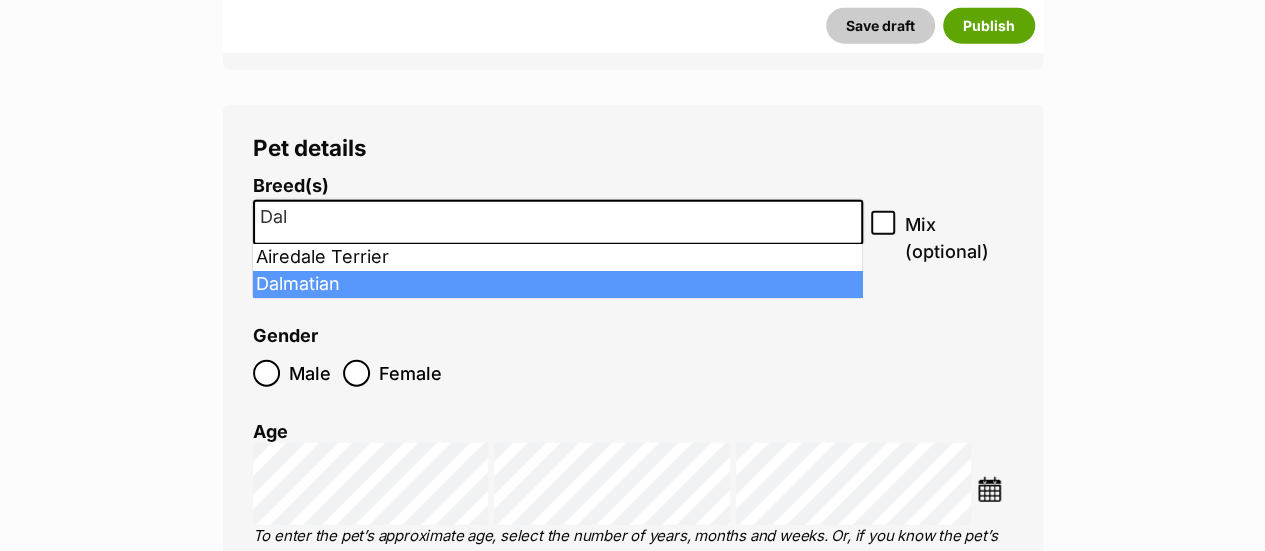 type on "Dal" 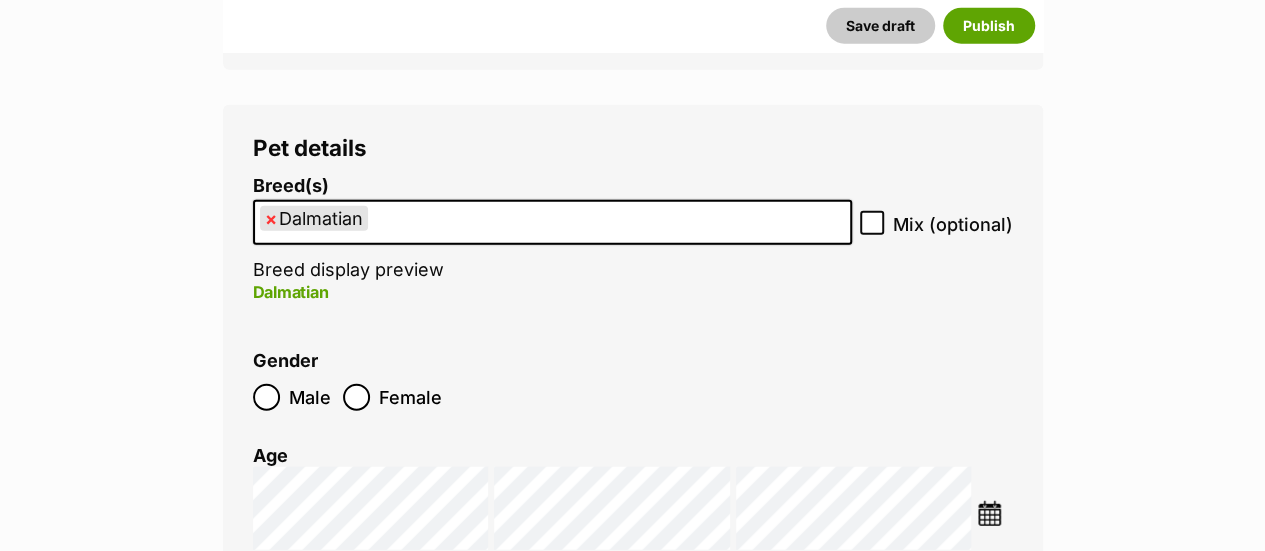click on "Male" at bounding box center (311, 397) 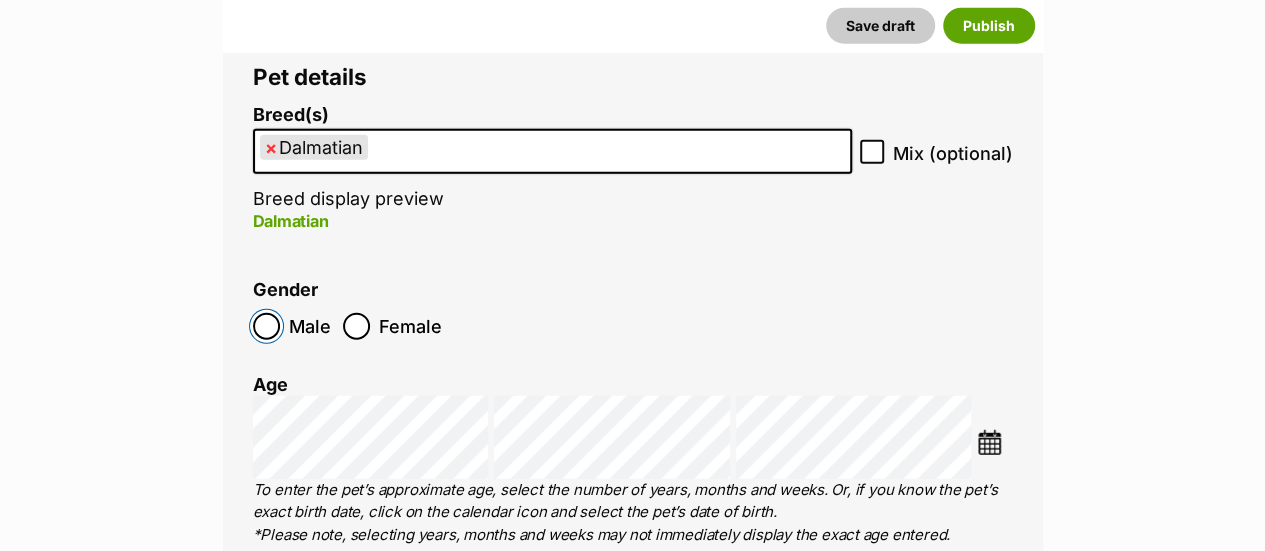 scroll, scrollTop: 2482, scrollLeft: 0, axis: vertical 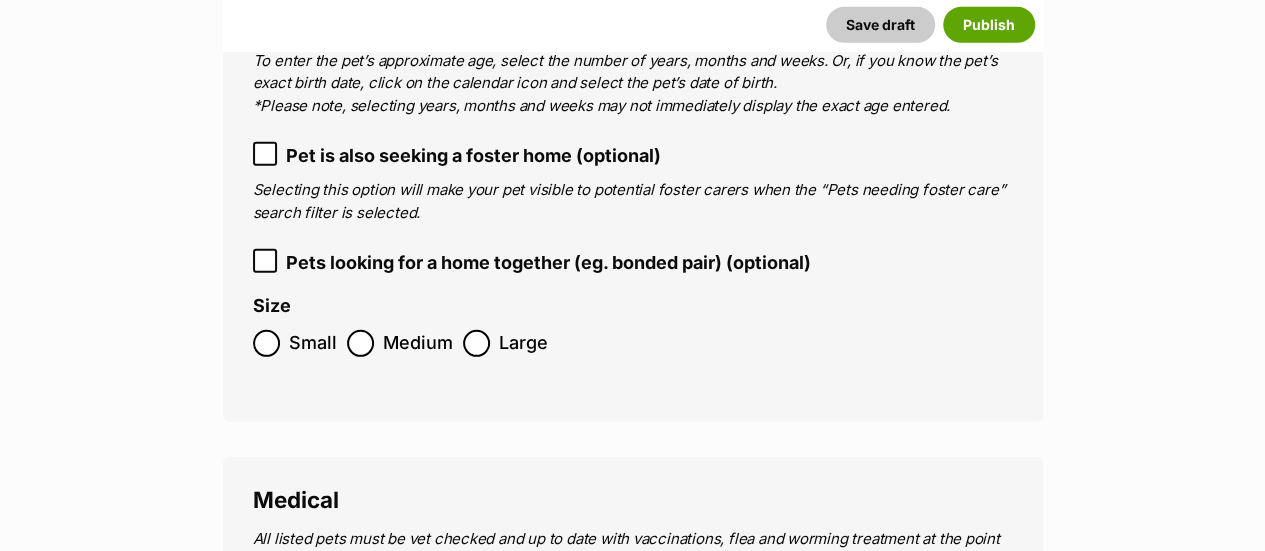 click on "Medium" at bounding box center (400, 343) 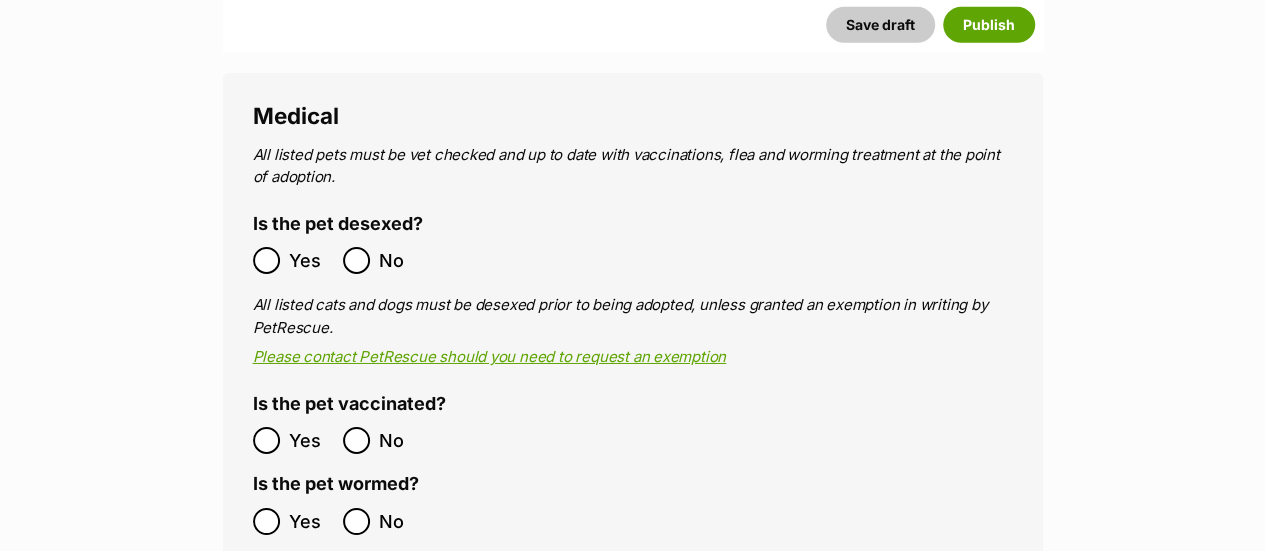 scroll, scrollTop: 3282, scrollLeft: 0, axis: vertical 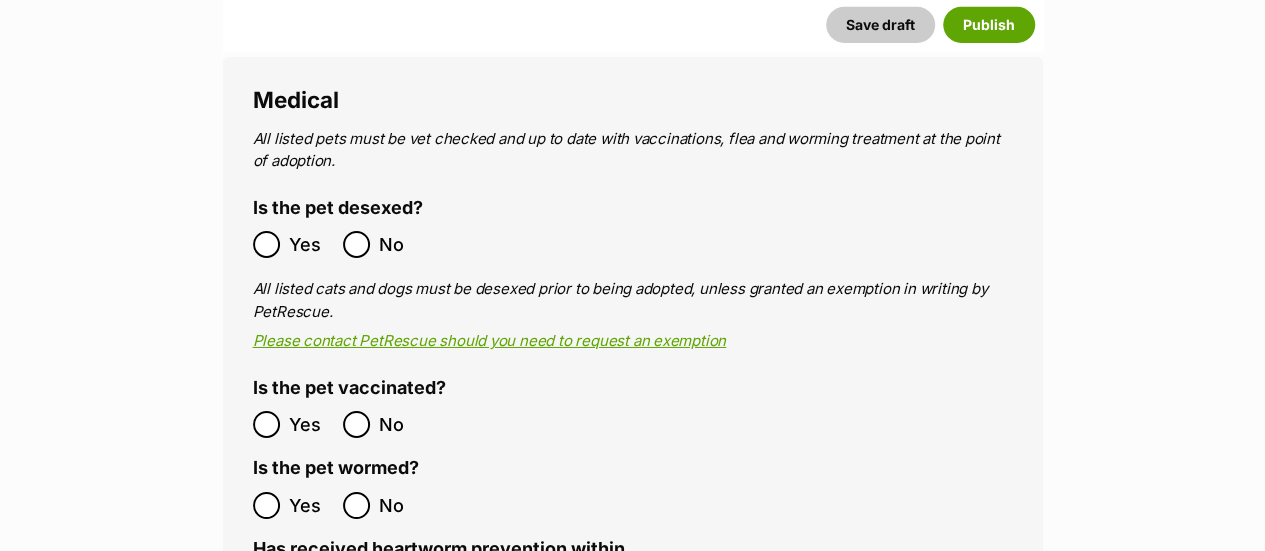 click on "Yes" at bounding box center [311, 244] 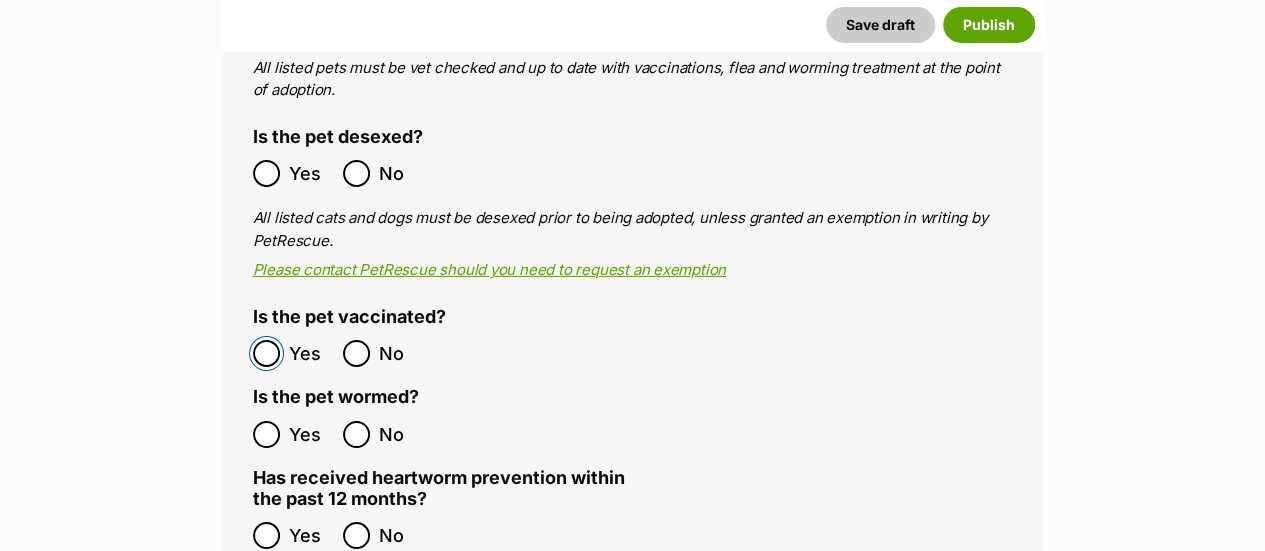 scroll, scrollTop: 3382, scrollLeft: 0, axis: vertical 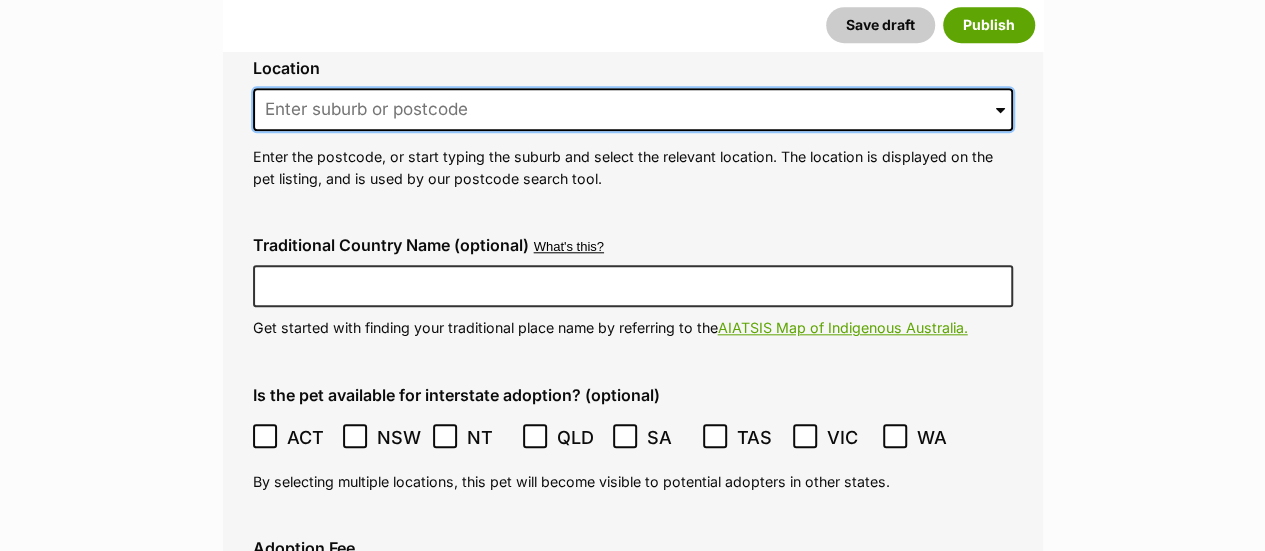 click at bounding box center (633, 110) 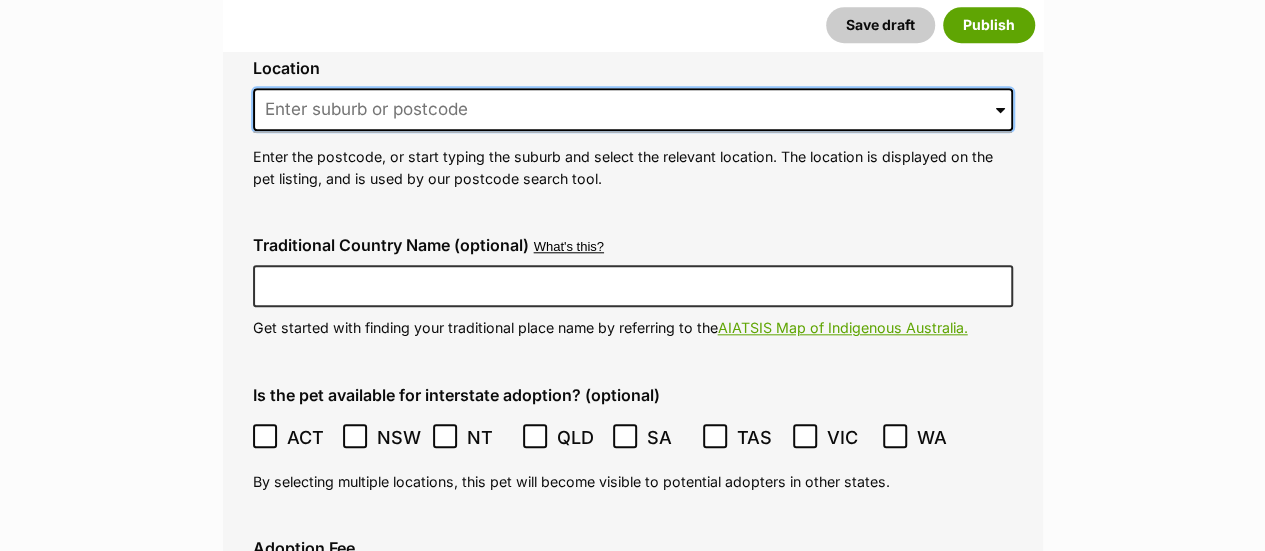type on "MOOLAP" 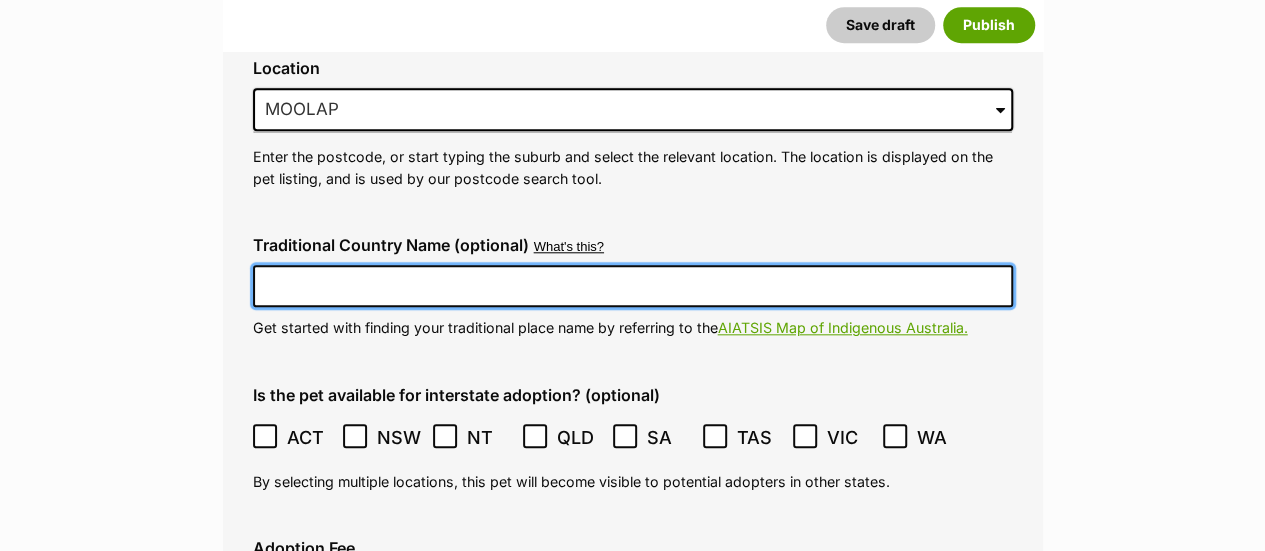 type on "Australia" 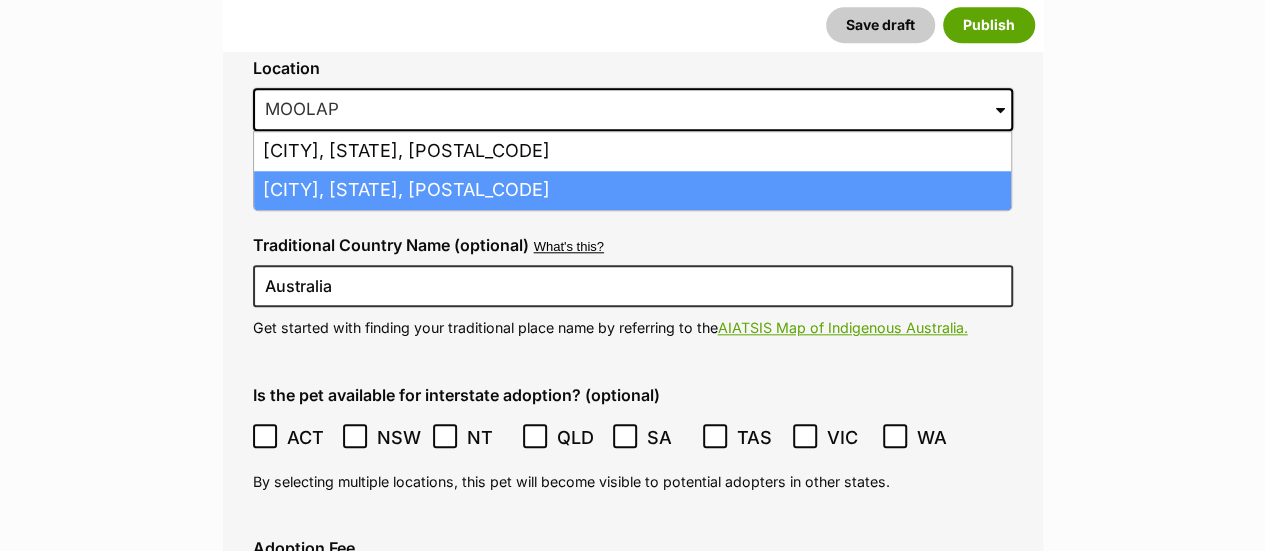 click on "Moolap, Victoria, 3224" at bounding box center (632, 190) 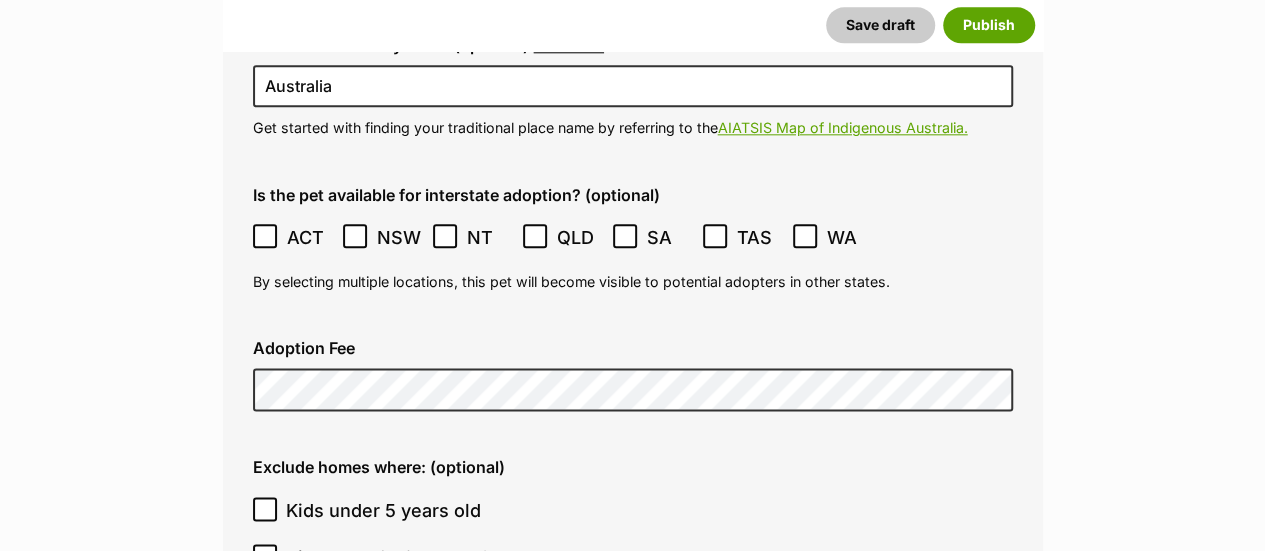 scroll, scrollTop: 5082, scrollLeft: 0, axis: vertical 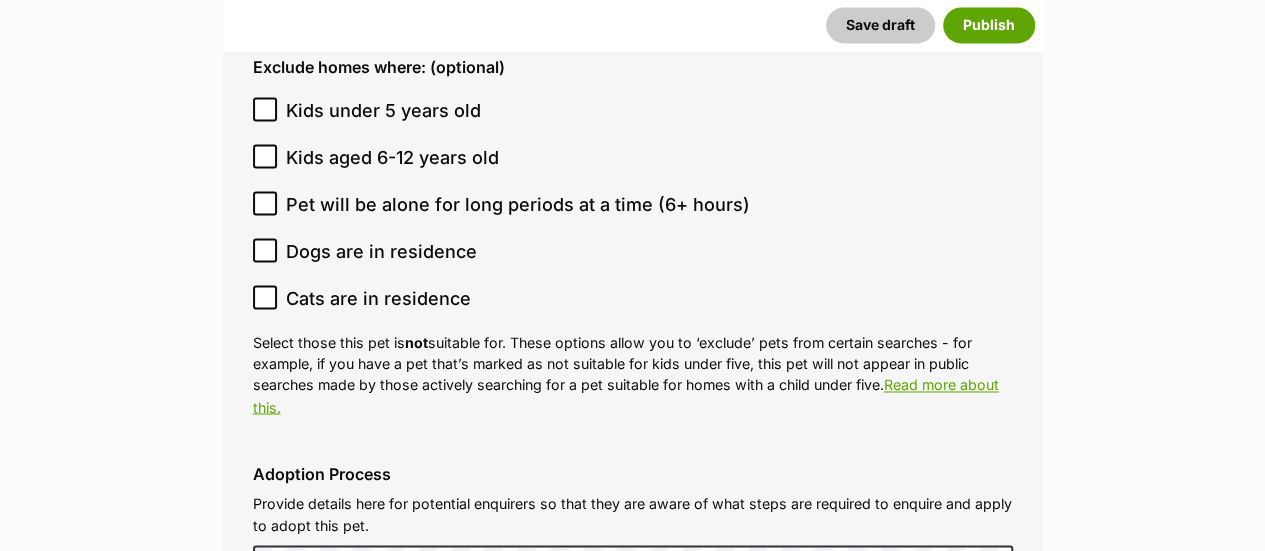 click on "Kids under 5 years old" at bounding box center (383, 110) 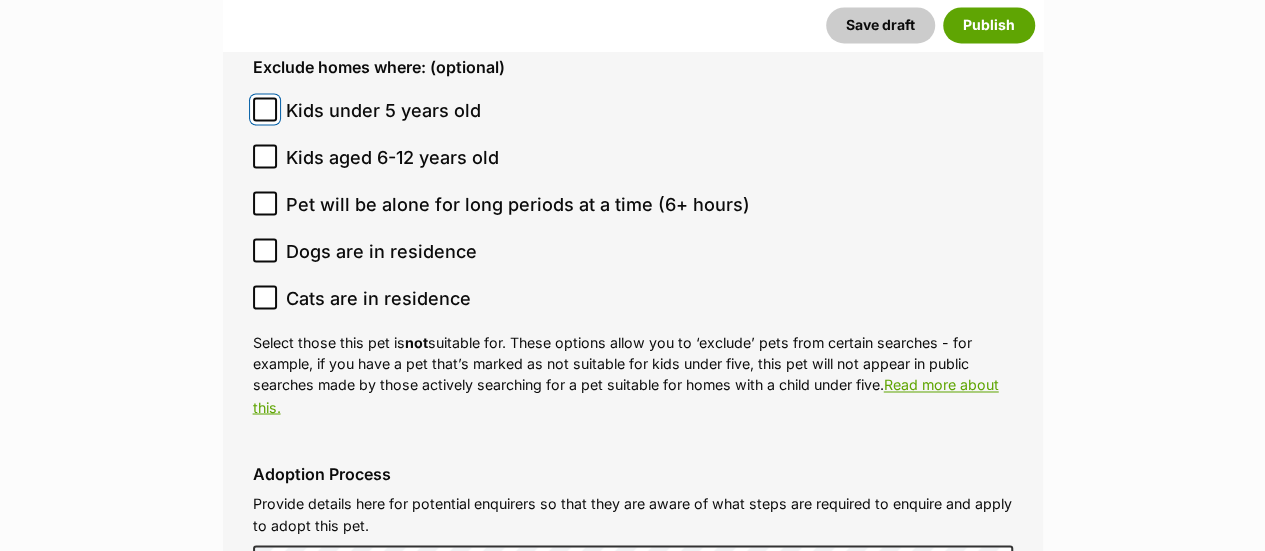 click on "Kids under 5 years old" at bounding box center (265, 109) 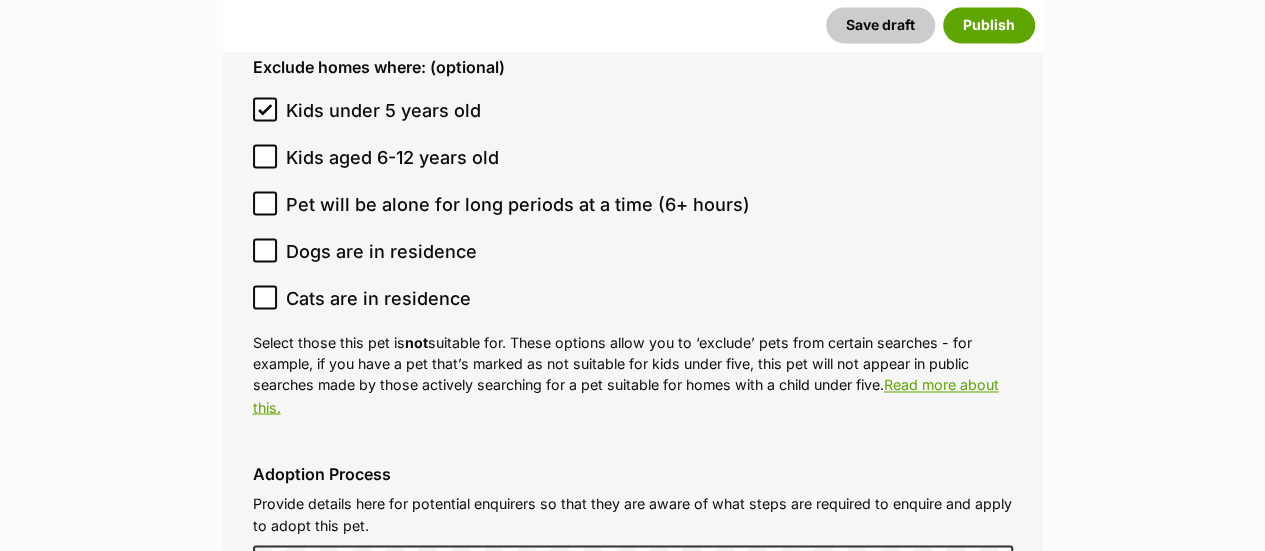 click on "Kids aged 6-12 years old" at bounding box center [392, 157] 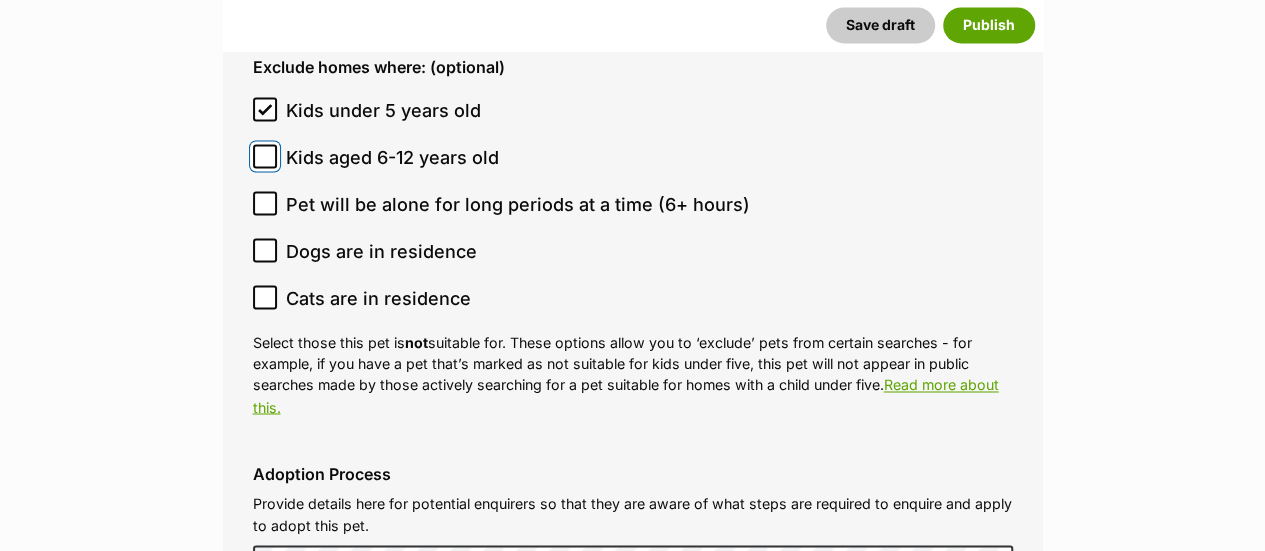 click on "Kids aged 6-12 years old" at bounding box center (265, 156) 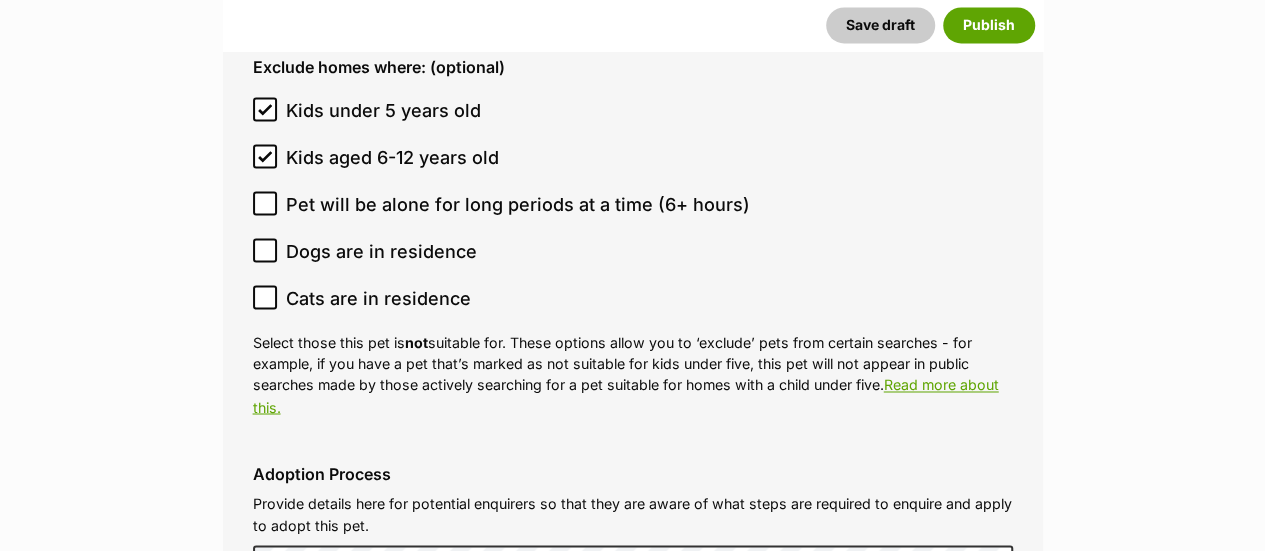 click on "Cats are in residence" at bounding box center (378, 298) 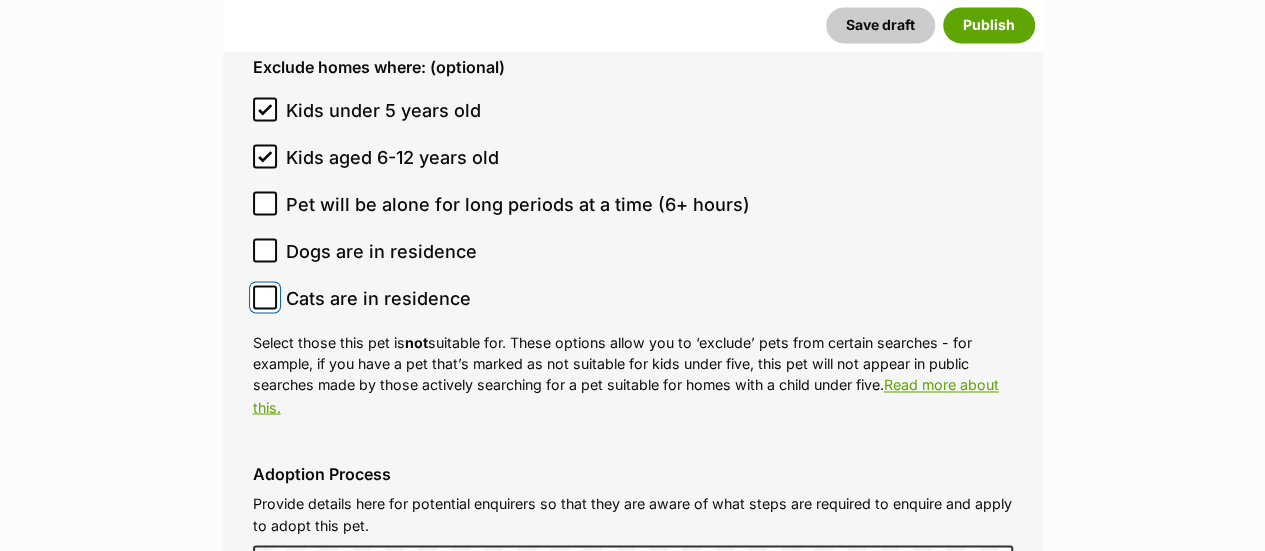 click on "Cats are in residence" at bounding box center (265, 297) 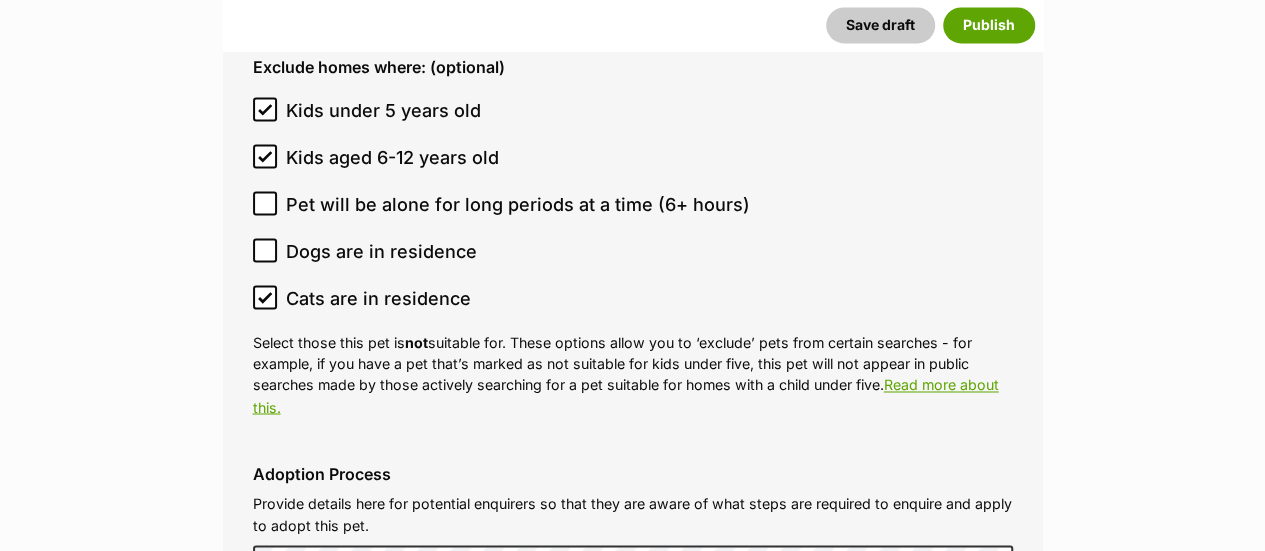 click on "Dogs are in residence" at bounding box center [381, 251] 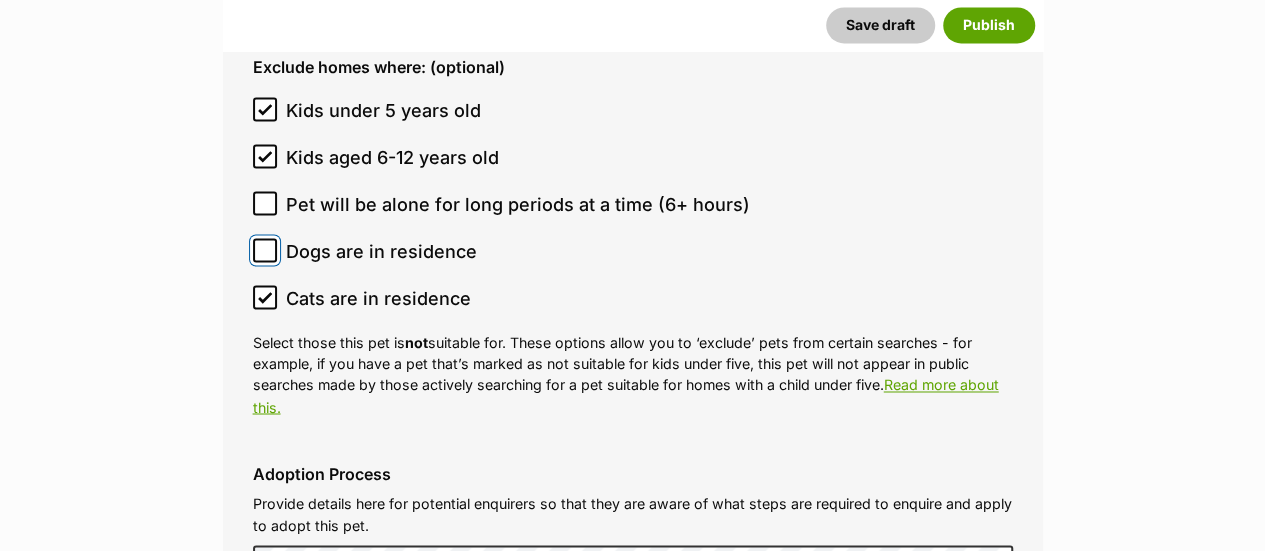 click on "Dogs are in residence" at bounding box center (265, 250) 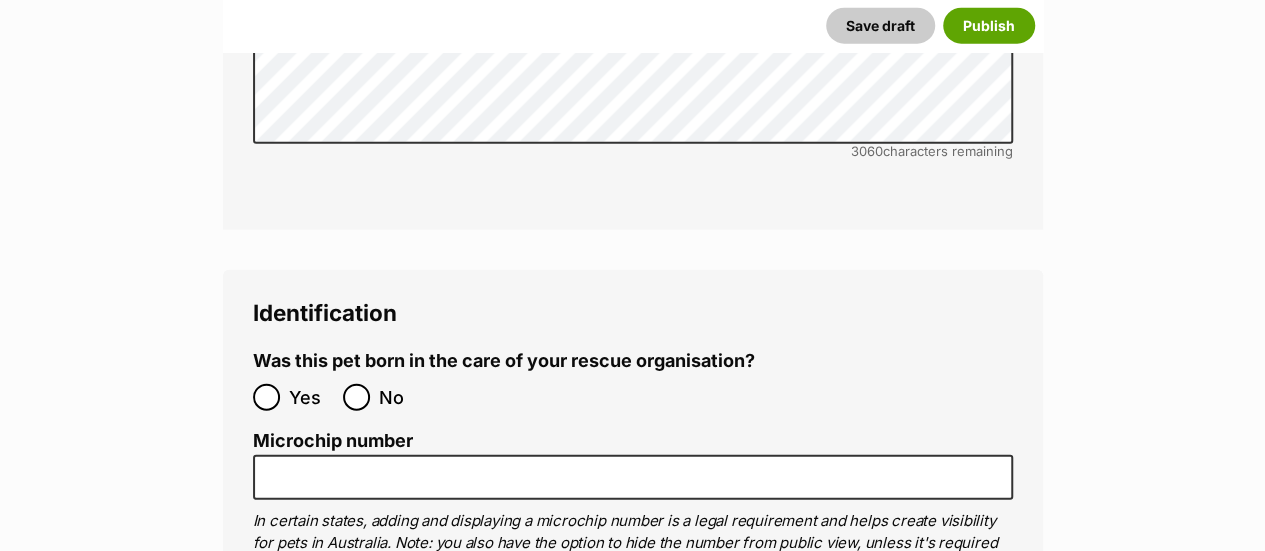 scroll, scrollTop: 6282, scrollLeft: 0, axis: vertical 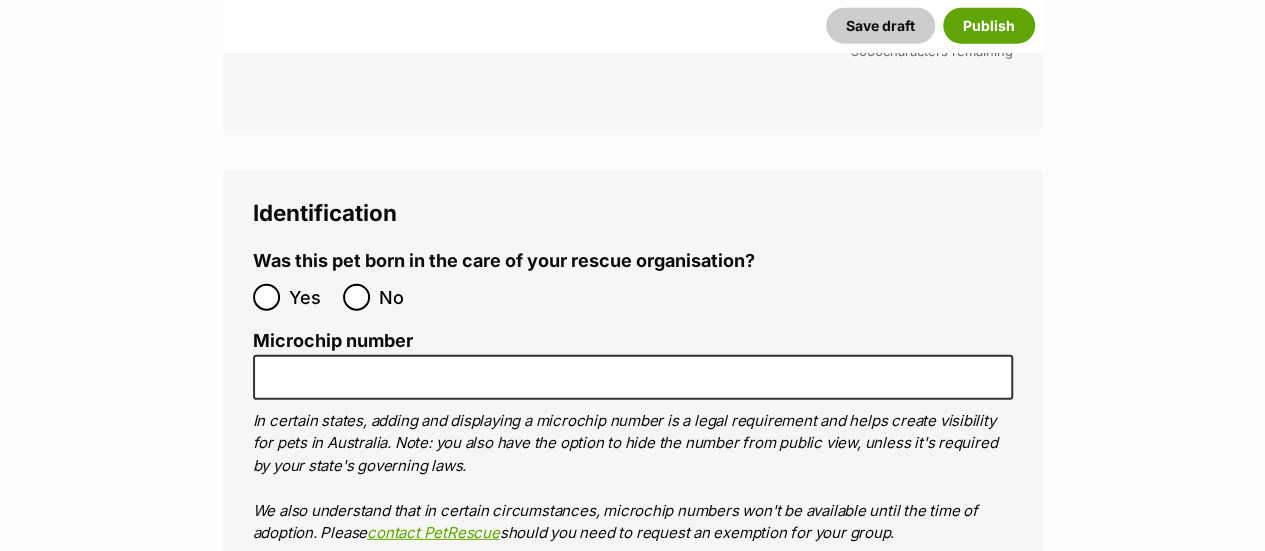 click on "No" at bounding box center (383, 297) 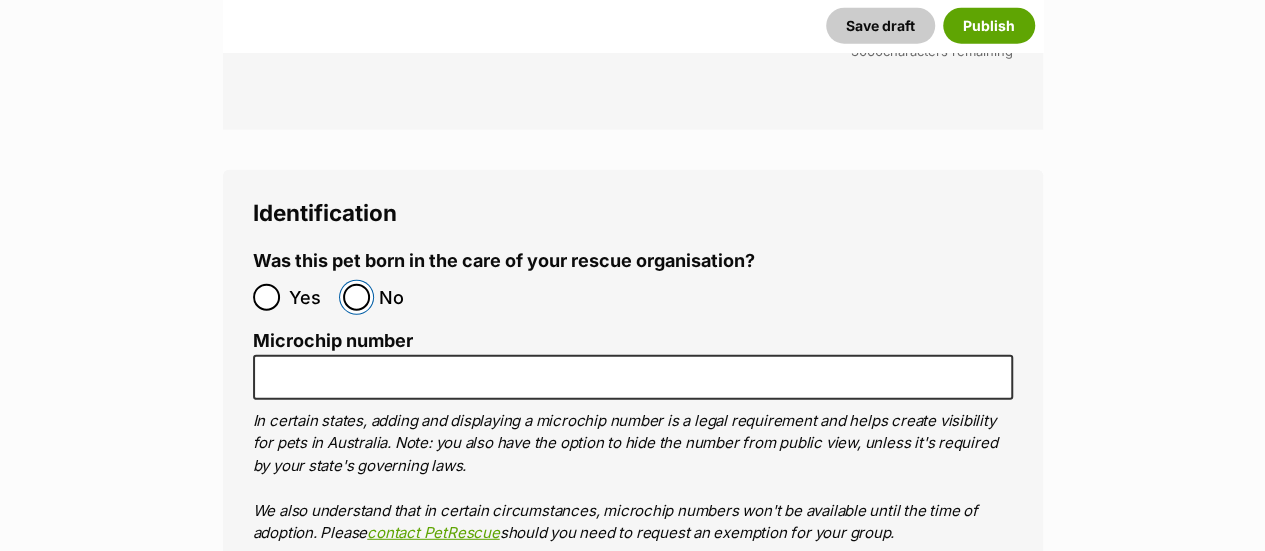 click on "No" at bounding box center (356, 297) 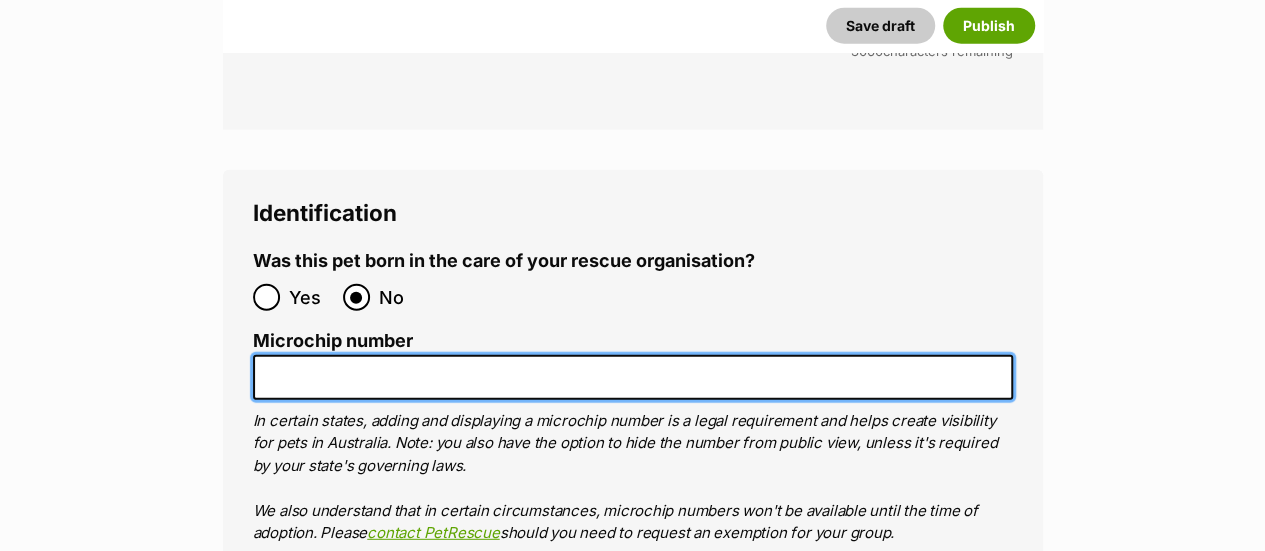 click on "Microchip number" at bounding box center (633, 377) 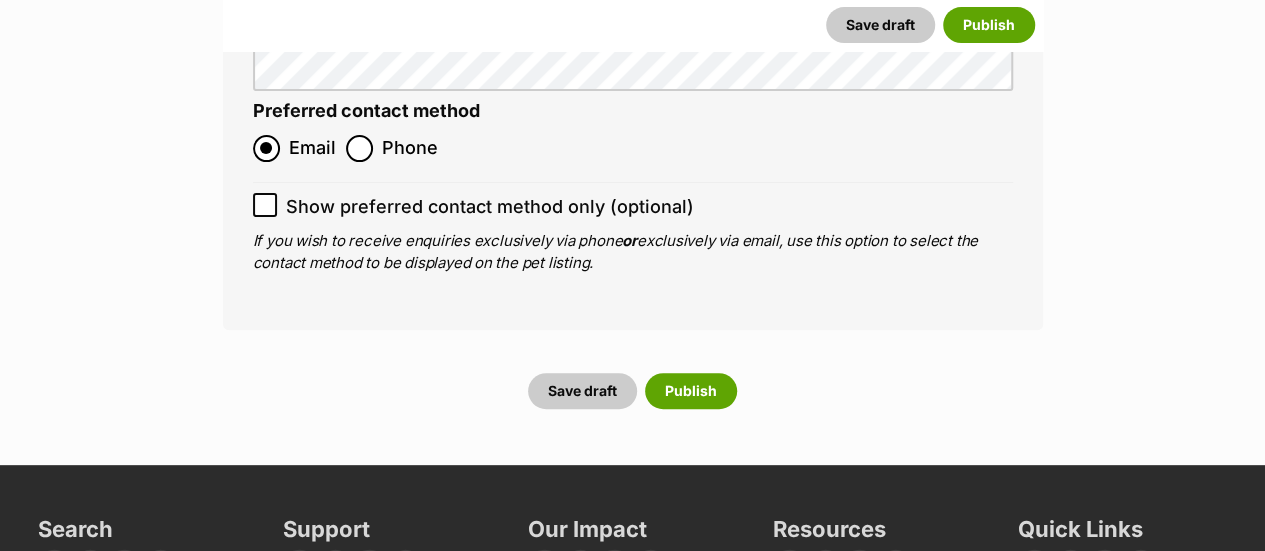 scroll, scrollTop: 7782, scrollLeft: 0, axis: vertical 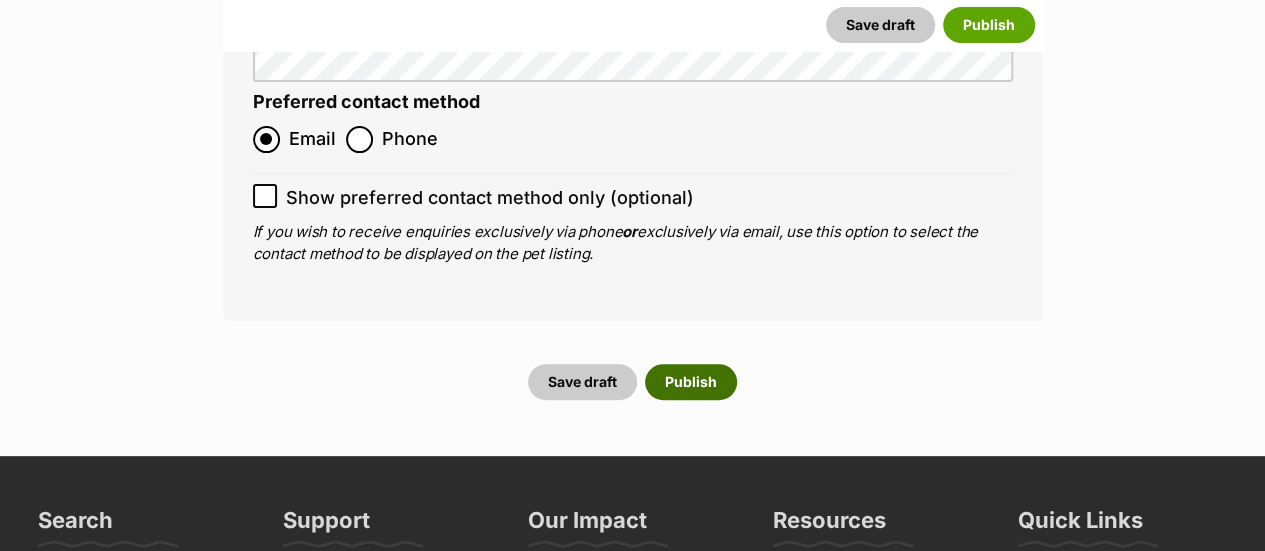 type on "956000014709648" 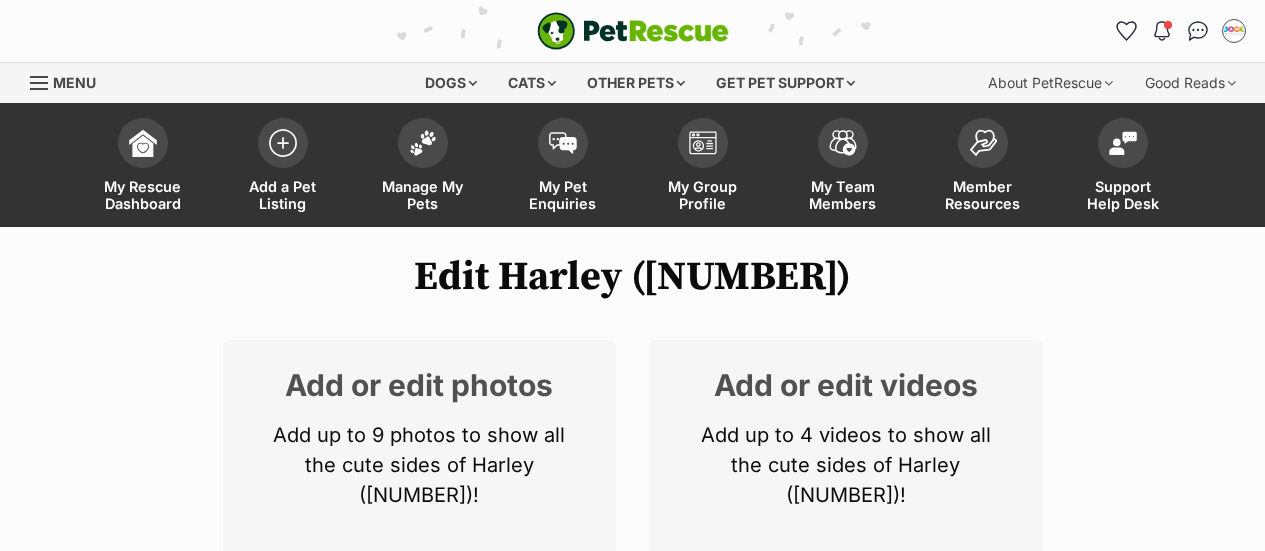 scroll, scrollTop: 0, scrollLeft: 0, axis: both 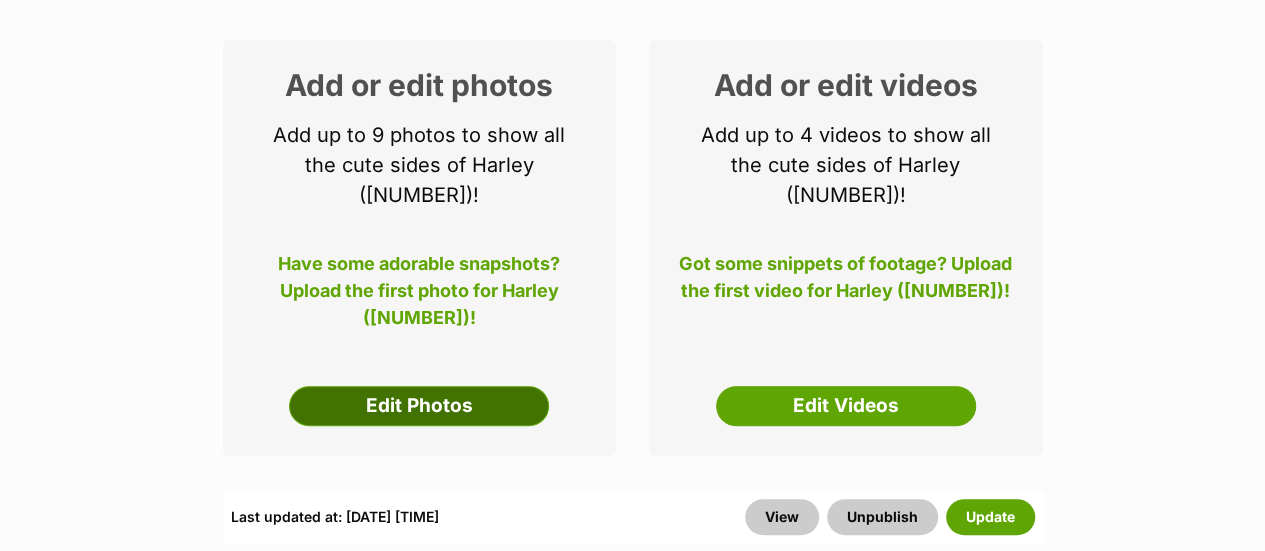 click on "Edit Photos" at bounding box center [419, 406] 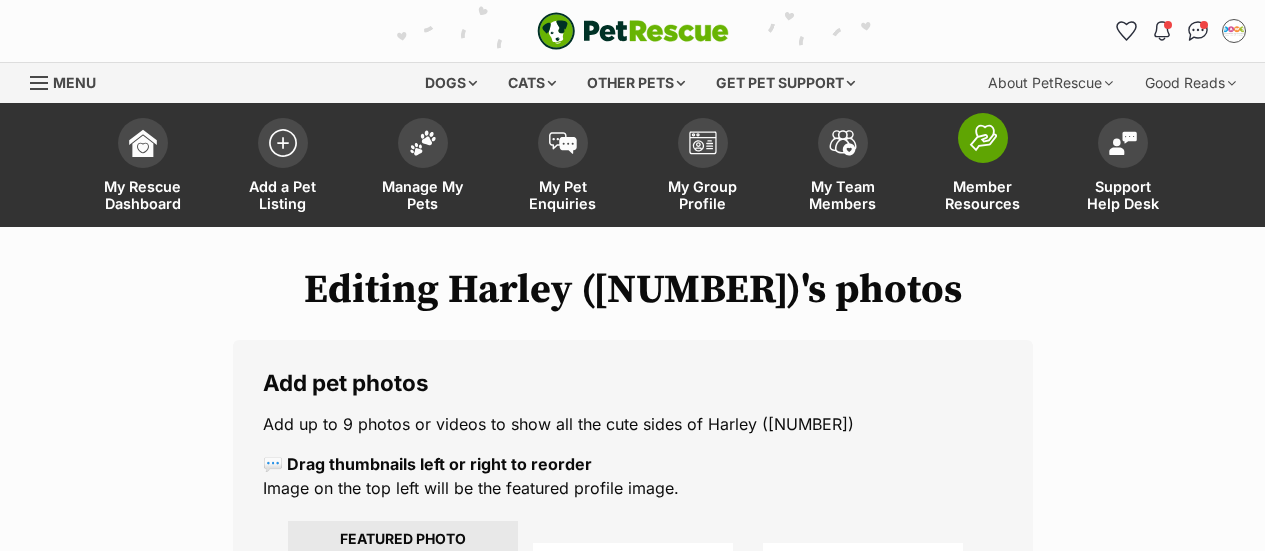 scroll, scrollTop: 0, scrollLeft: 0, axis: both 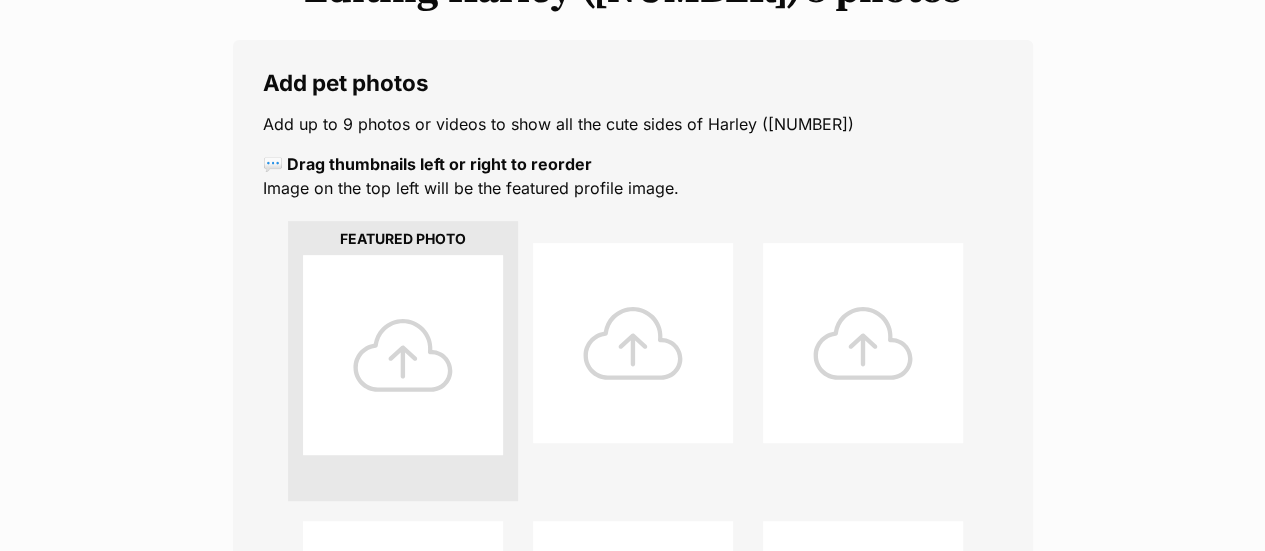 click at bounding box center (403, 355) 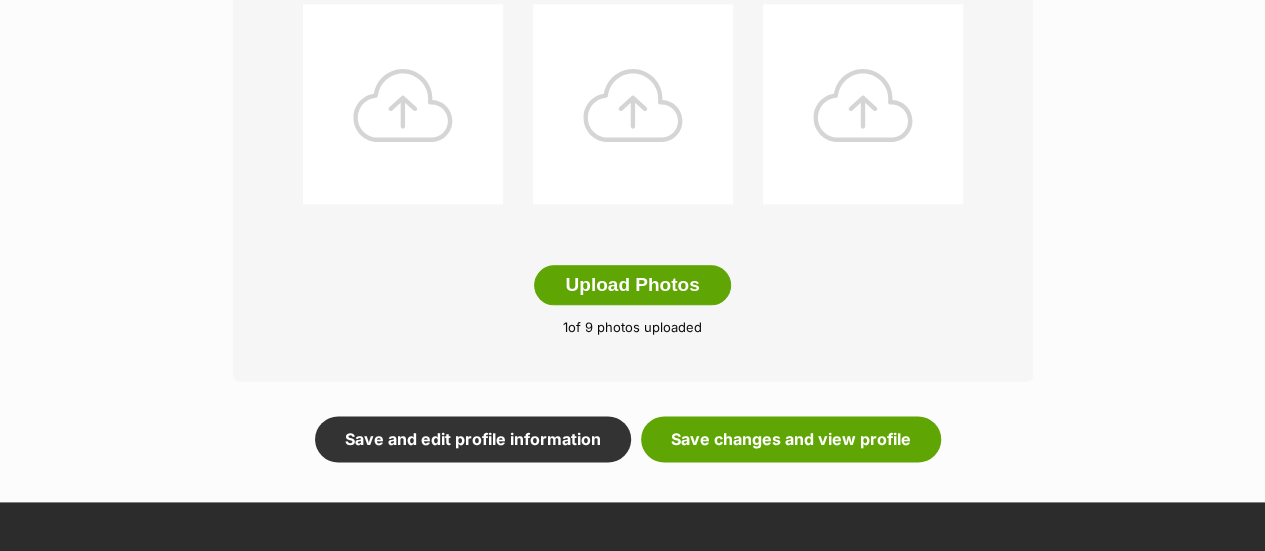 scroll, scrollTop: 1300, scrollLeft: 0, axis: vertical 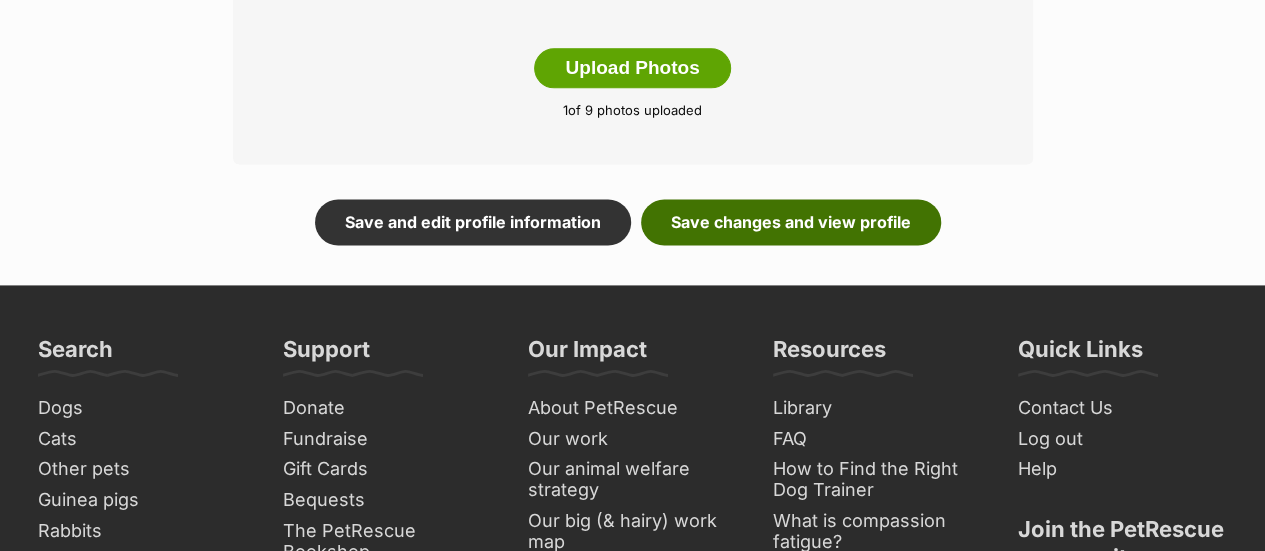click on "Save changes and view profile" at bounding box center [791, 222] 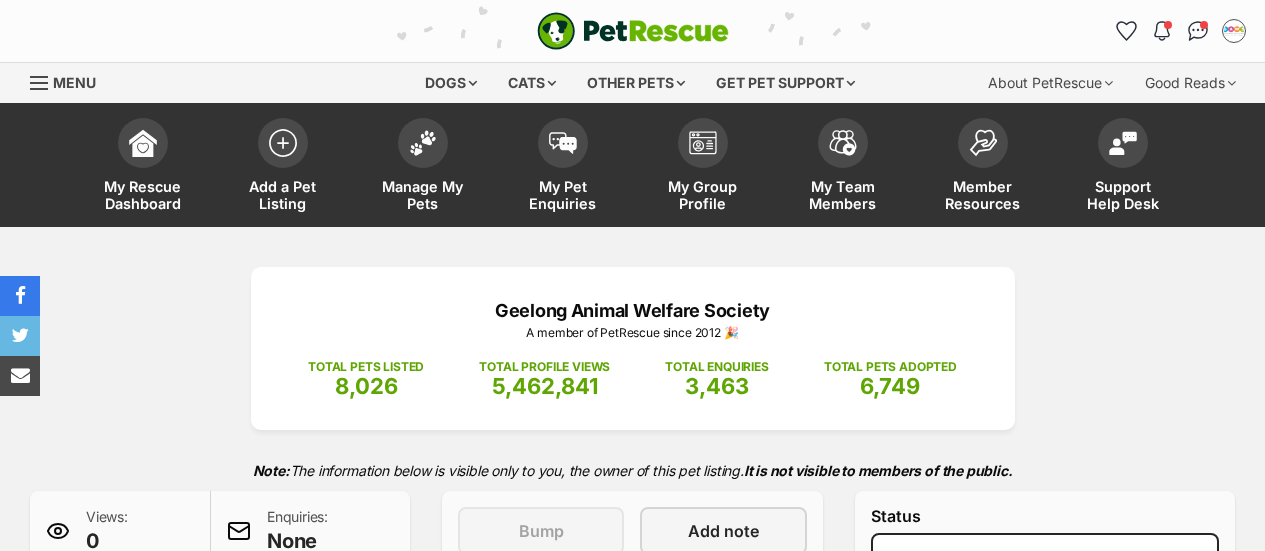 scroll, scrollTop: 0, scrollLeft: 0, axis: both 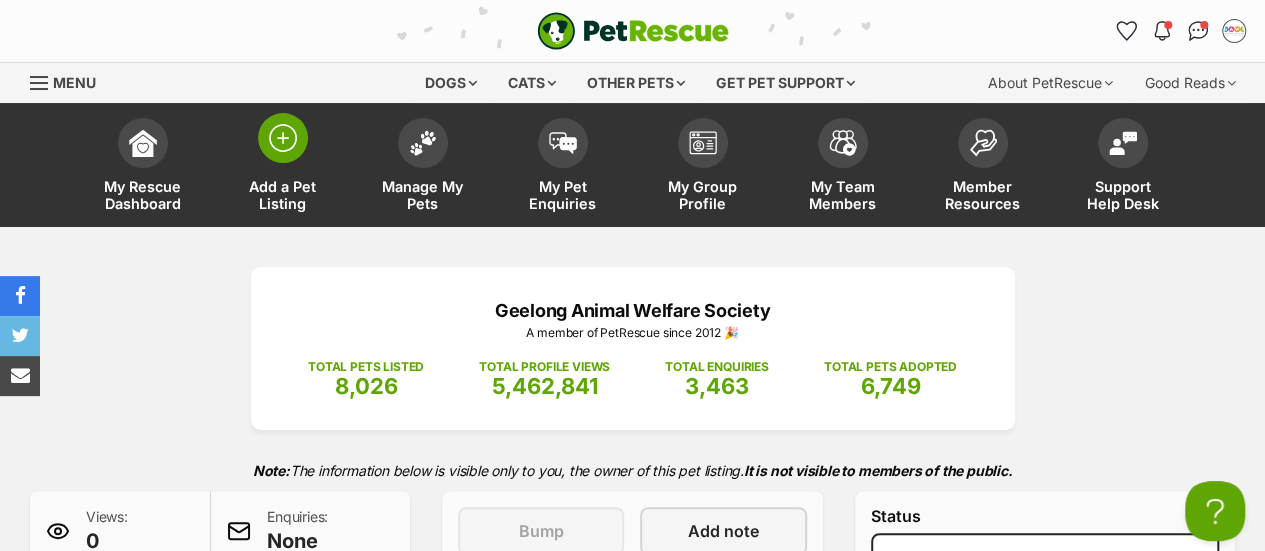 click at bounding box center [283, 138] 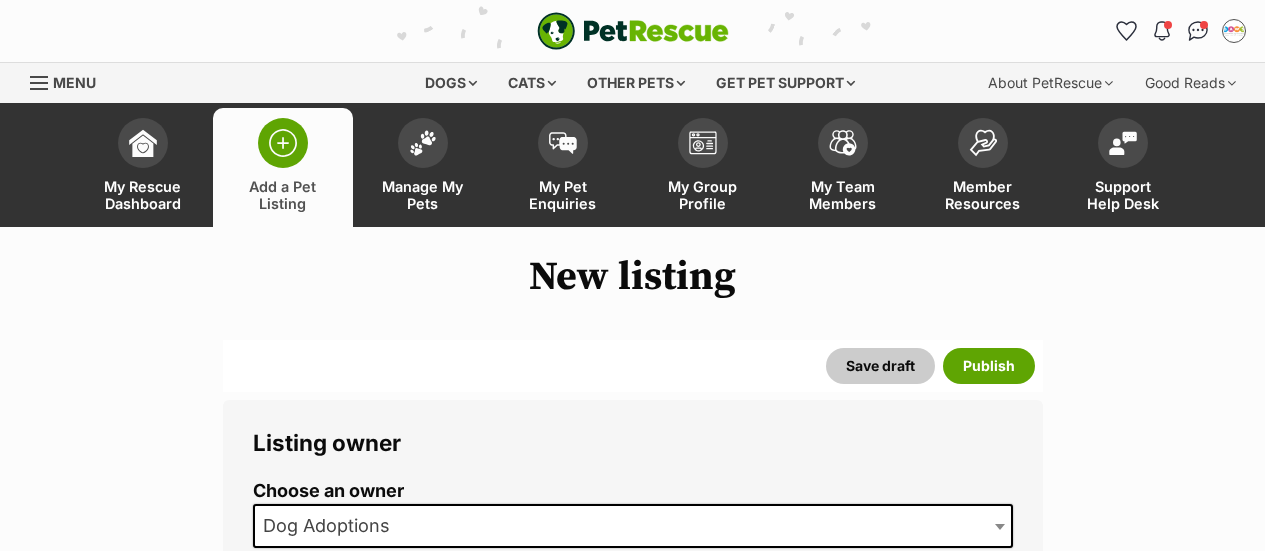 scroll, scrollTop: 0, scrollLeft: 0, axis: both 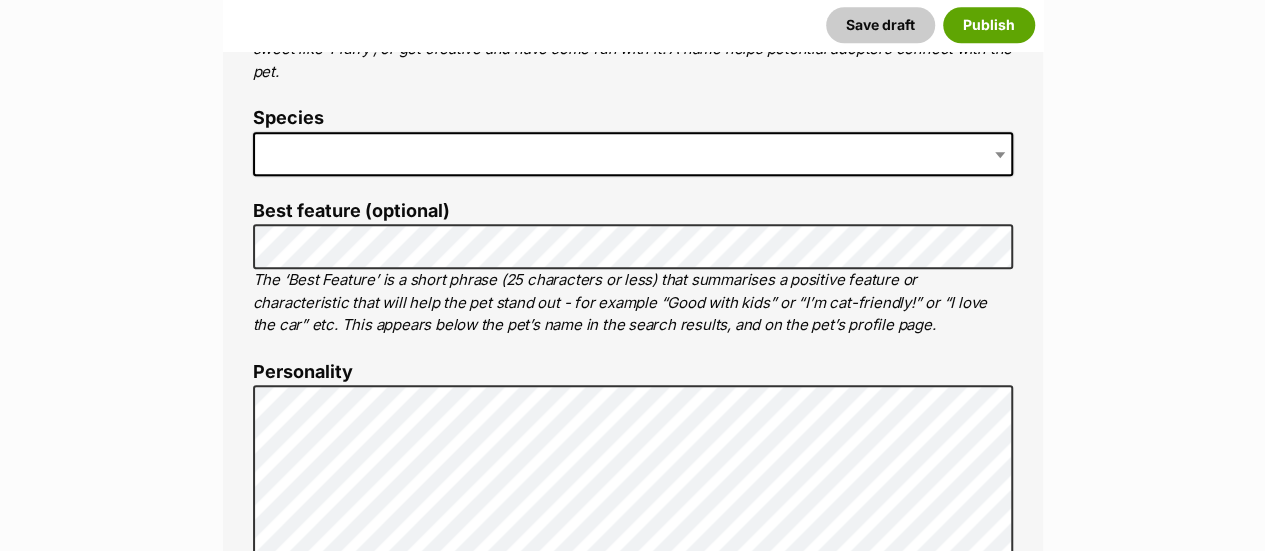 click on "Species" at bounding box center (633, 118) 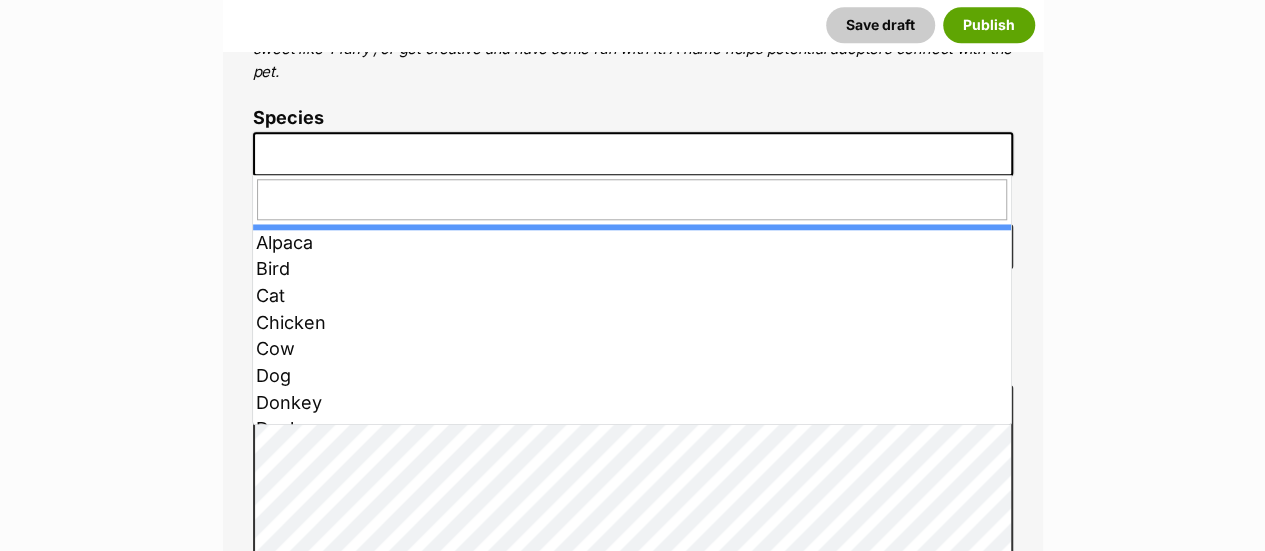 click at bounding box center [633, 154] 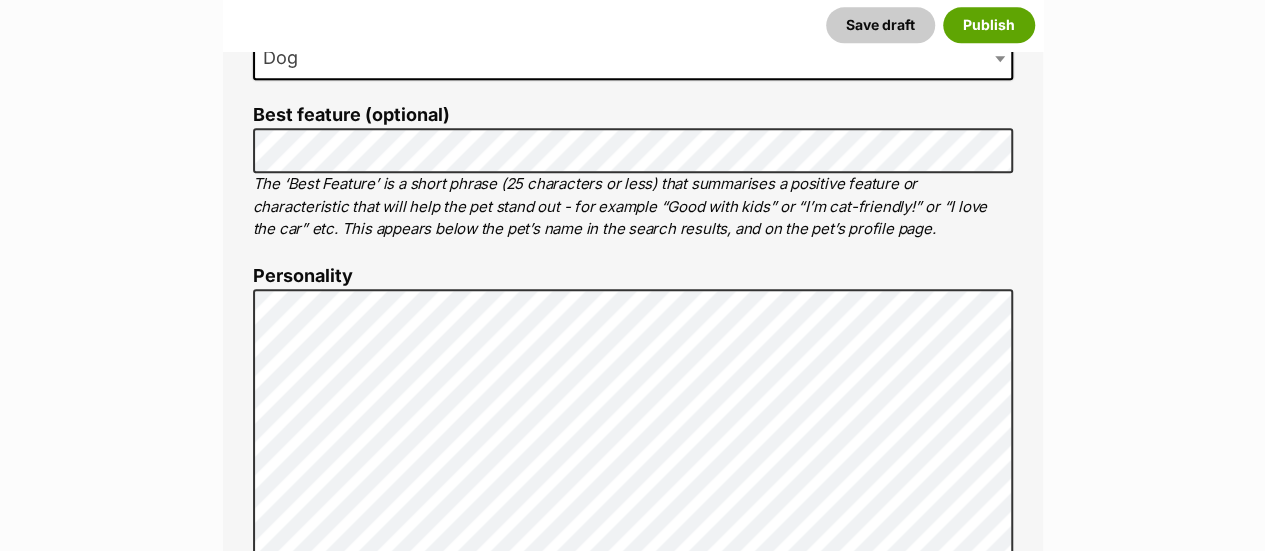 scroll, scrollTop: 1100, scrollLeft: 0, axis: vertical 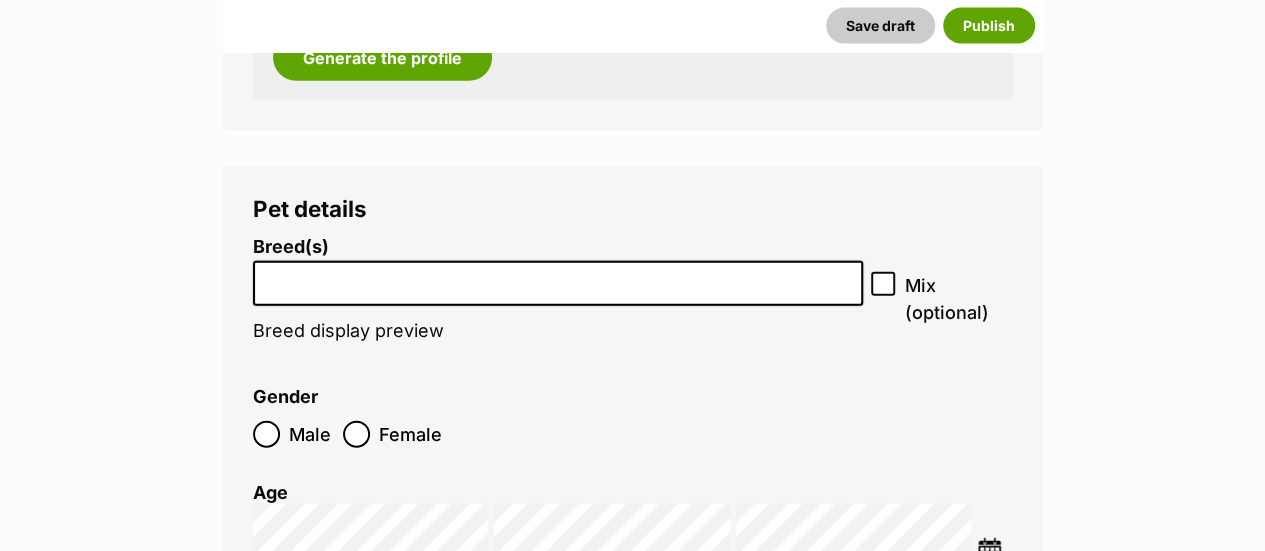 click at bounding box center [558, 283] 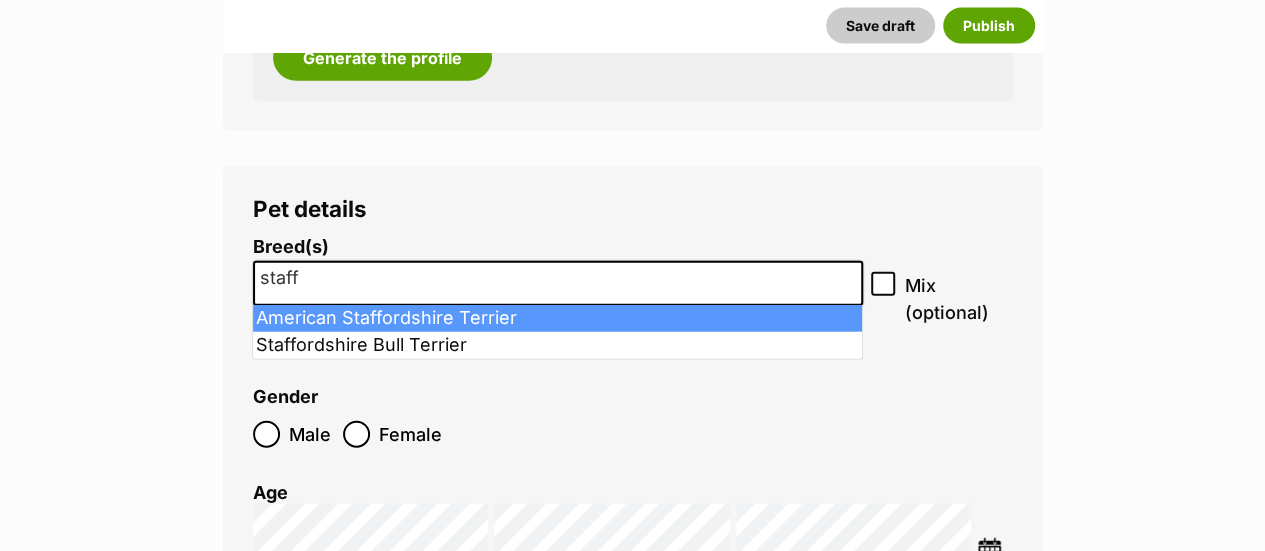 type on "staff" 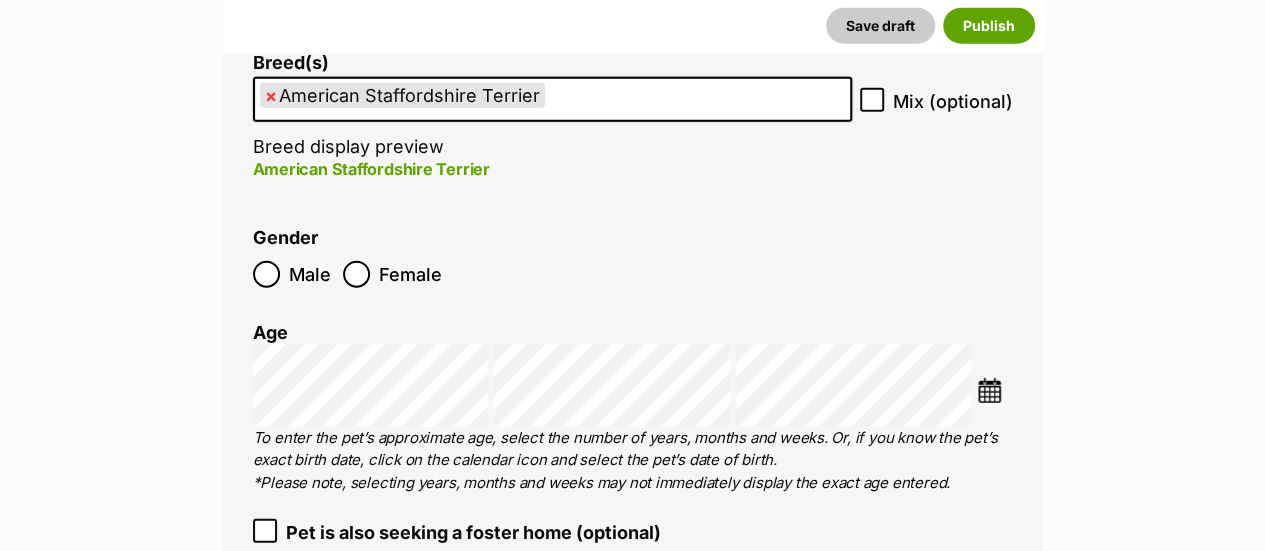 scroll, scrollTop: 2500, scrollLeft: 0, axis: vertical 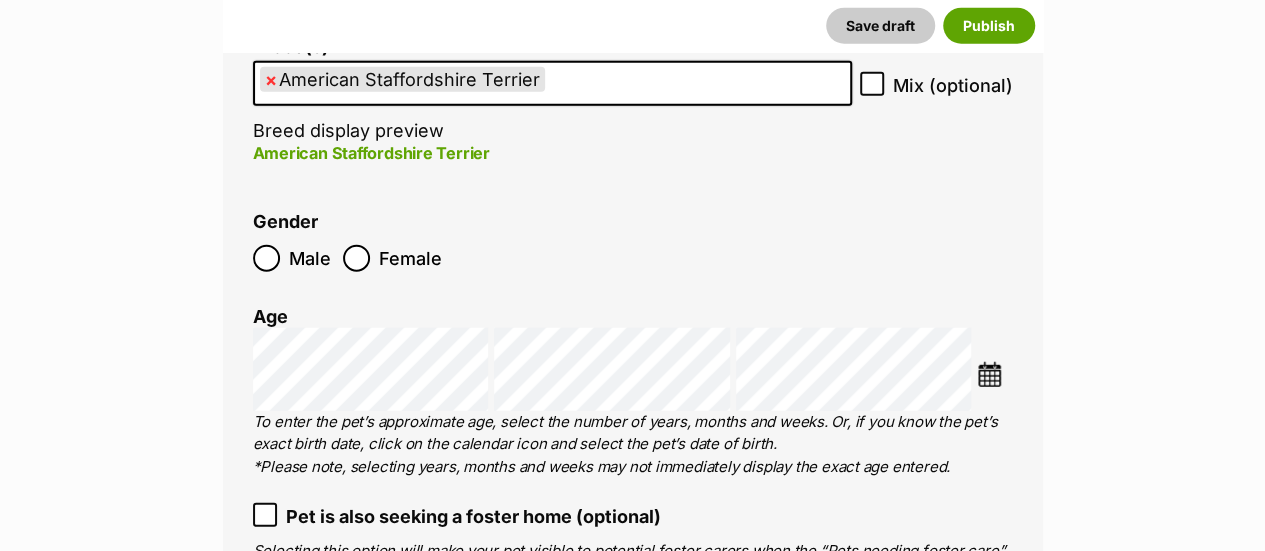 click on "Female" at bounding box center (392, 258) 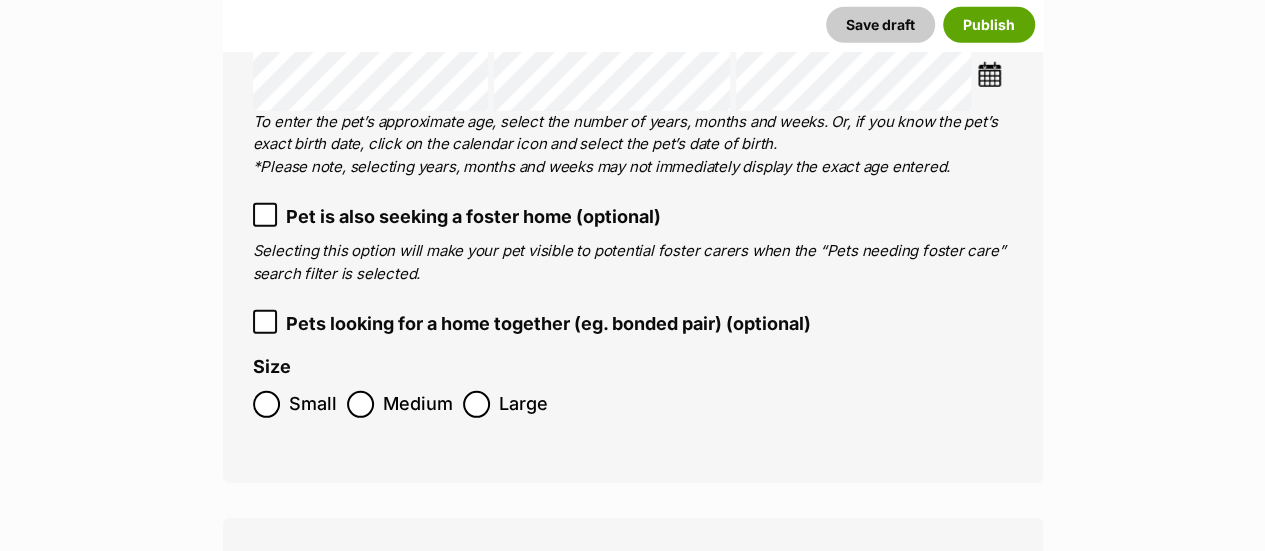 click on "Medium" at bounding box center (418, 404) 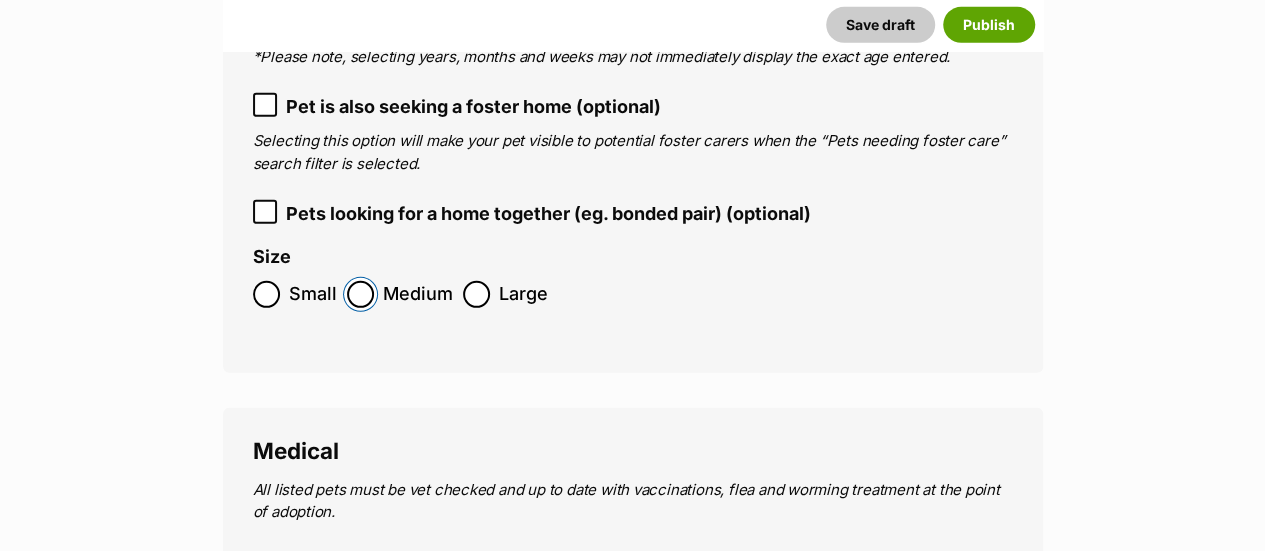 scroll, scrollTop: 3100, scrollLeft: 0, axis: vertical 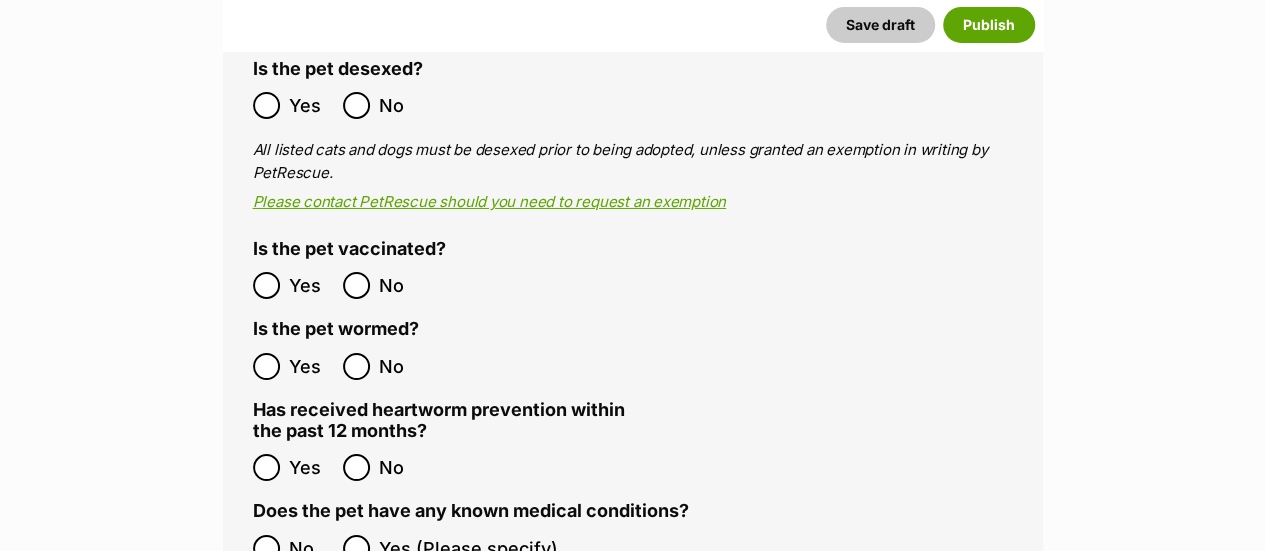 click on "Yes" at bounding box center (293, 285) 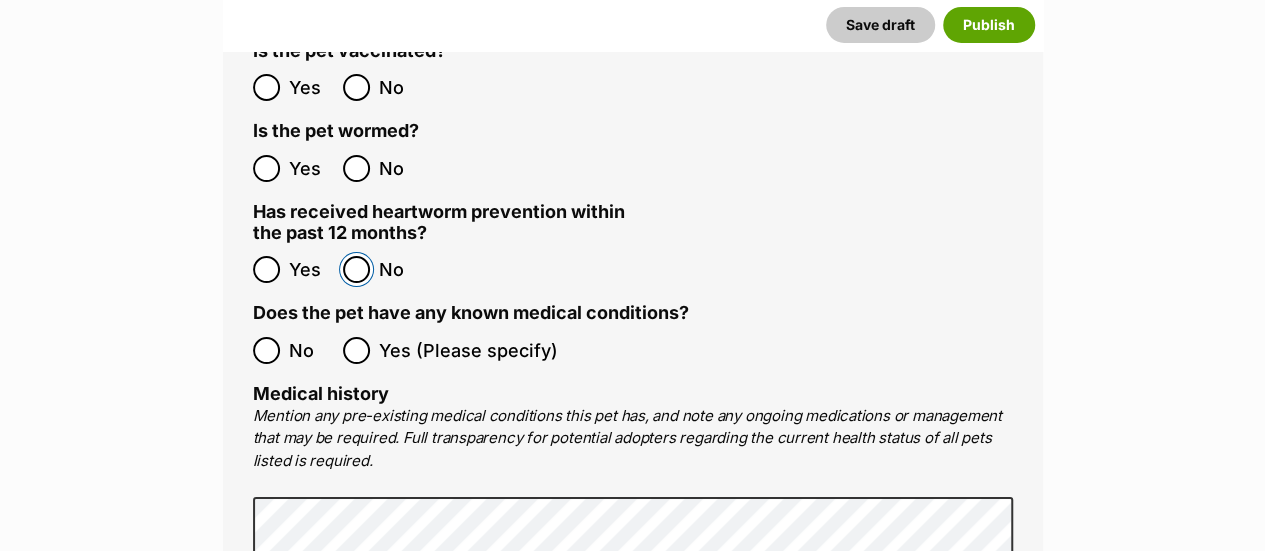 scroll, scrollTop: 3600, scrollLeft: 0, axis: vertical 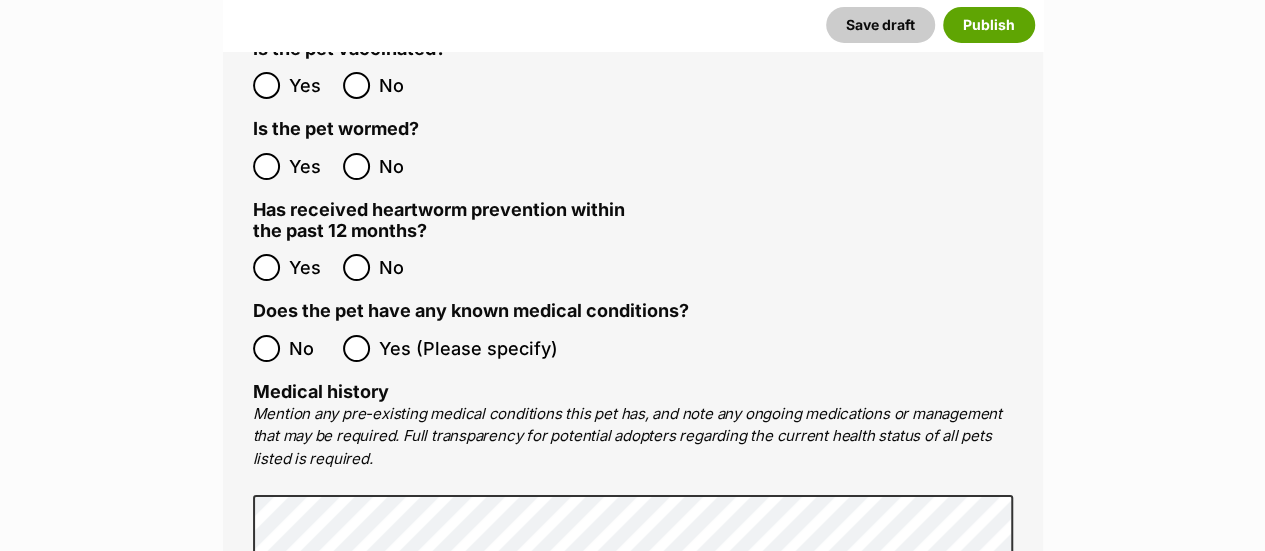 click on "No
Yes (Please specify)" at bounding box center (633, 348) 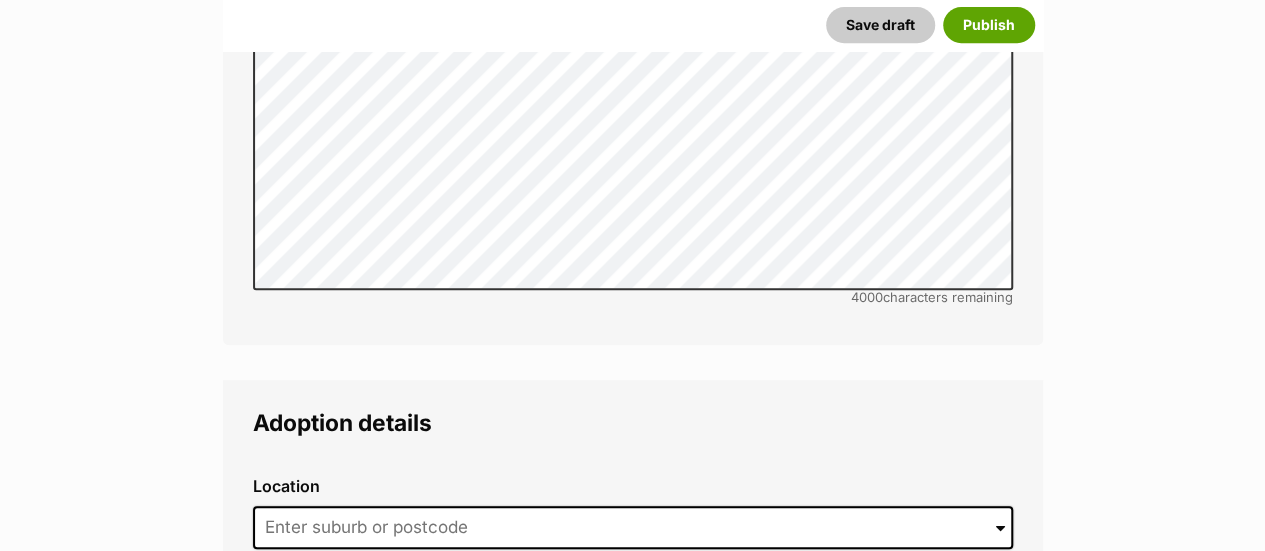 scroll, scrollTop: 4400, scrollLeft: 0, axis: vertical 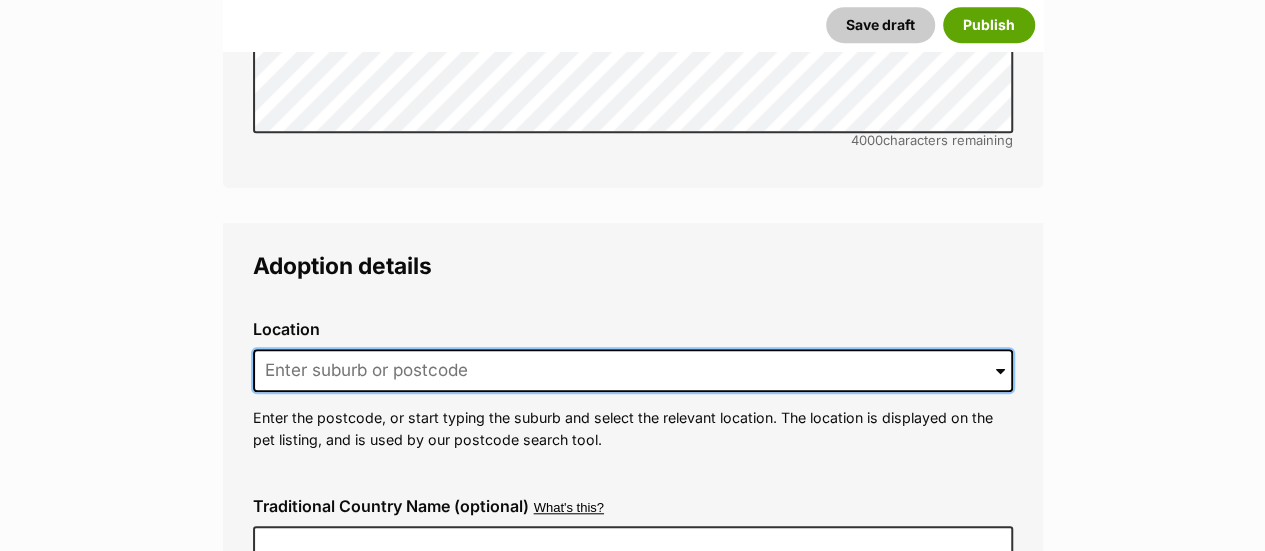 click at bounding box center (633, 371) 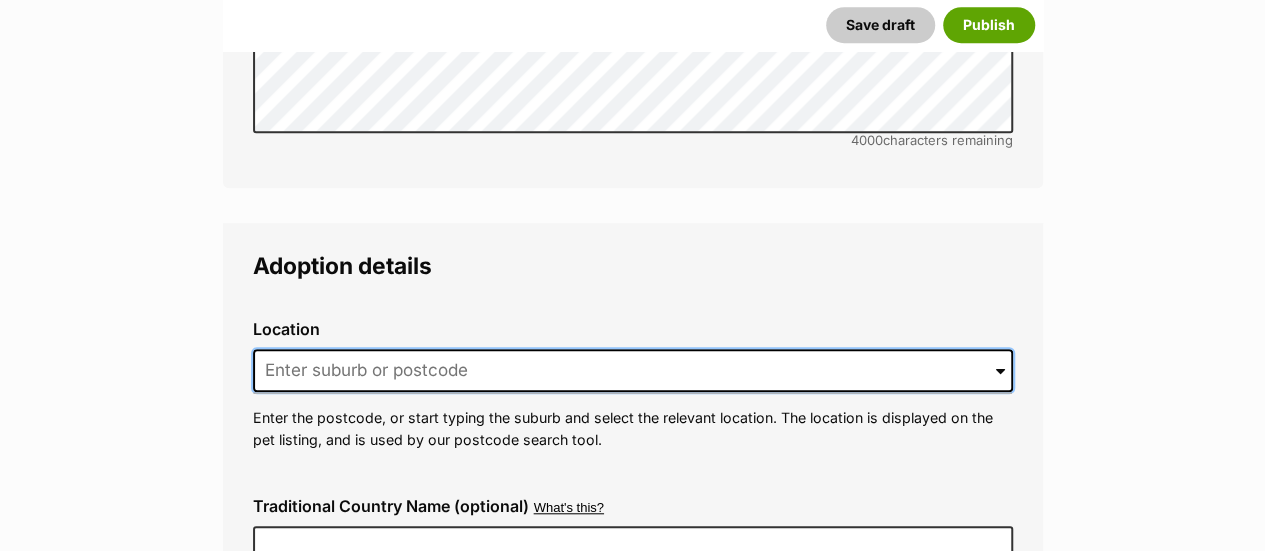 type on "MOOLAP" 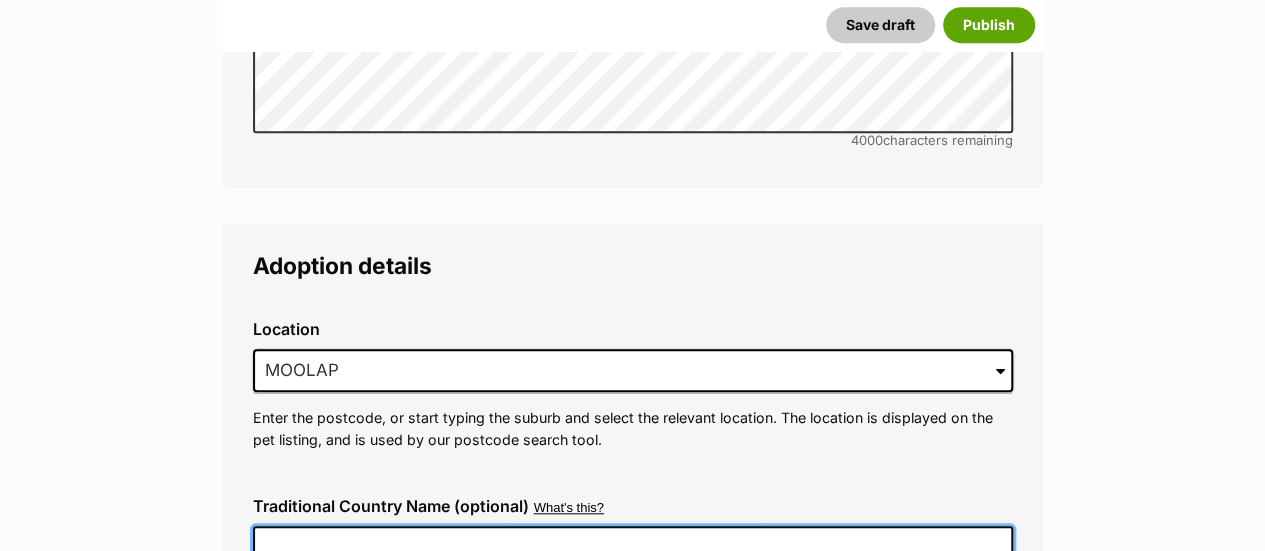 type on "Australia" 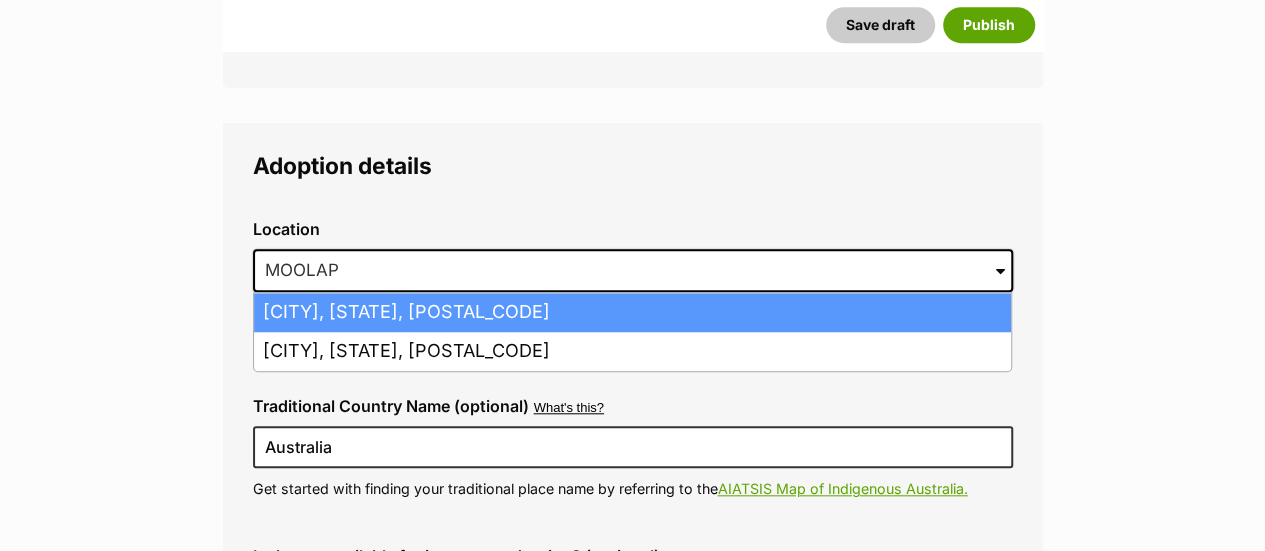 click on "Moolap, Victoria, 3221" at bounding box center (632, 312) 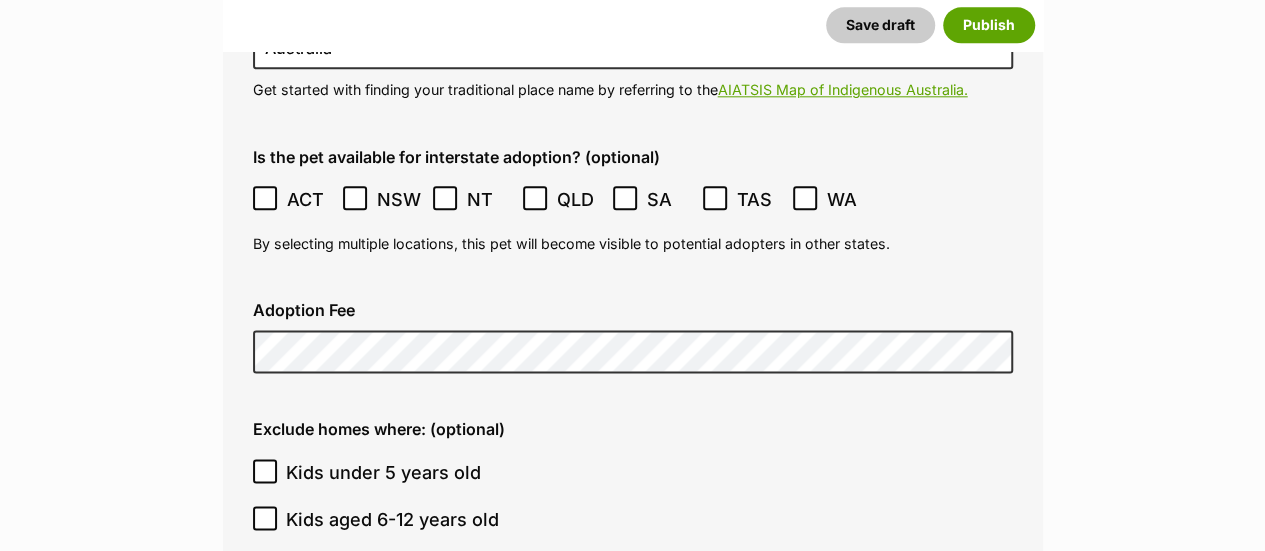 scroll, scrollTop: 4900, scrollLeft: 0, axis: vertical 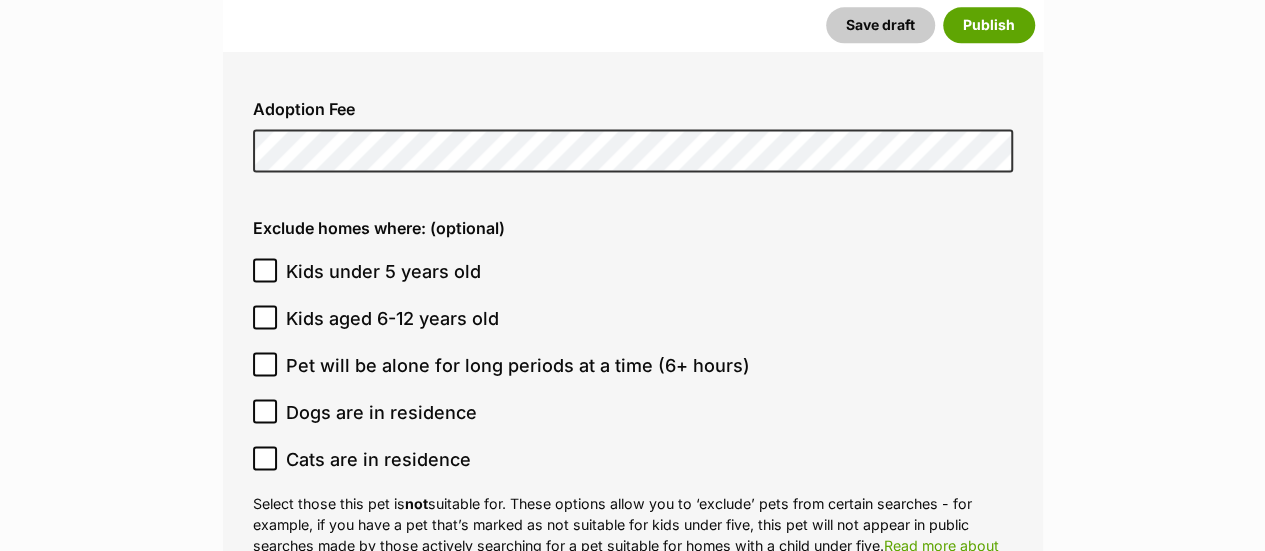 click on "Kids under 5 years old" at bounding box center [383, 271] 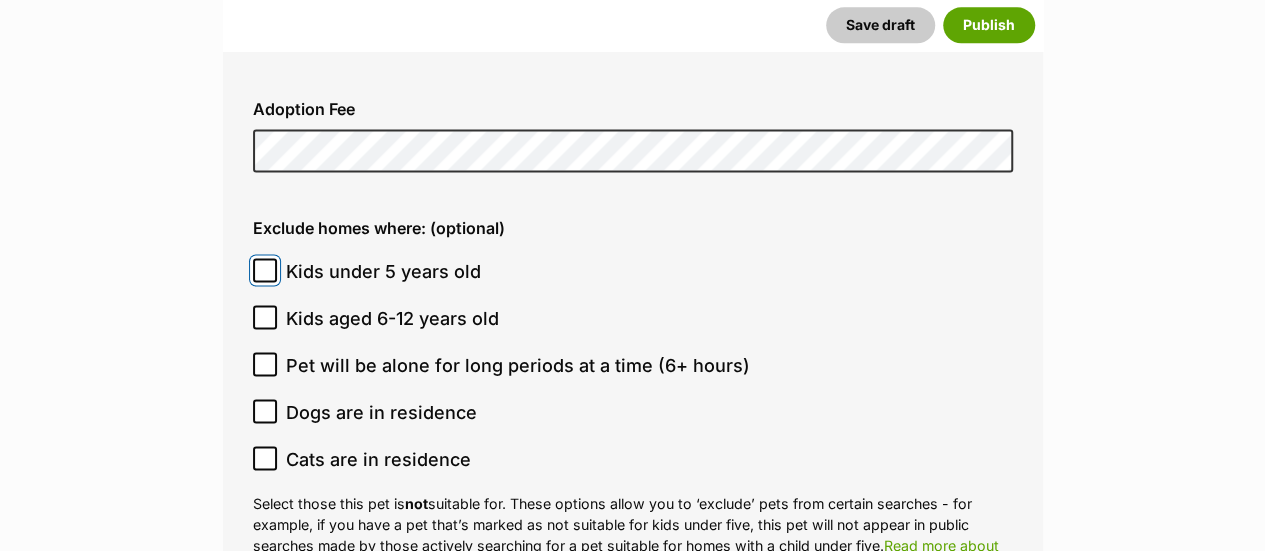 click on "Kids under 5 years old" at bounding box center (265, 270) 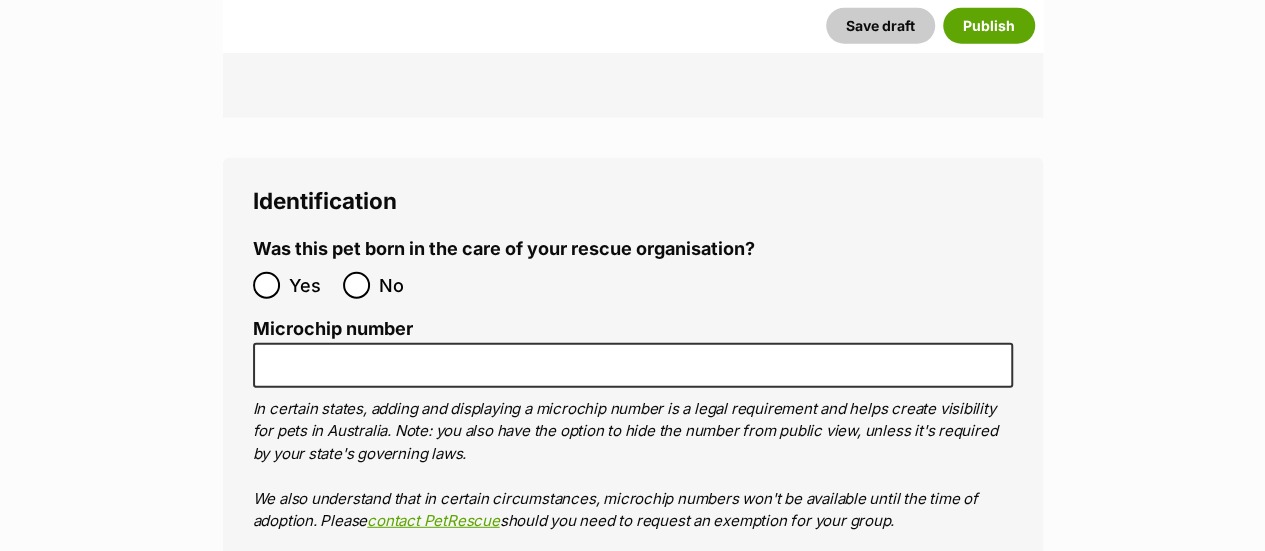 scroll, scrollTop: 6300, scrollLeft: 0, axis: vertical 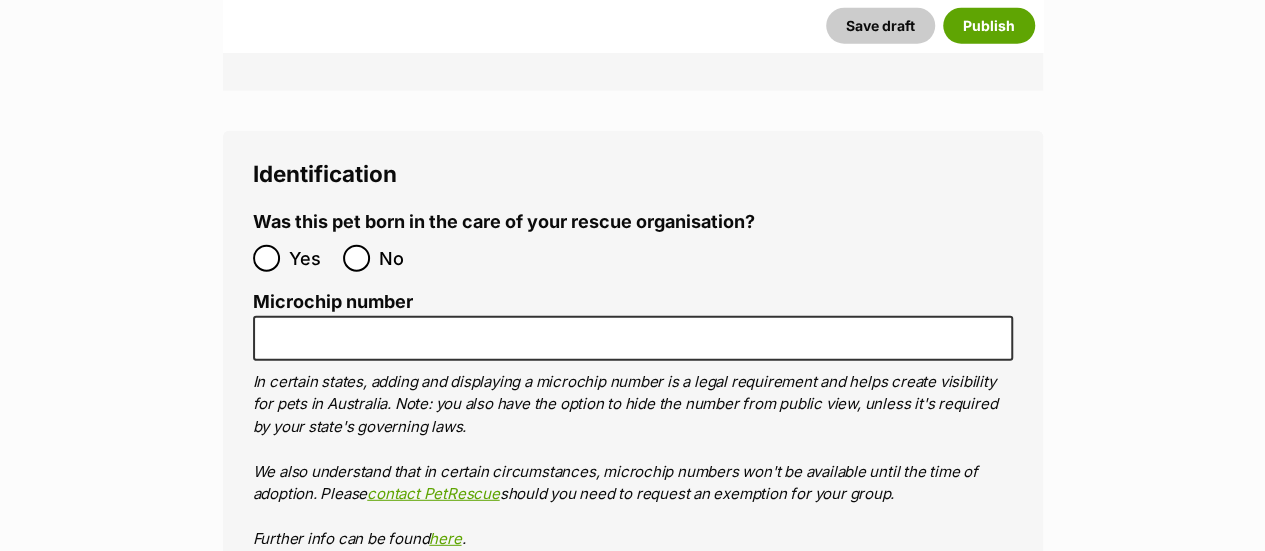 click on "No" at bounding box center [383, 258] 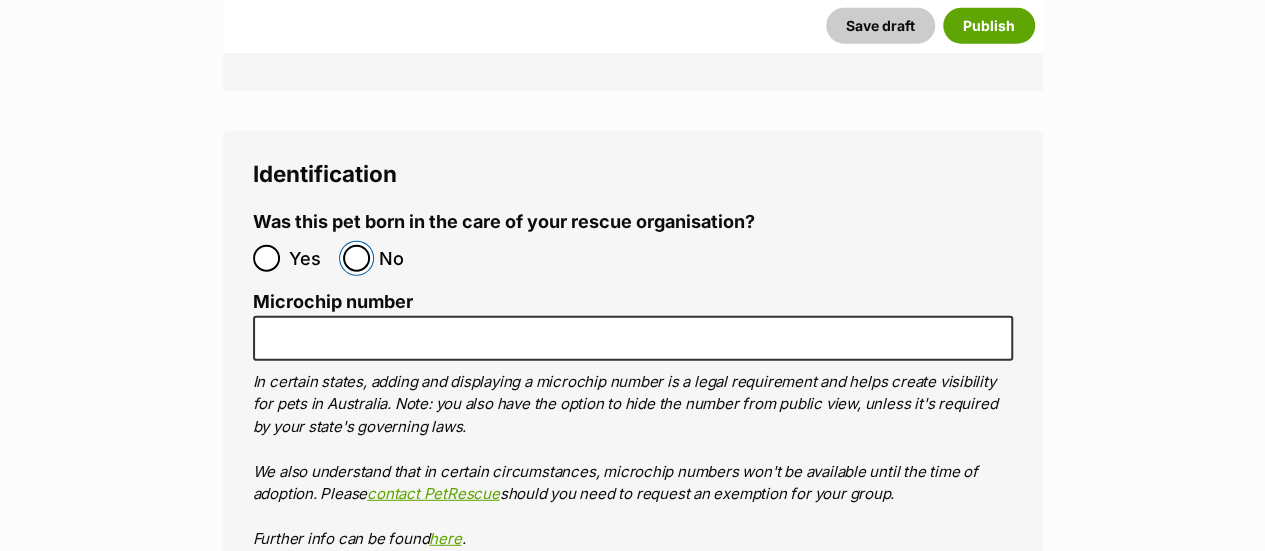 click on "No" at bounding box center [356, 258] 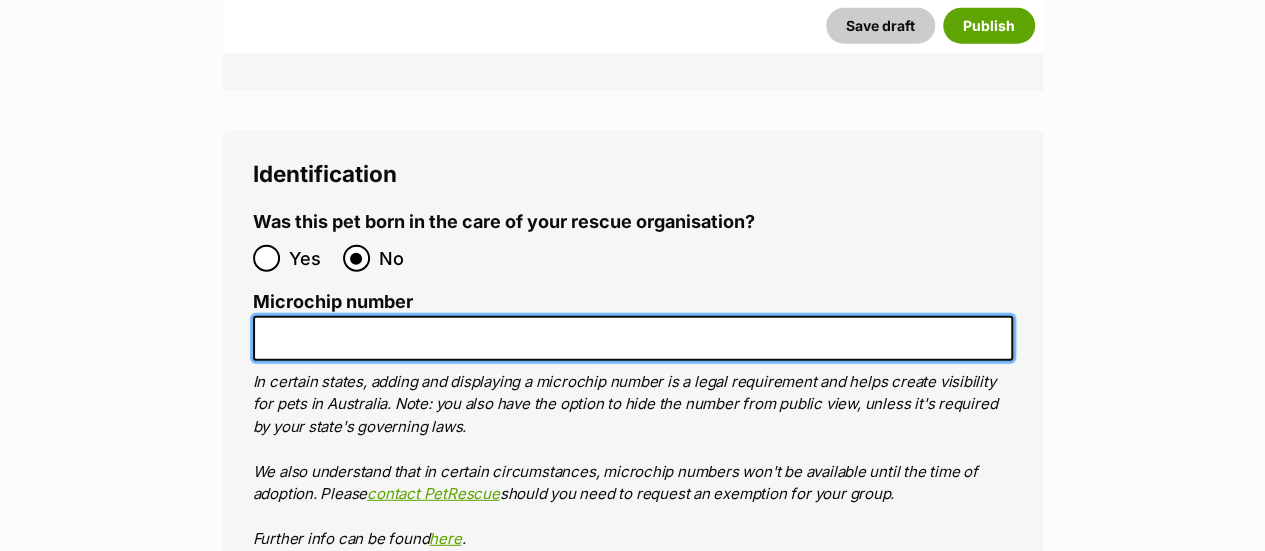 click on "Microchip number" at bounding box center [633, 338] 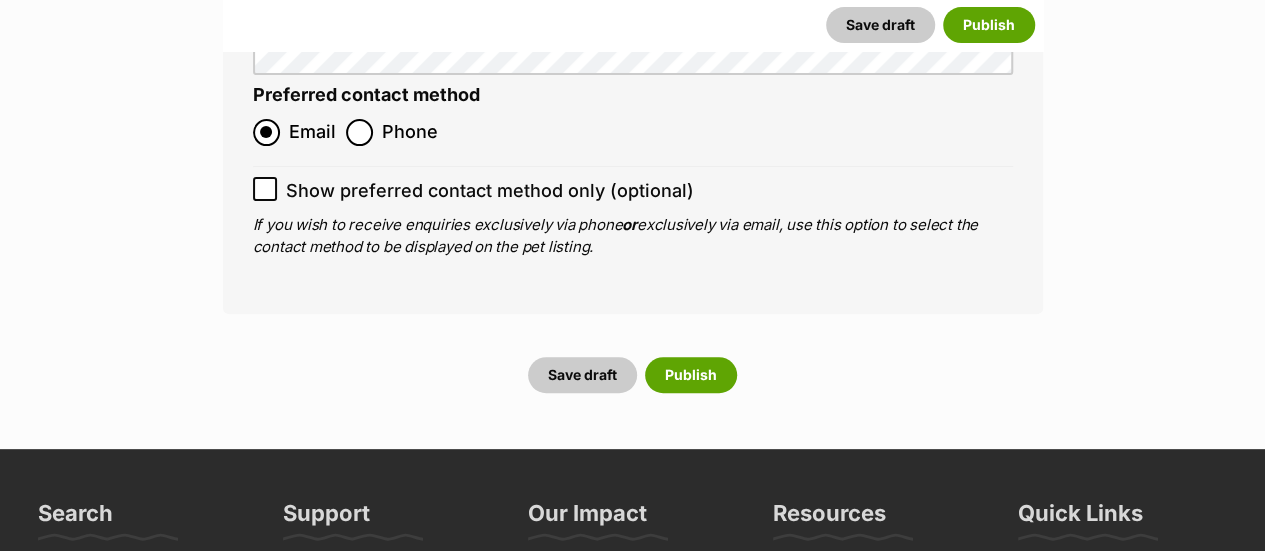 scroll, scrollTop: 7800, scrollLeft: 0, axis: vertical 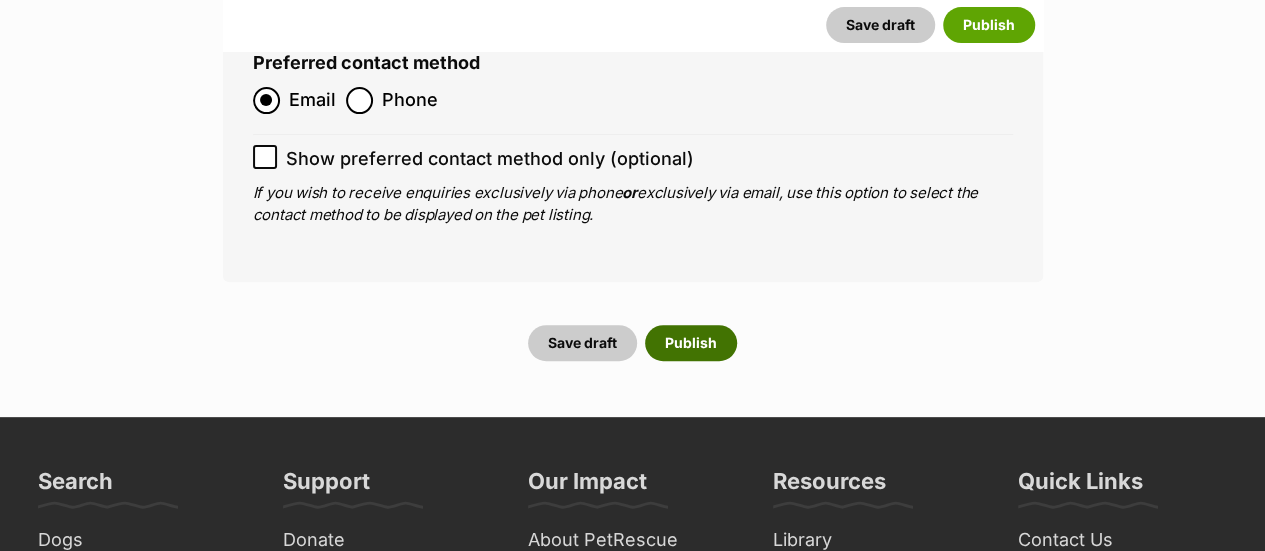 type on "956000016307172" 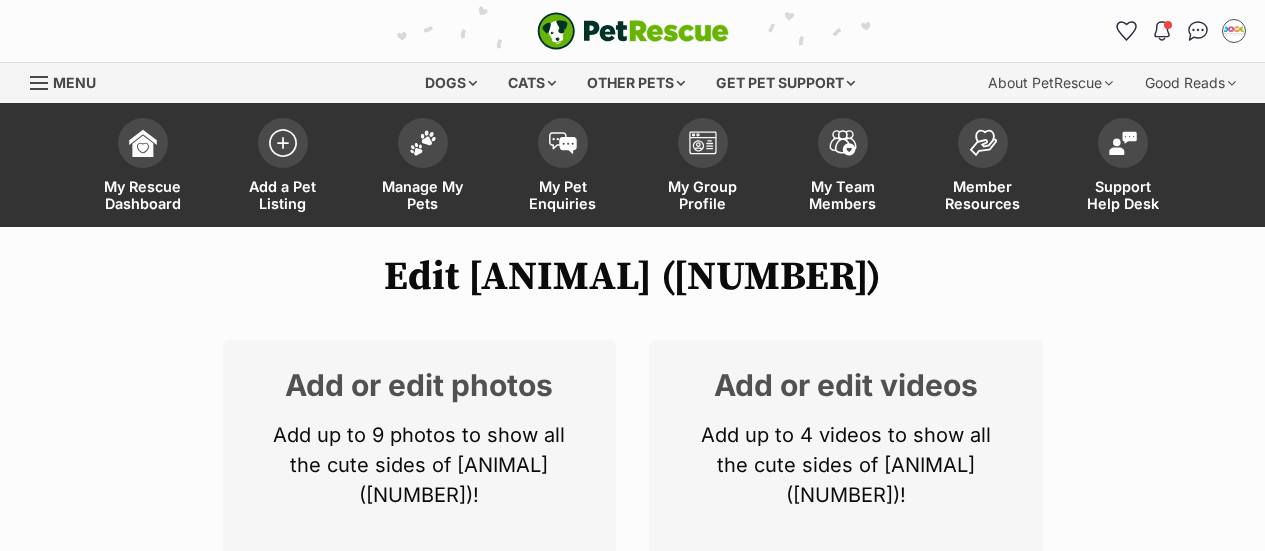 scroll, scrollTop: 399, scrollLeft: 0, axis: vertical 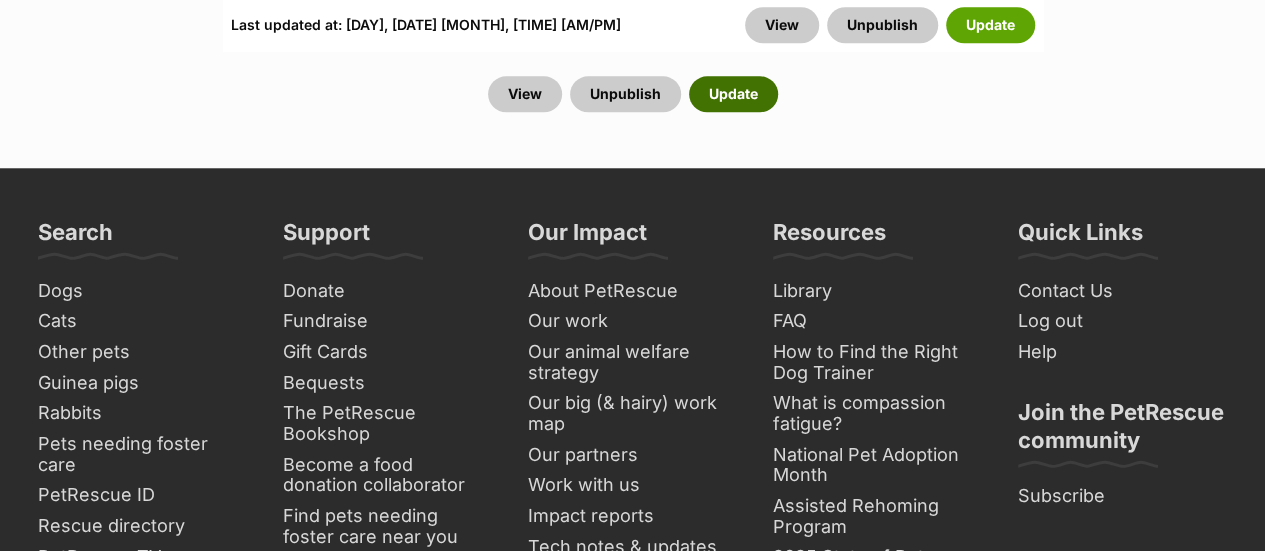 click on "Update" at bounding box center [733, 94] 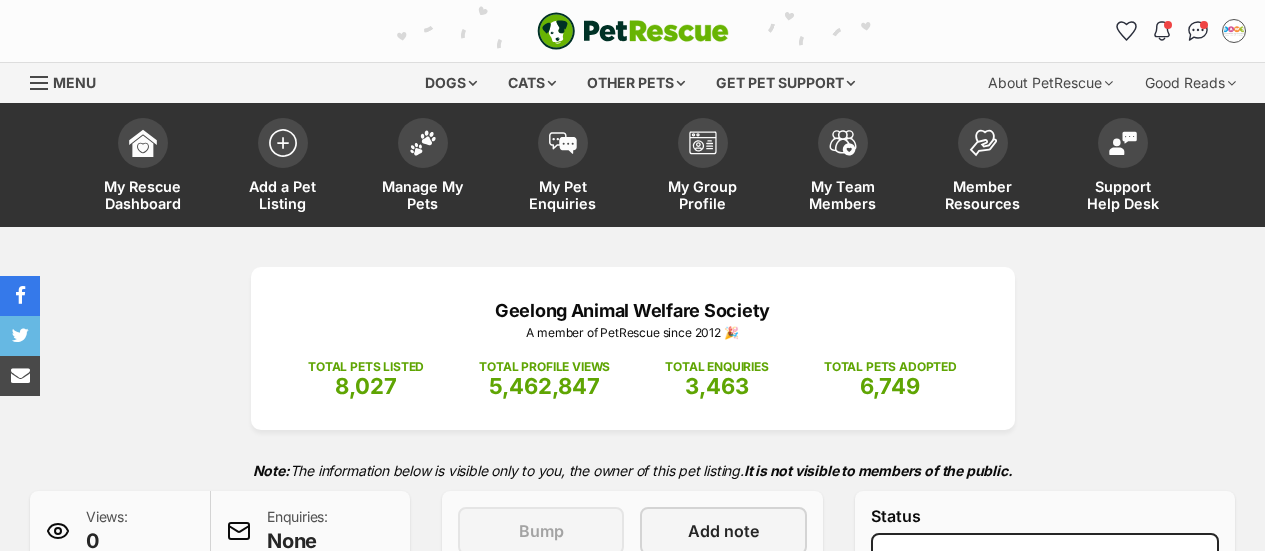 scroll, scrollTop: 600, scrollLeft: 0, axis: vertical 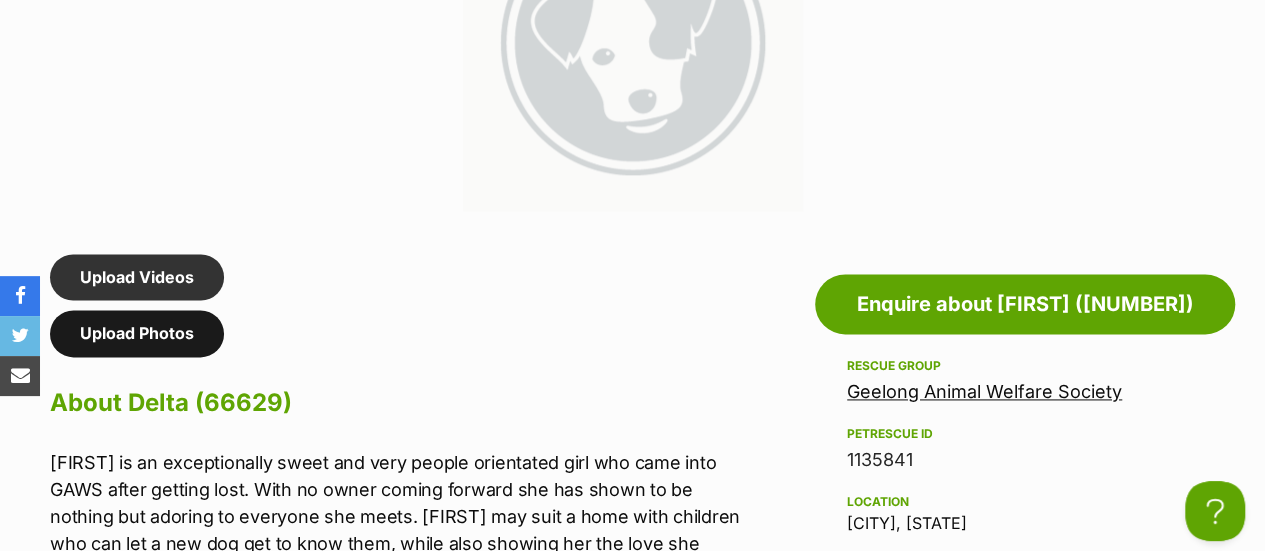 click on "Upload Photos" at bounding box center (137, 333) 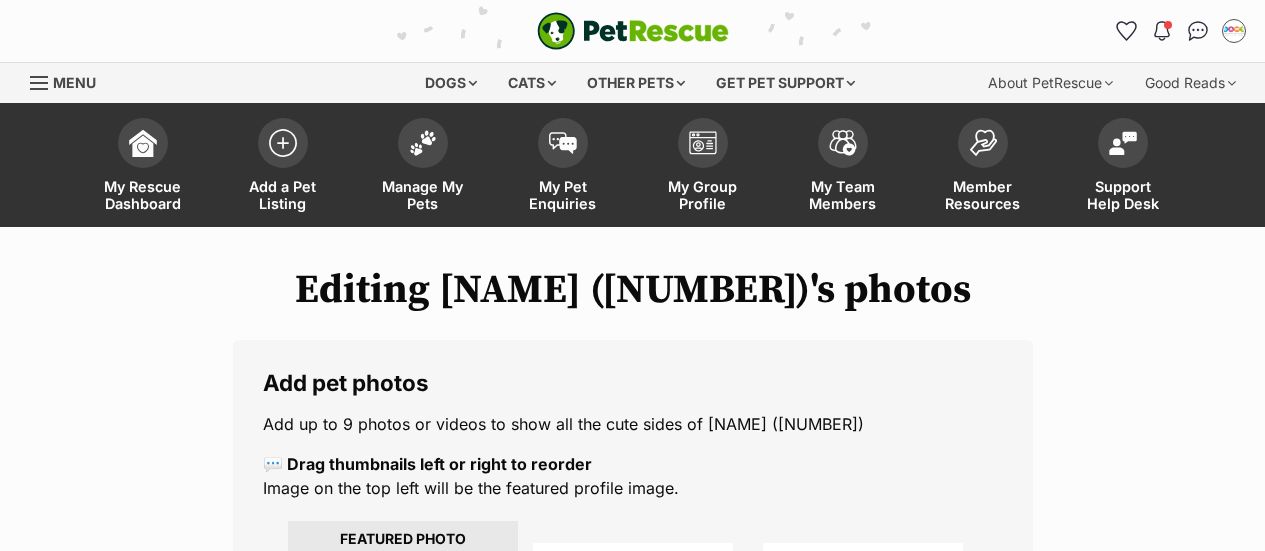 scroll, scrollTop: 0, scrollLeft: 0, axis: both 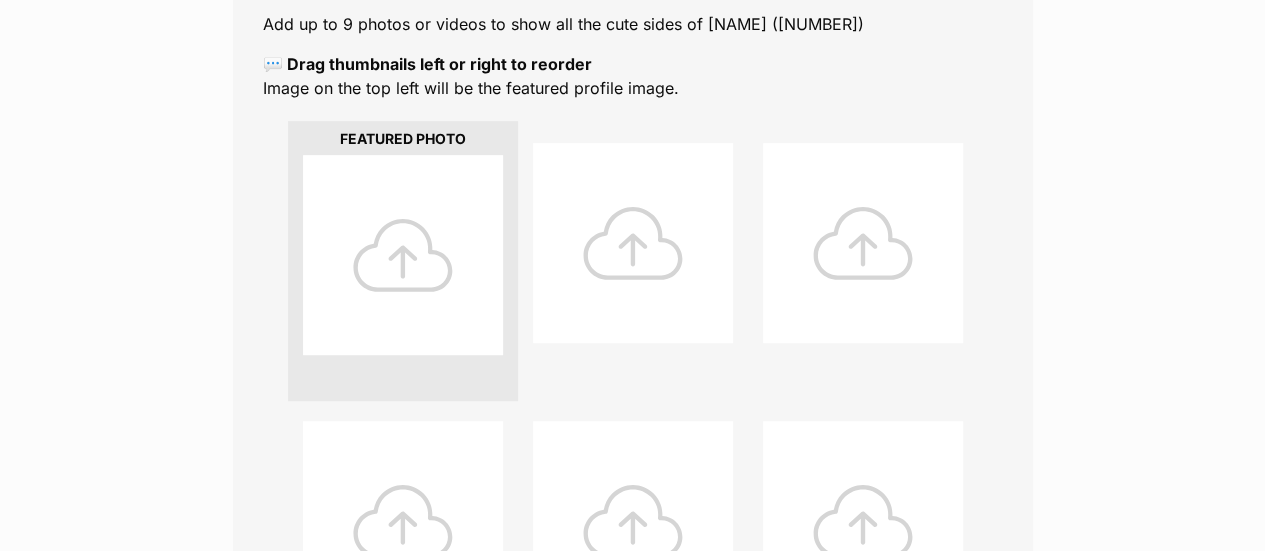 click at bounding box center (403, 255) 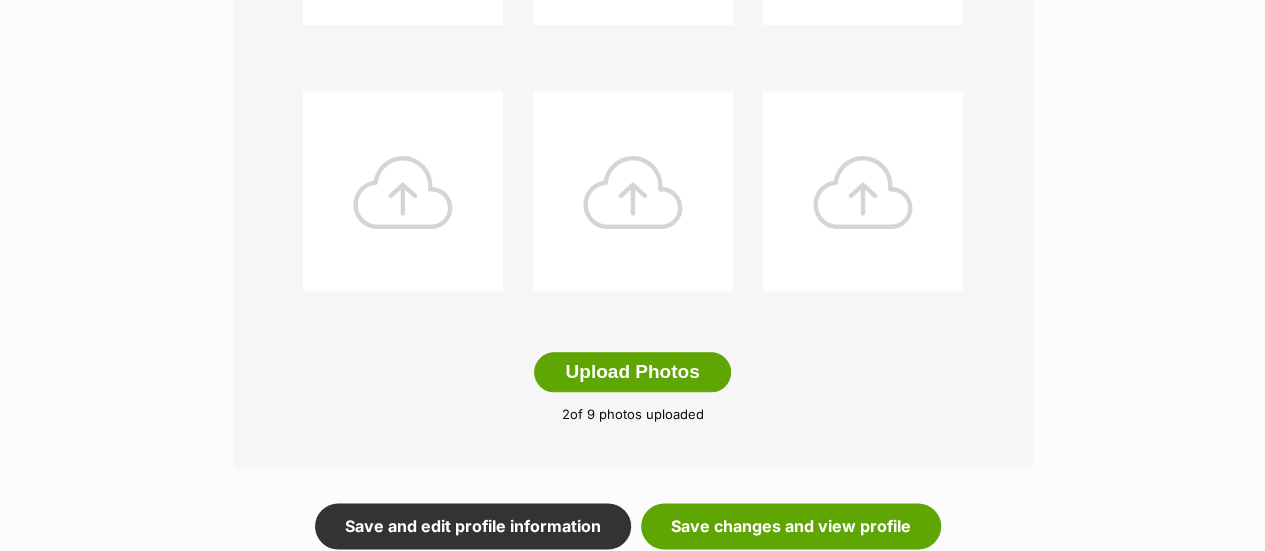 scroll, scrollTop: 1200, scrollLeft: 0, axis: vertical 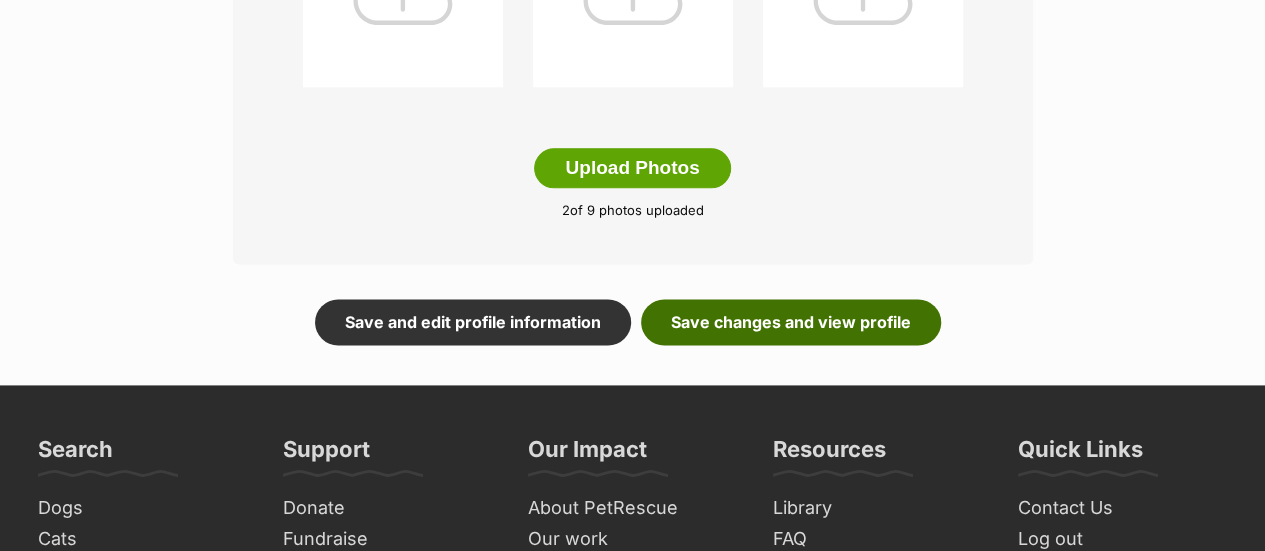 click on "Save changes and view profile" at bounding box center [791, 322] 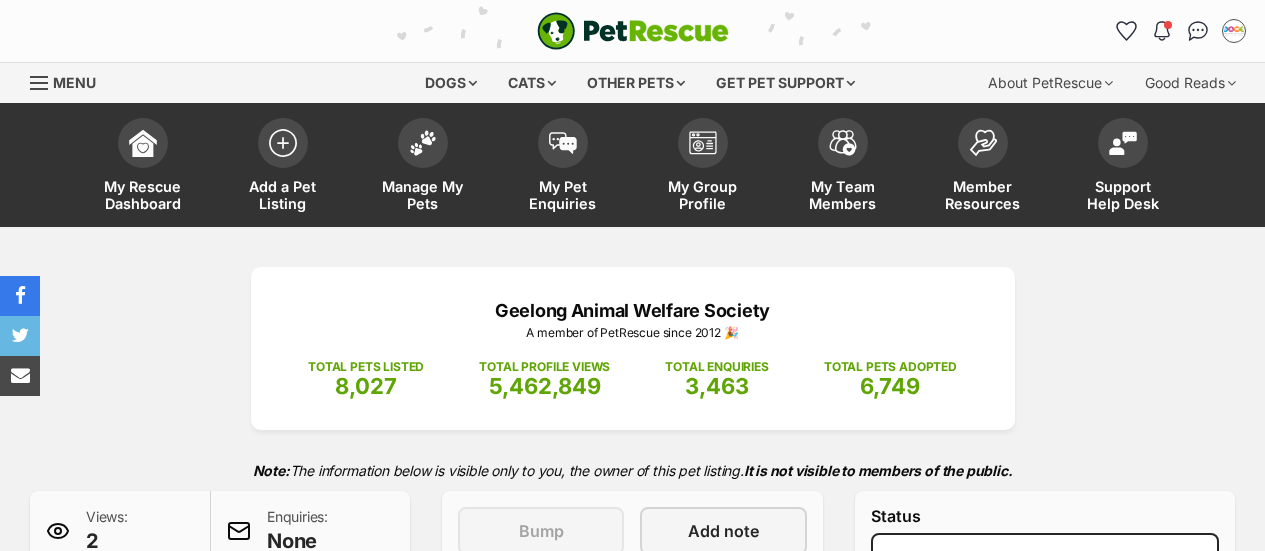 scroll, scrollTop: 0, scrollLeft: 0, axis: both 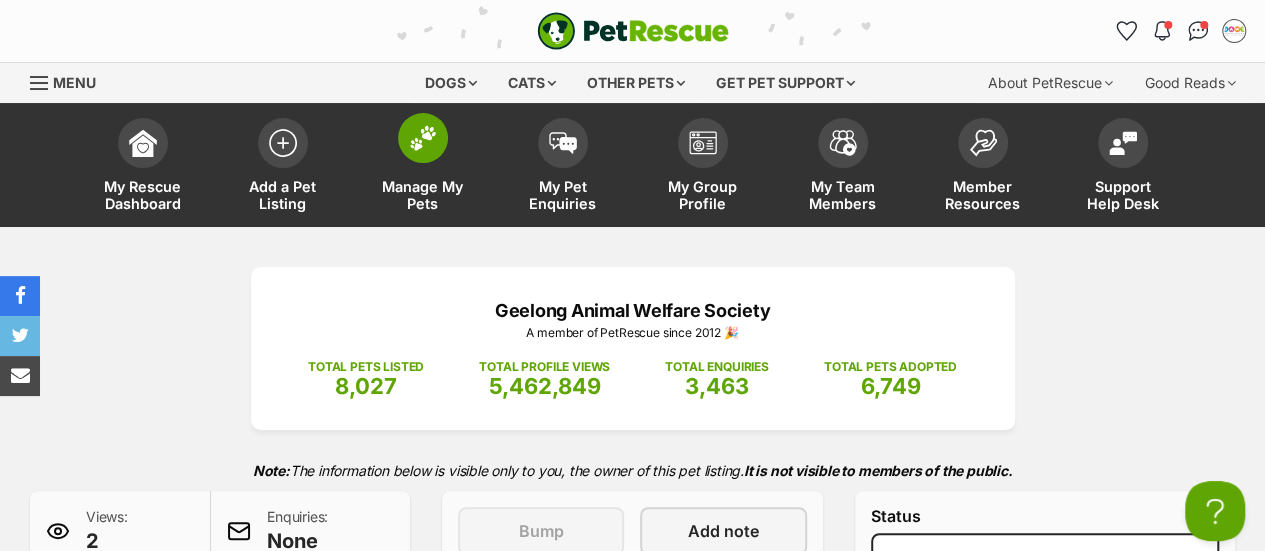 click at bounding box center [423, 138] 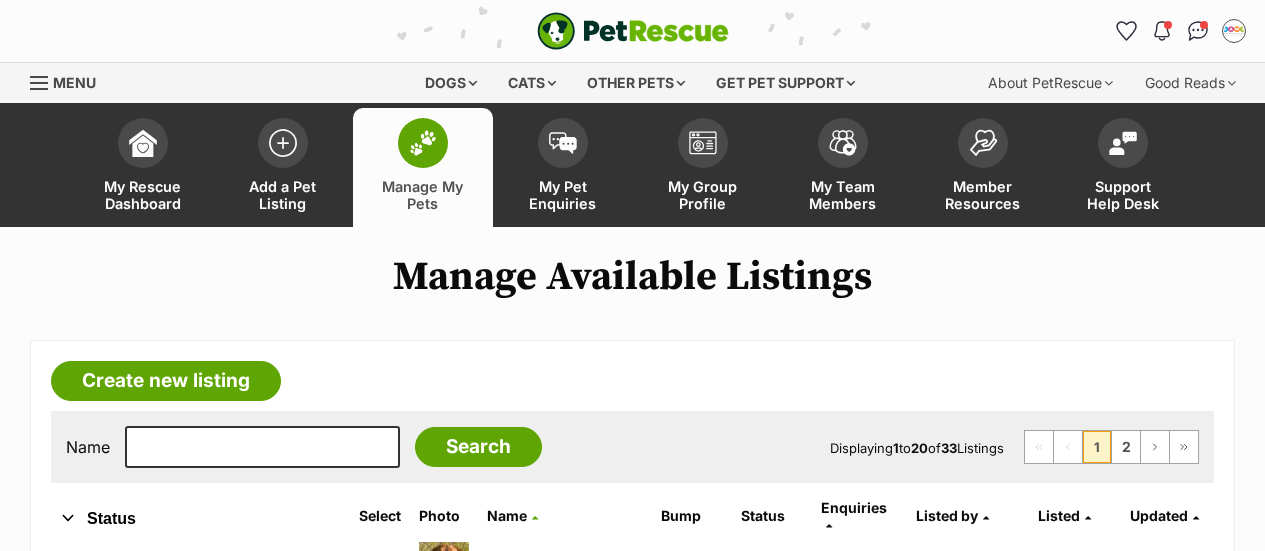 scroll, scrollTop: 0, scrollLeft: 0, axis: both 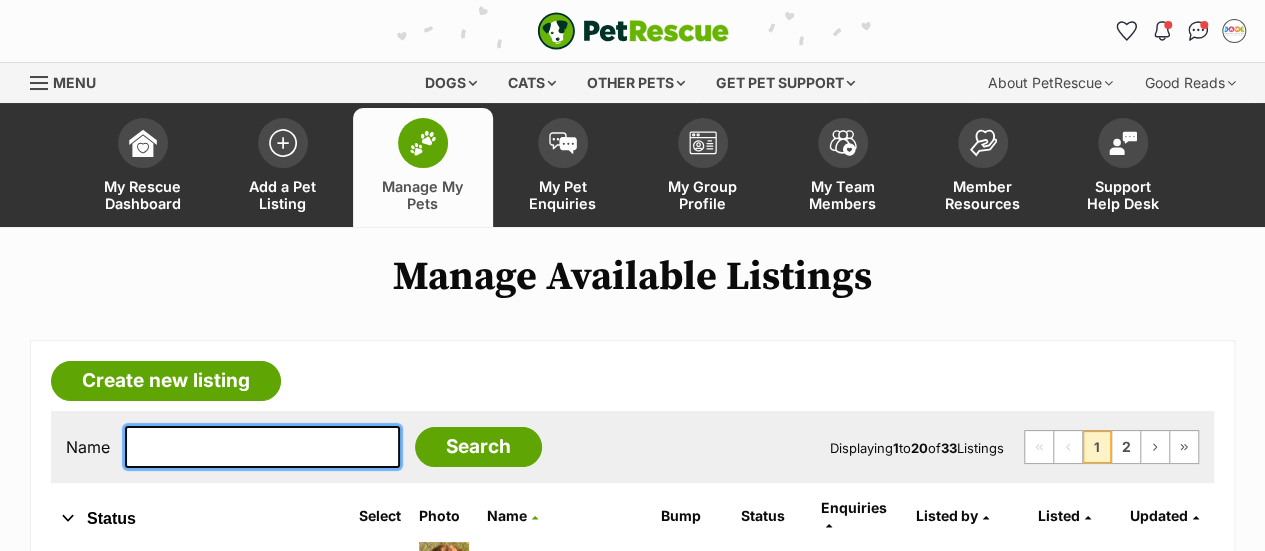 click at bounding box center (262, 447) 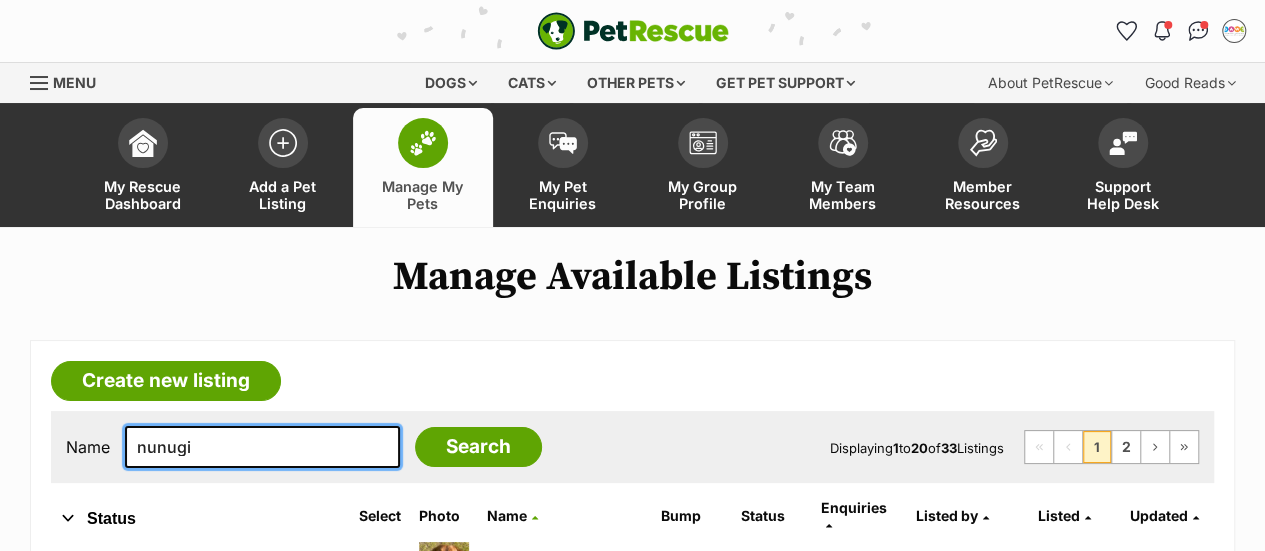type on "nunugi" 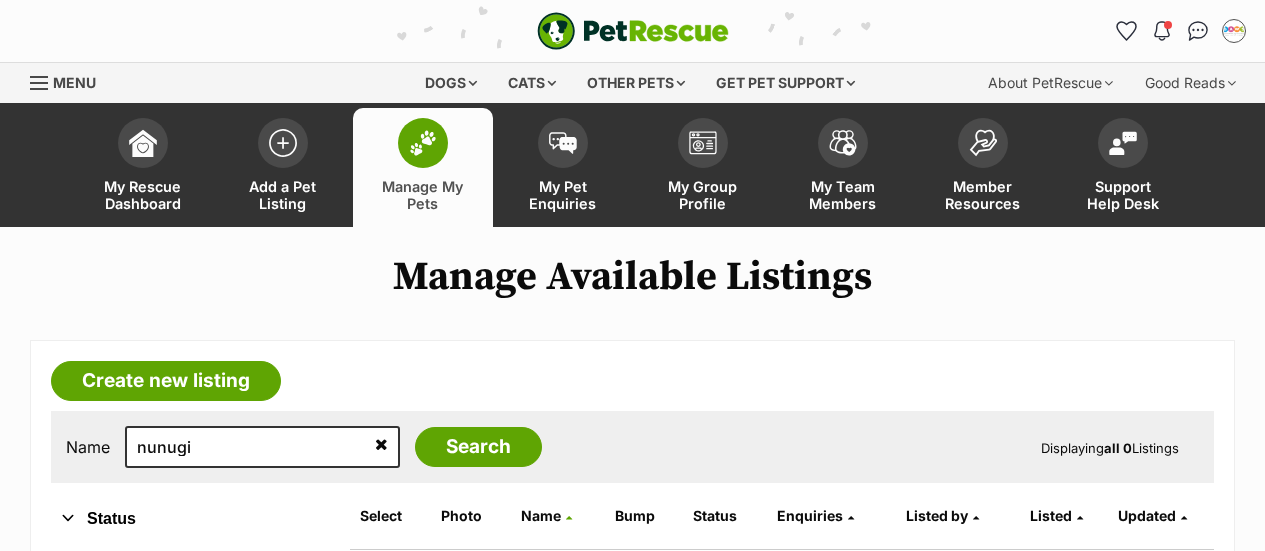 scroll, scrollTop: 0, scrollLeft: 0, axis: both 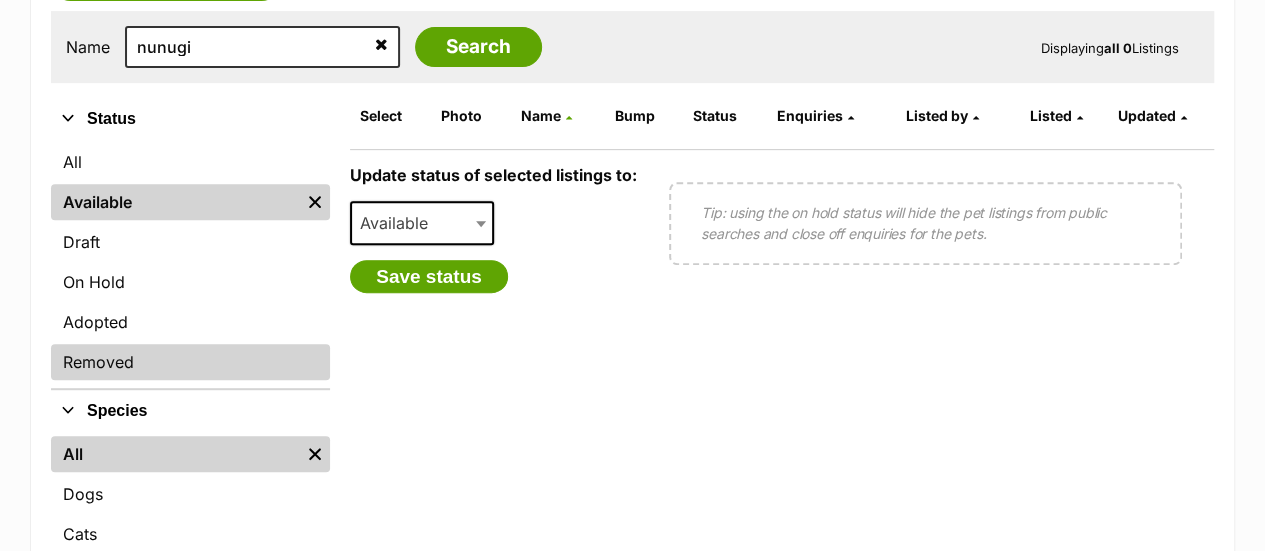 click on "Removed" at bounding box center (190, 362) 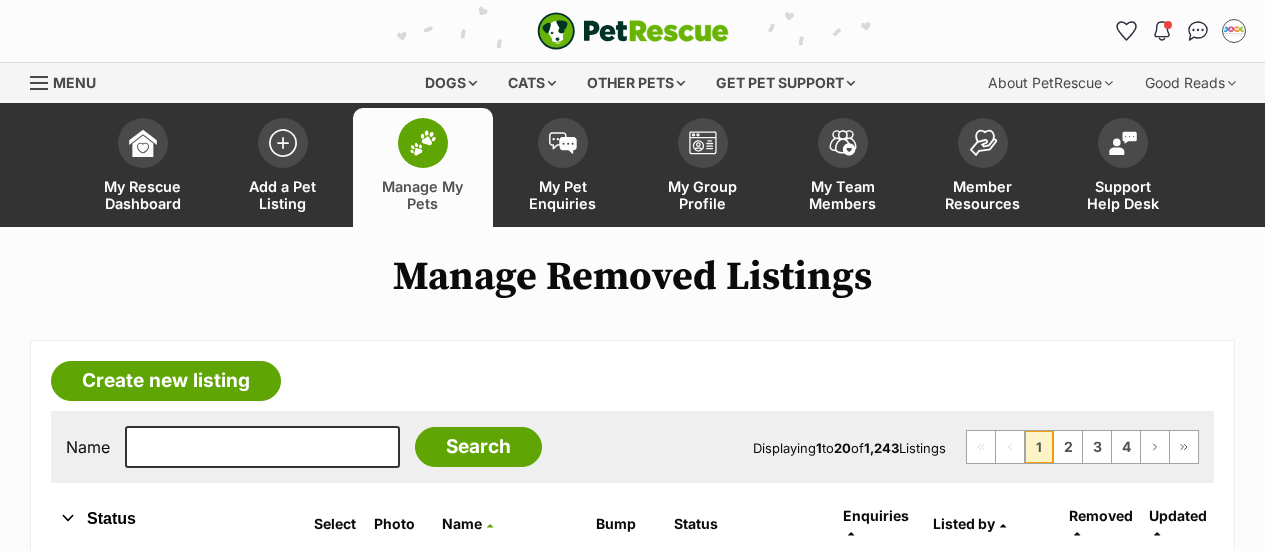 scroll, scrollTop: 300, scrollLeft: 0, axis: vertical 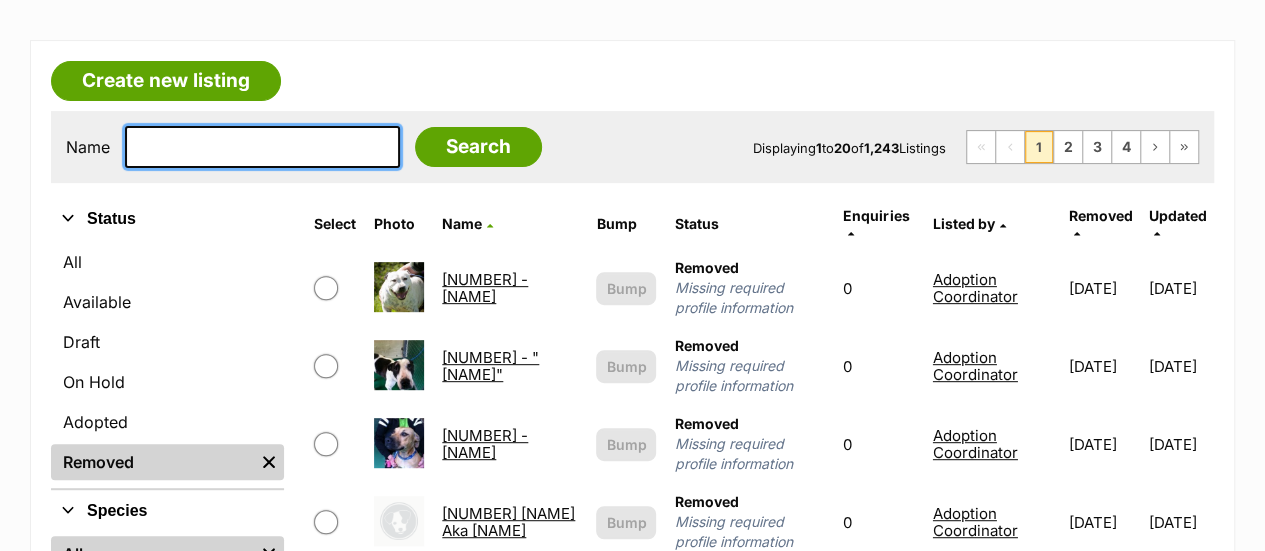 click at bounding box center [262, 147] 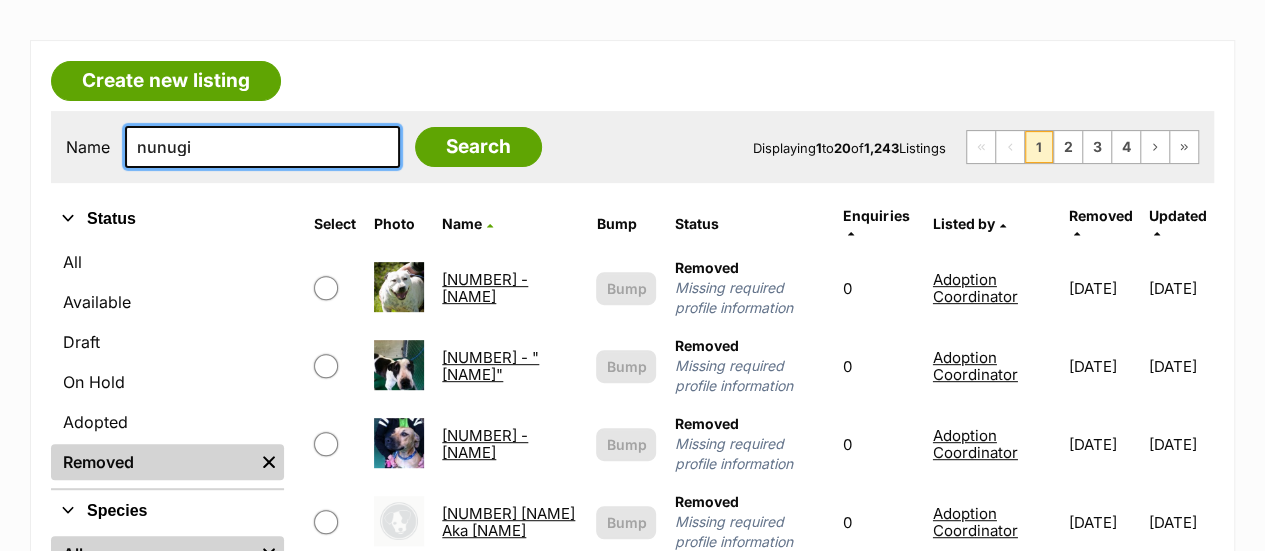 type on "nunugi" 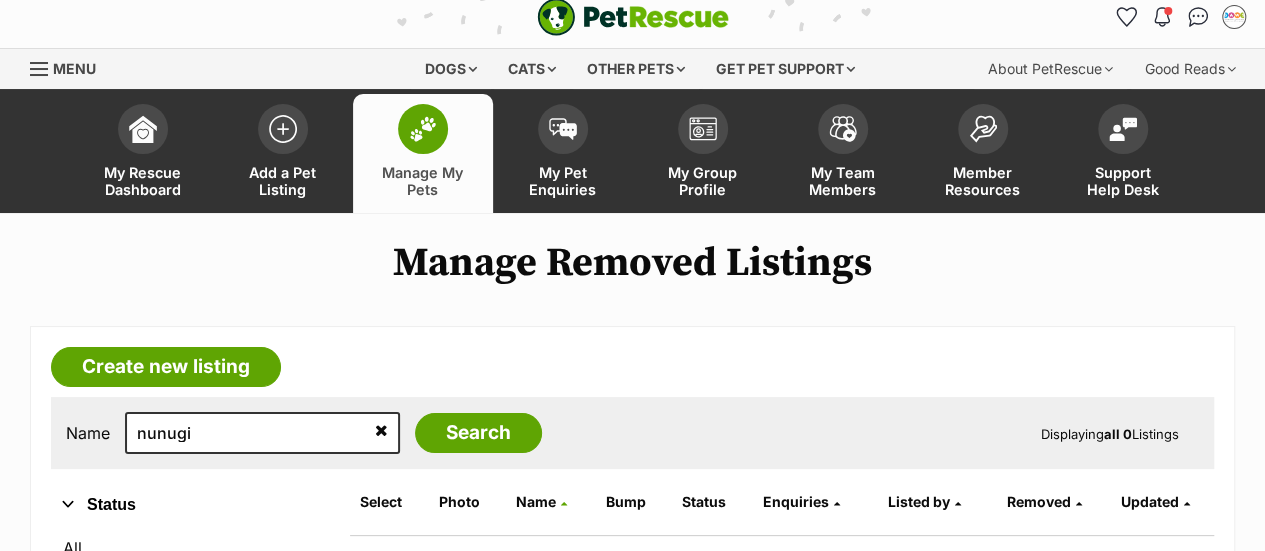 scroll, scrollTop: 300, scrollLeft: 0, axis: vertical 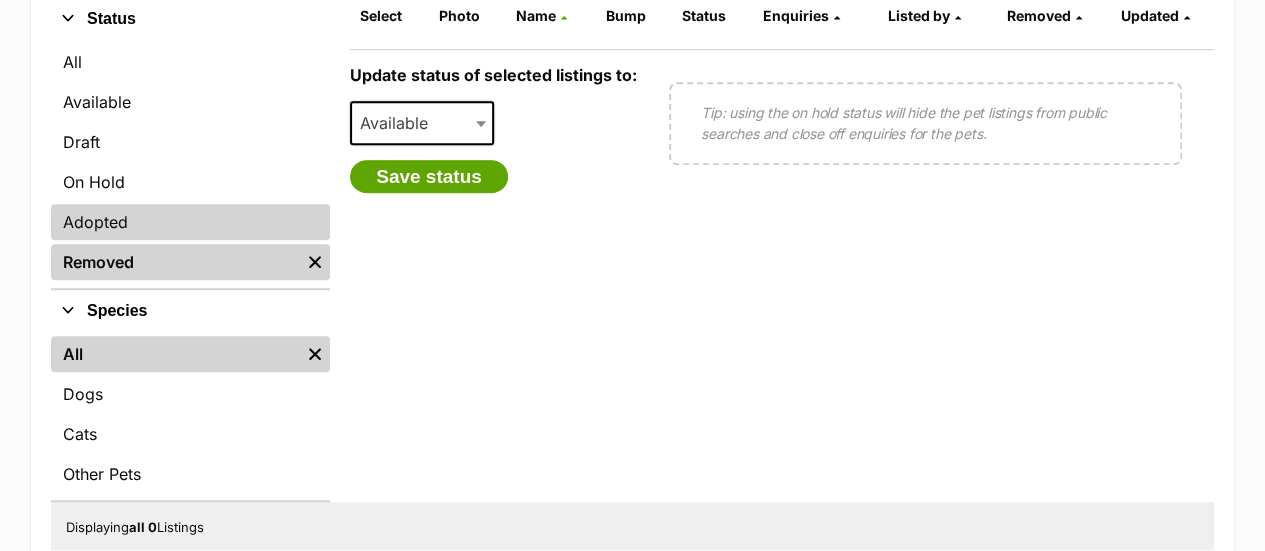 click on "Adopted" at bounding box center (190, 222) 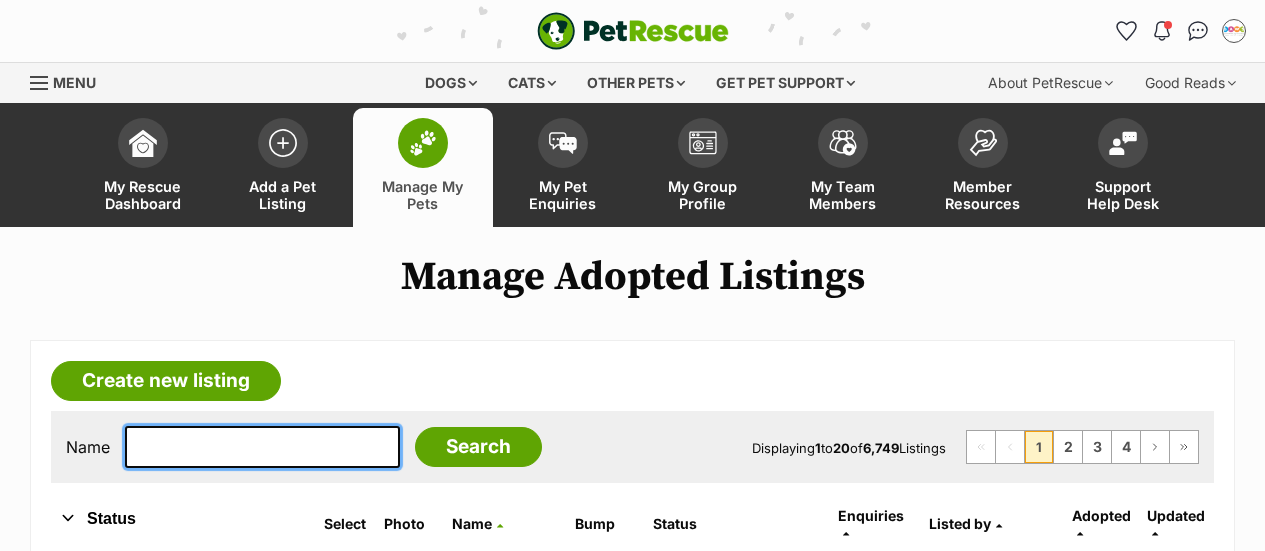 scroll, scrollTop: 0, scrollLeft: 0, axis: both 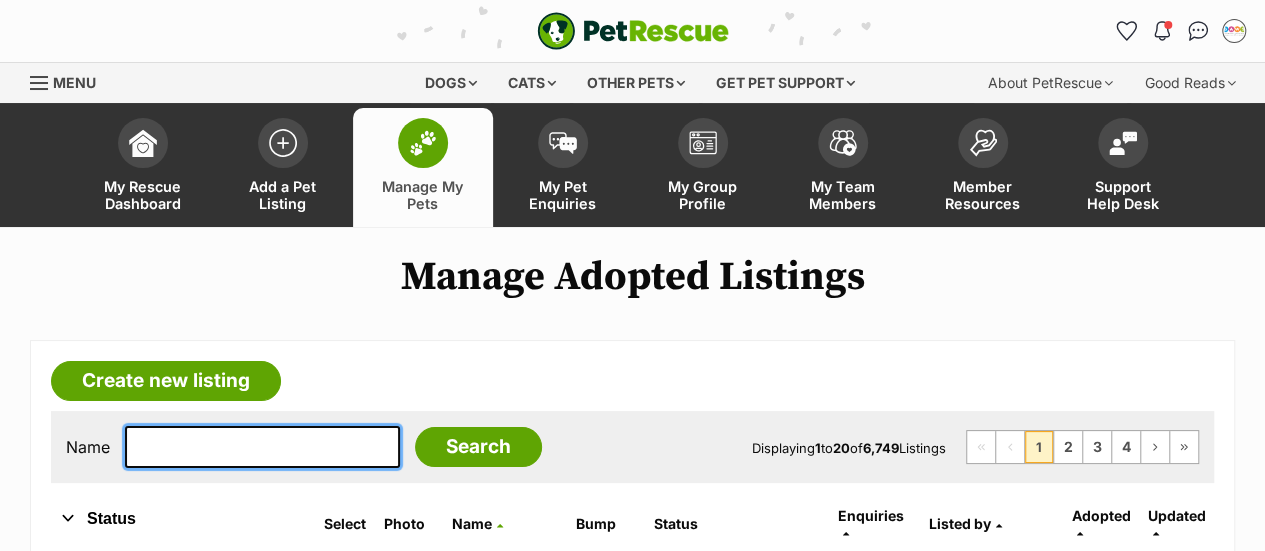 click at bounding box center [262, 447] 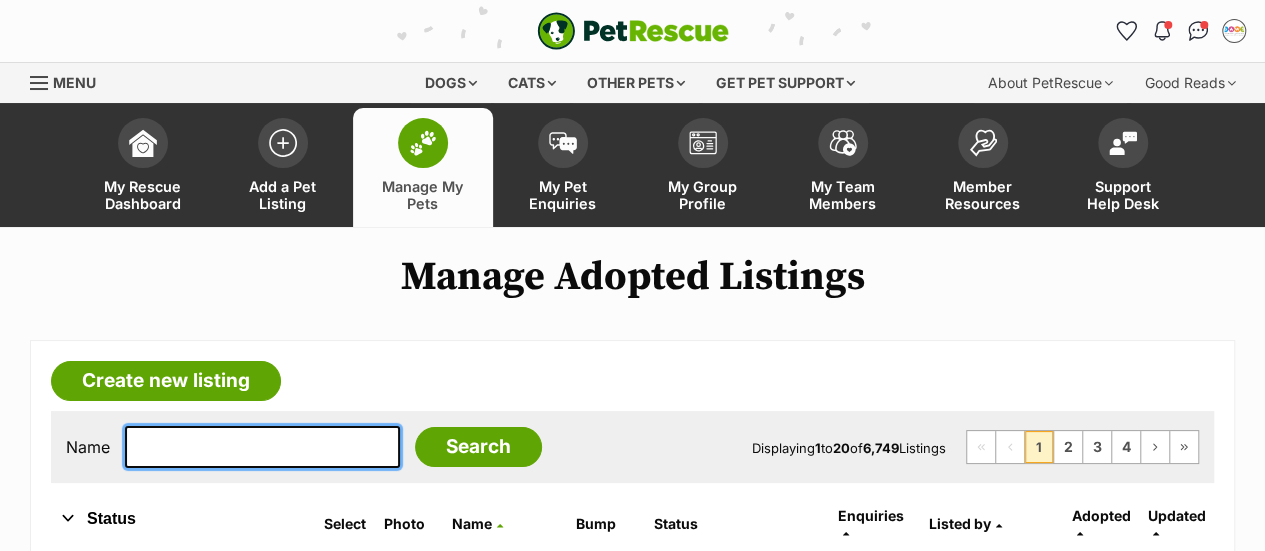 scroll, scrollTop: 0, scrollLeft: 0, axis: both 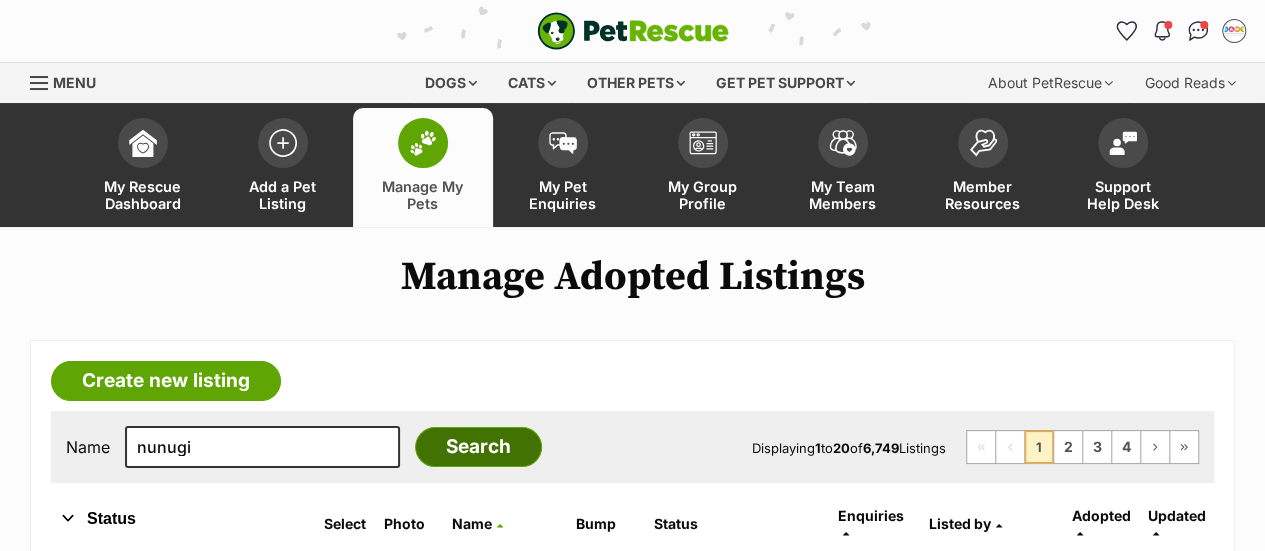 click on "Search" at bounding box center [478, 447] 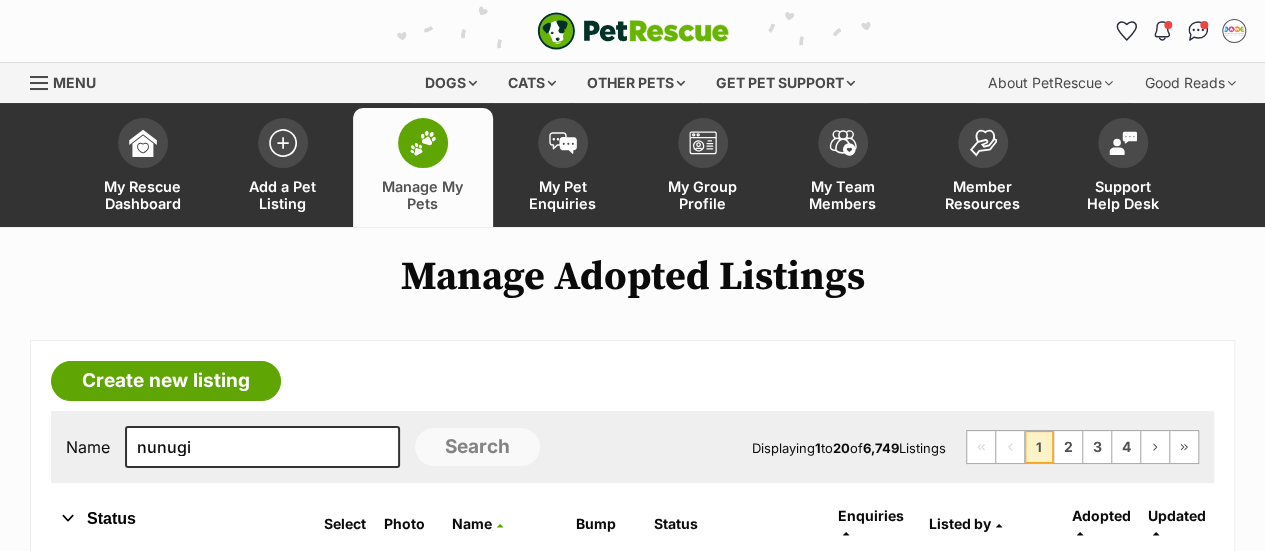 scroll, scrollTop: 14, scrollLeft: 0, axis: vertical 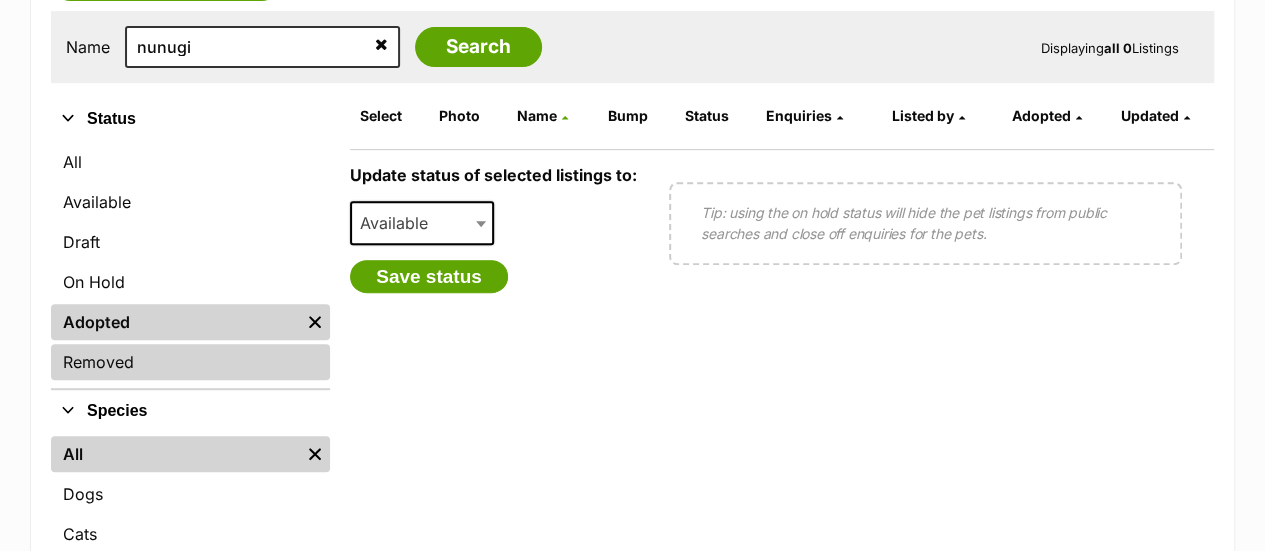 click on "Removed" at bounding box center (190, 362) 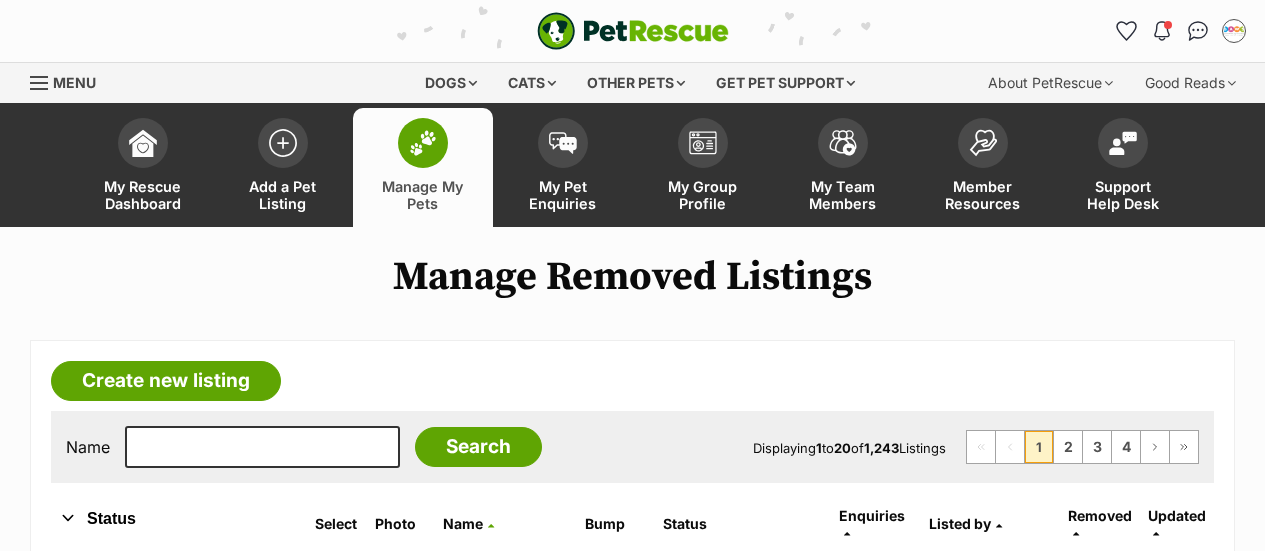 scroll, scrollTop: 400, scrollLeft: 0, axis: vertical 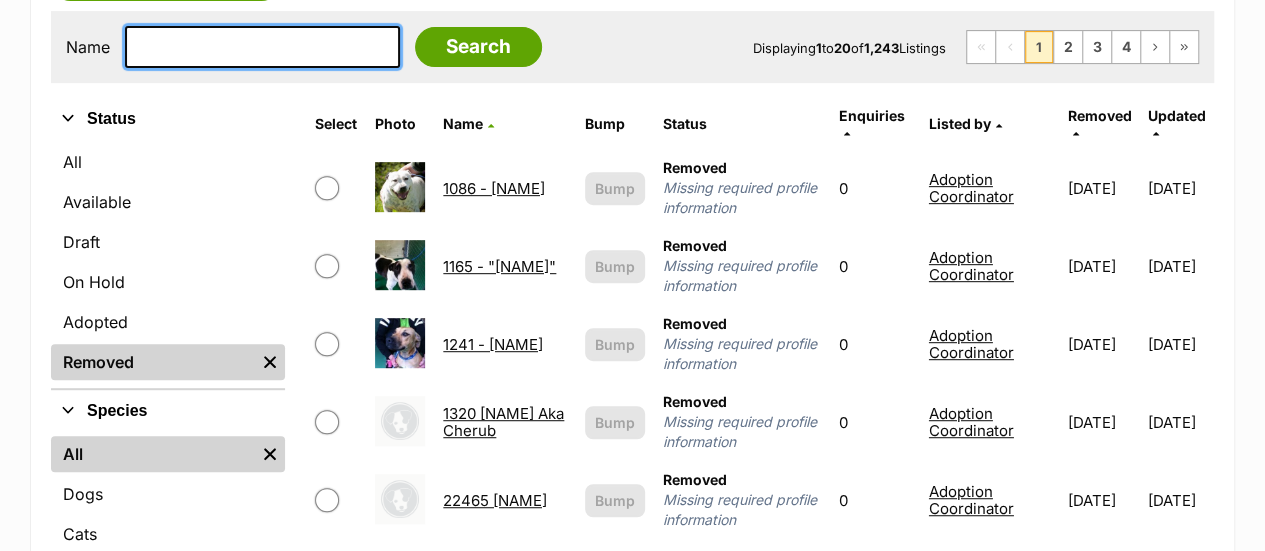 click at bounding box center (262, 47) 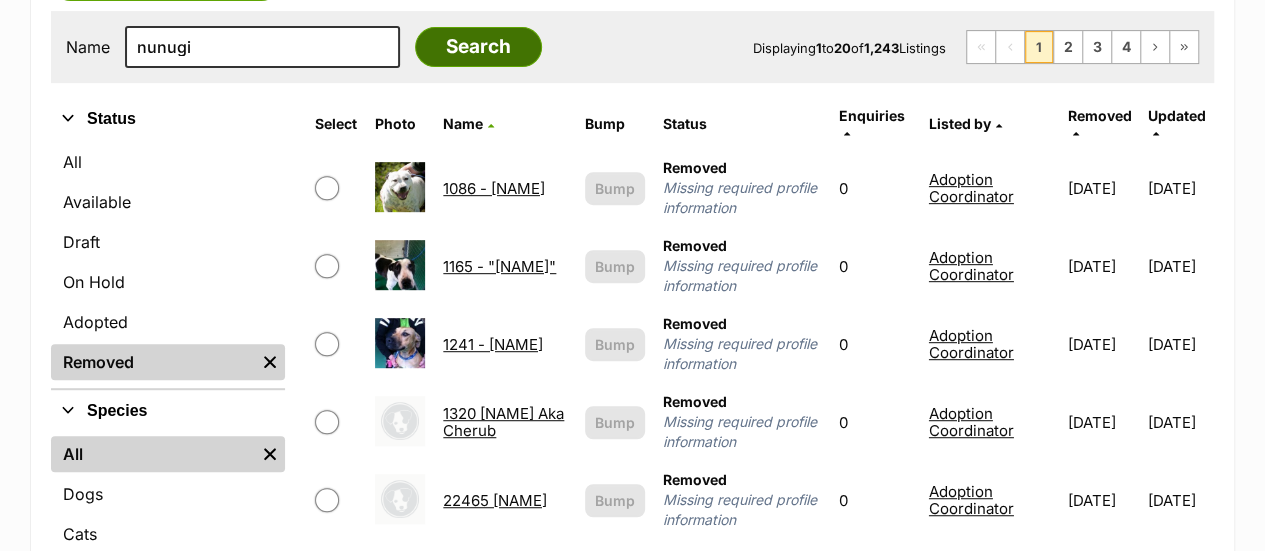 click on "Search" at bounding box center (478, 47) 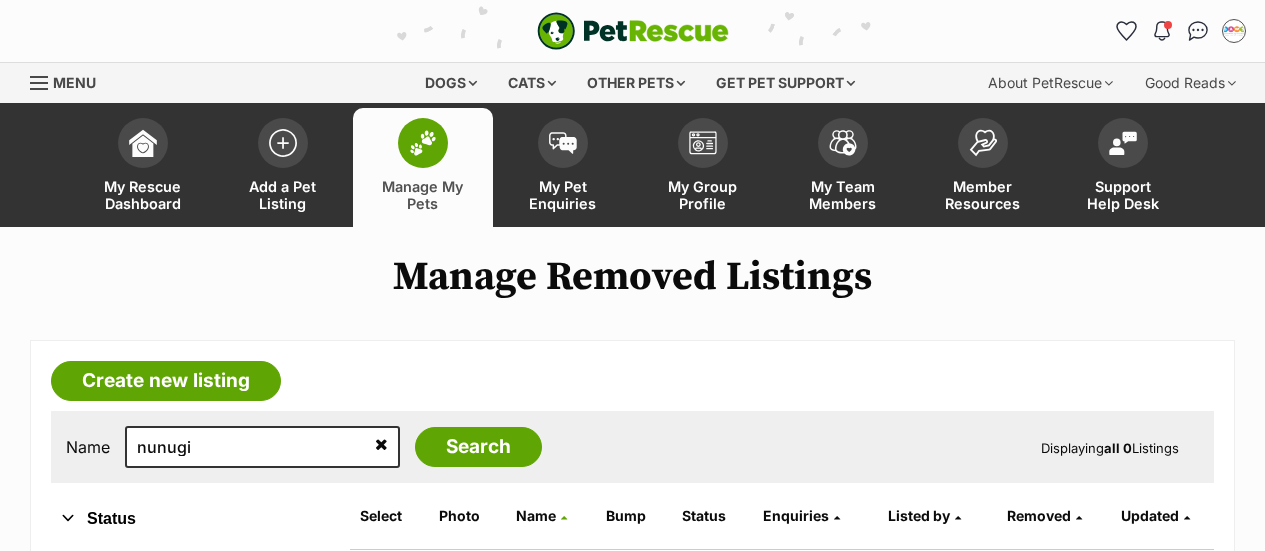 scroll, scrollTop: 0, scrollLeft: 0, axis: both 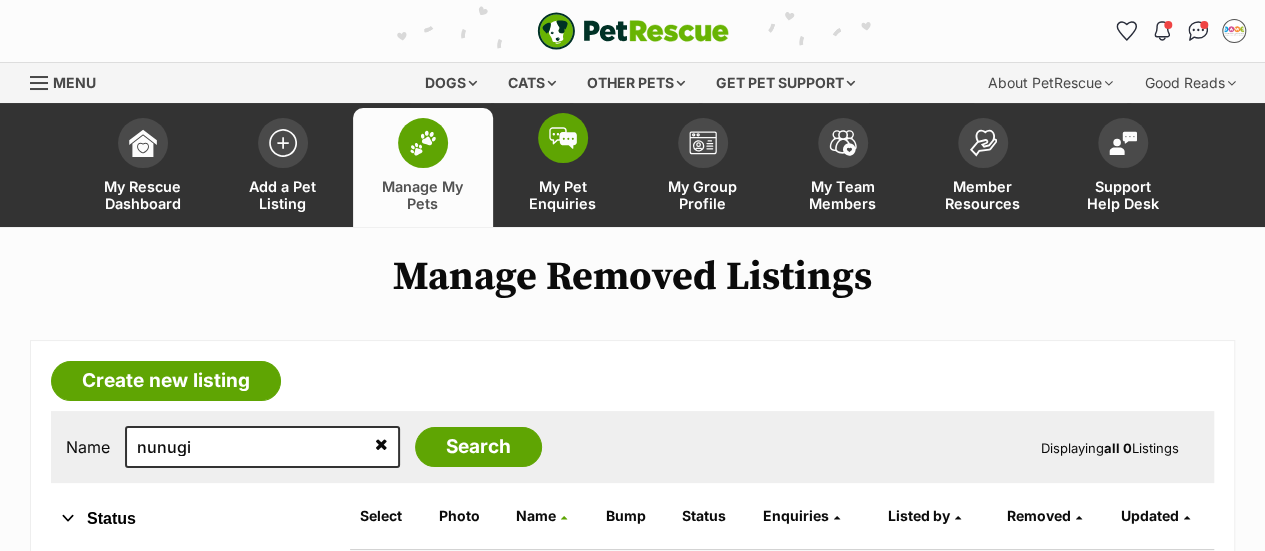 click on "My Pet Enquiries" at bounding box center [563, 167] 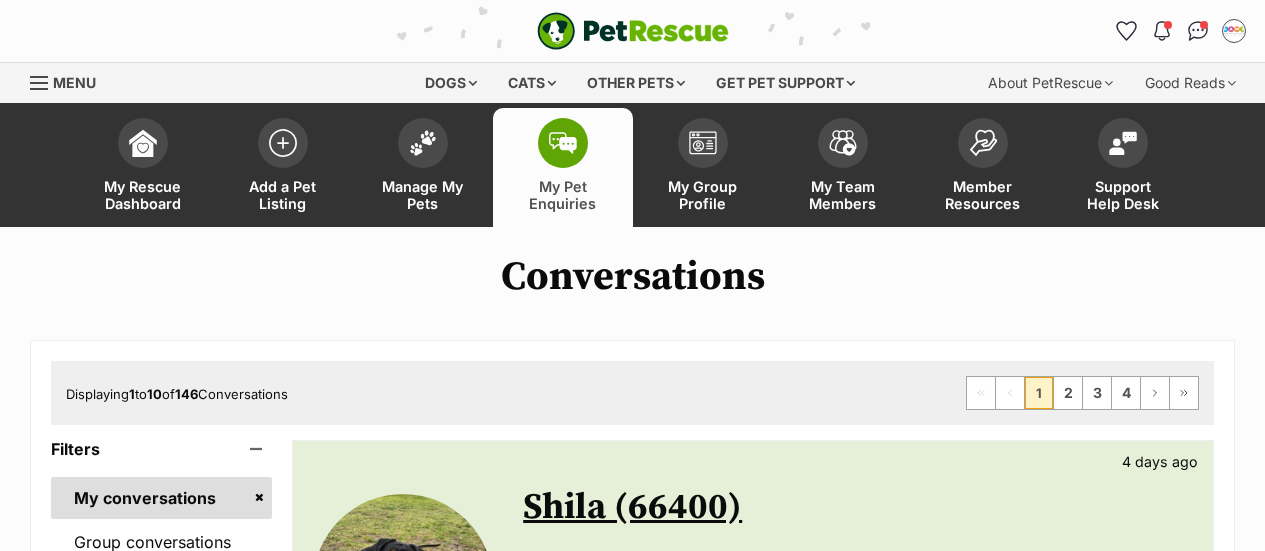scroll, scrollTop: 0, scrollLeft: 0, axis: both 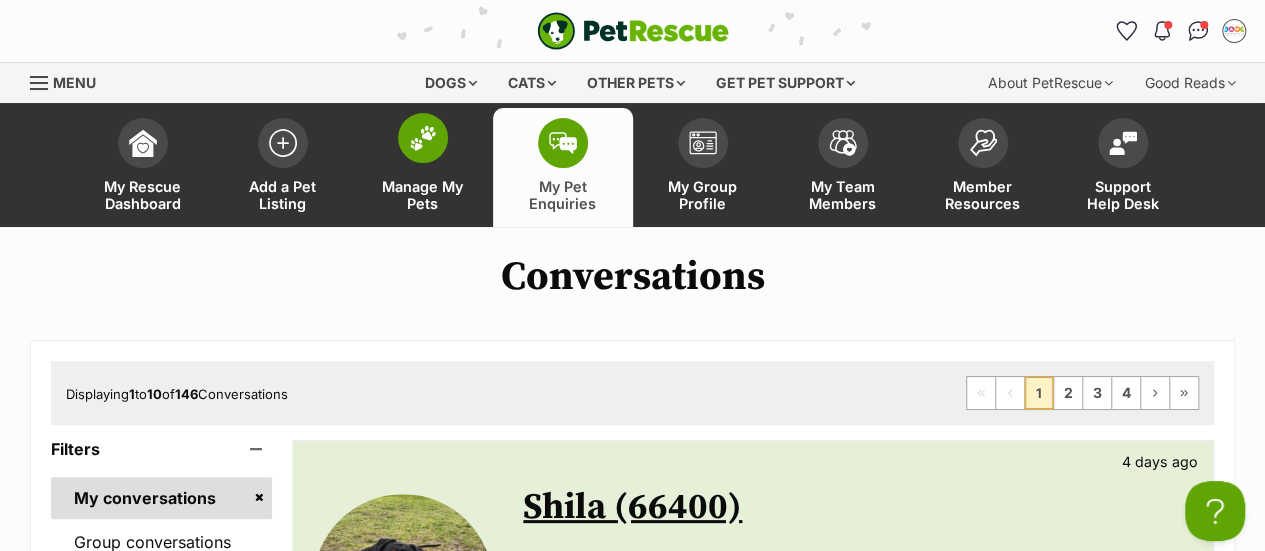 click on "Manage My Pets" at bounding box center (423, 167) 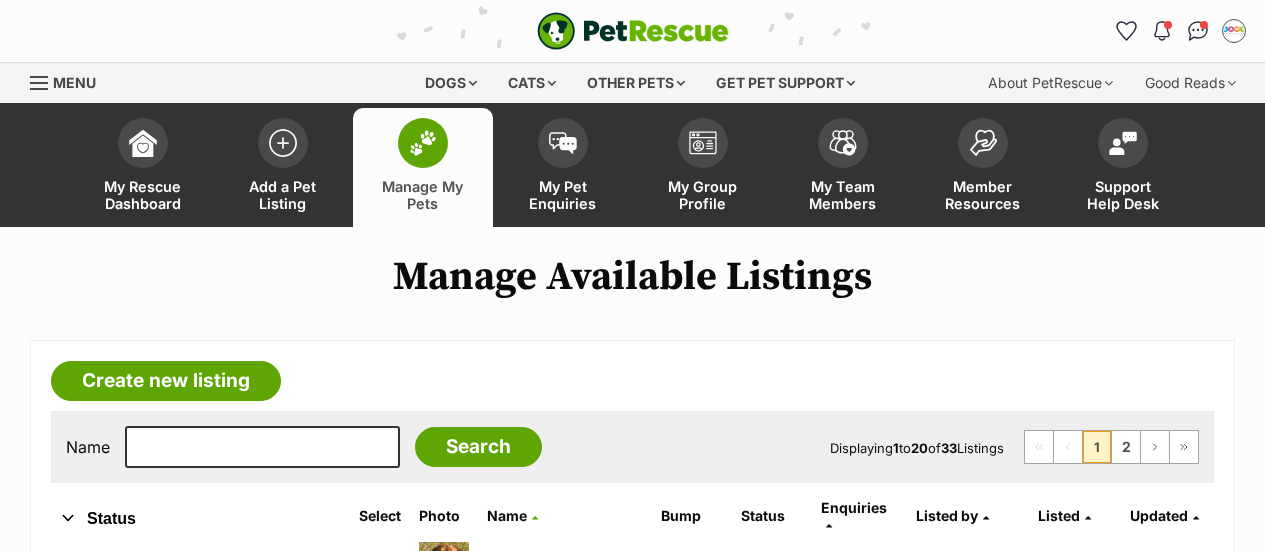 scroll, scrollTop: 390, scrollLeft: 0, axis: vertical 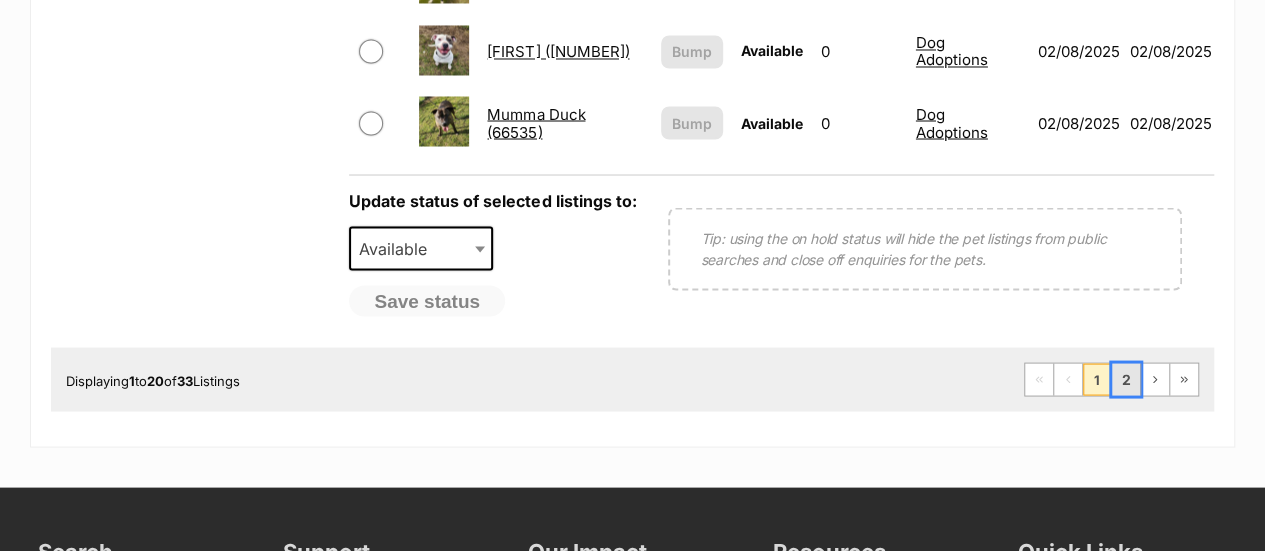 click on "2" at bounding box center [1126, 379] 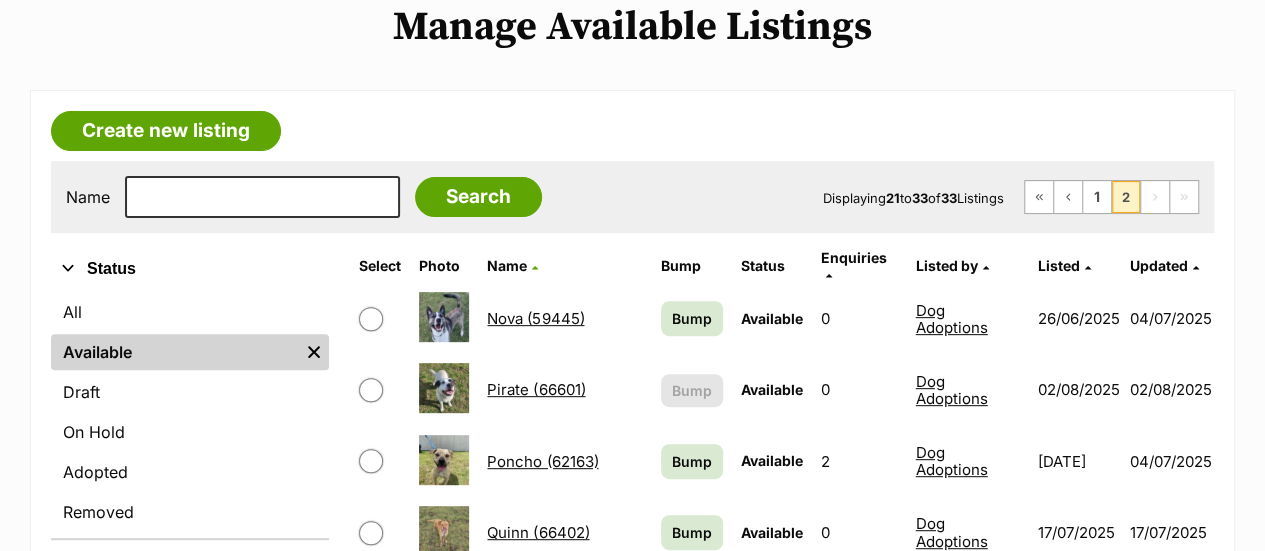 scroll, scrollTop: 0, scrollLeft: 0, axis: both 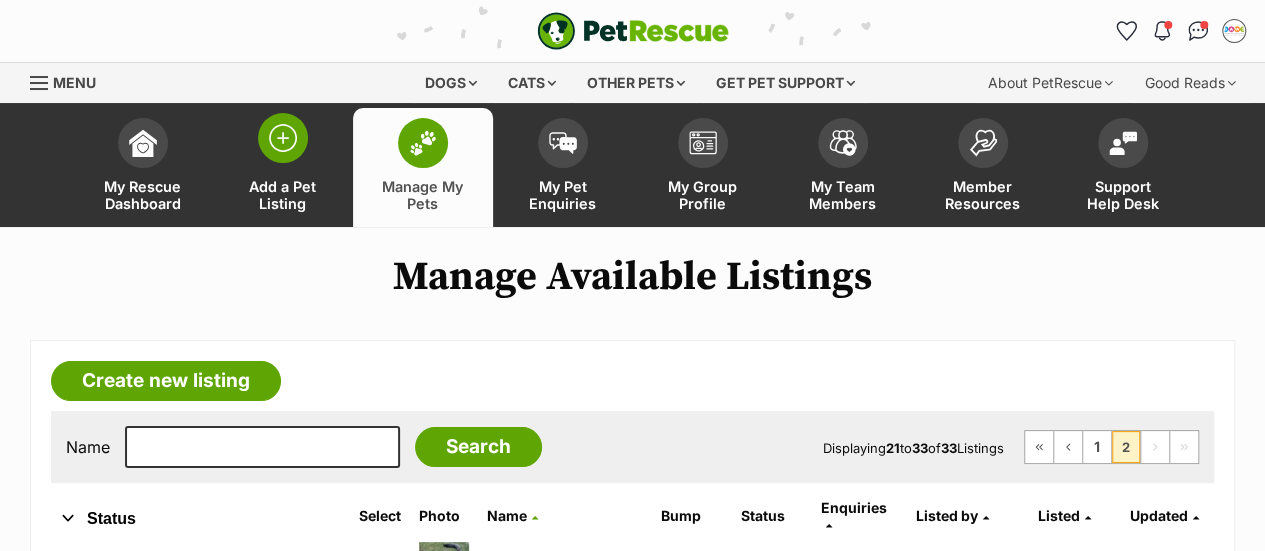 click on "Add a Pet Listing" at bounding box center (283, 167) 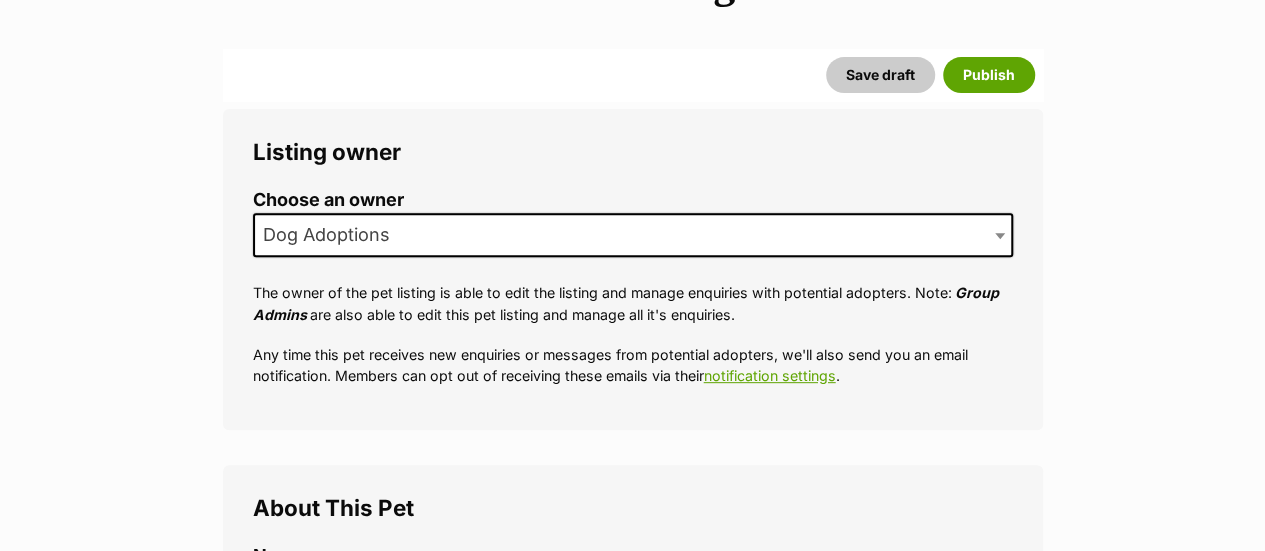 scroll, scrollTop: 300, scrollLeft: 0, axis: vertical 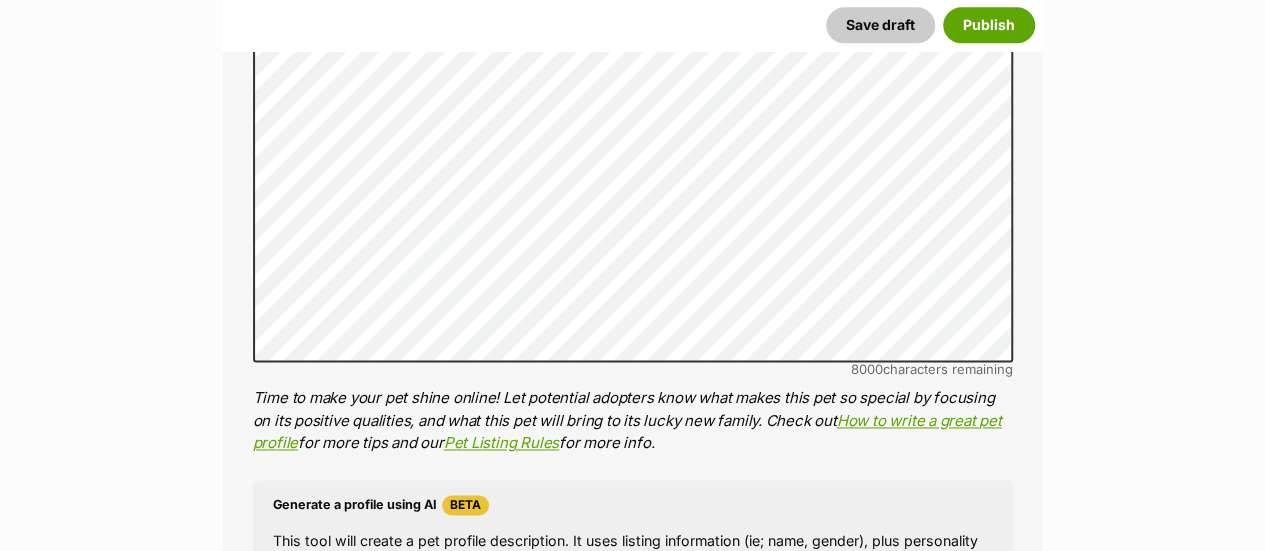 click on "New listing
Listing owner Choose an owner Dog Adoptions
The owner of the pet listing is able to edit the listing and manage enquiries with potential adopters. Note:
Group Admins
are also able to edit this pet listing and manage all it's enquiries.
Any time this pet receives new enquiries or messages from potential adopters, we'll also send you an email notification. Members can opt out of receiving these emails via their
notification settings .
About This Pet Name
Henlo there, it looks like you might be using the pet name field to indicate that this pet is now on hold - we recommend updating the status to on hold from the listing page instead!
Every pet deserves a name. If you don’t know the pet’s name, make one up! It can be something simple and sweet like ‘Fluffy’, or get creative and have some fun with it. A name helps potential adopters connect with the pet.
Species
Best feature (optional)
Personality 8000  characters remaining
Beta" at bounding box center [632, 2381] 